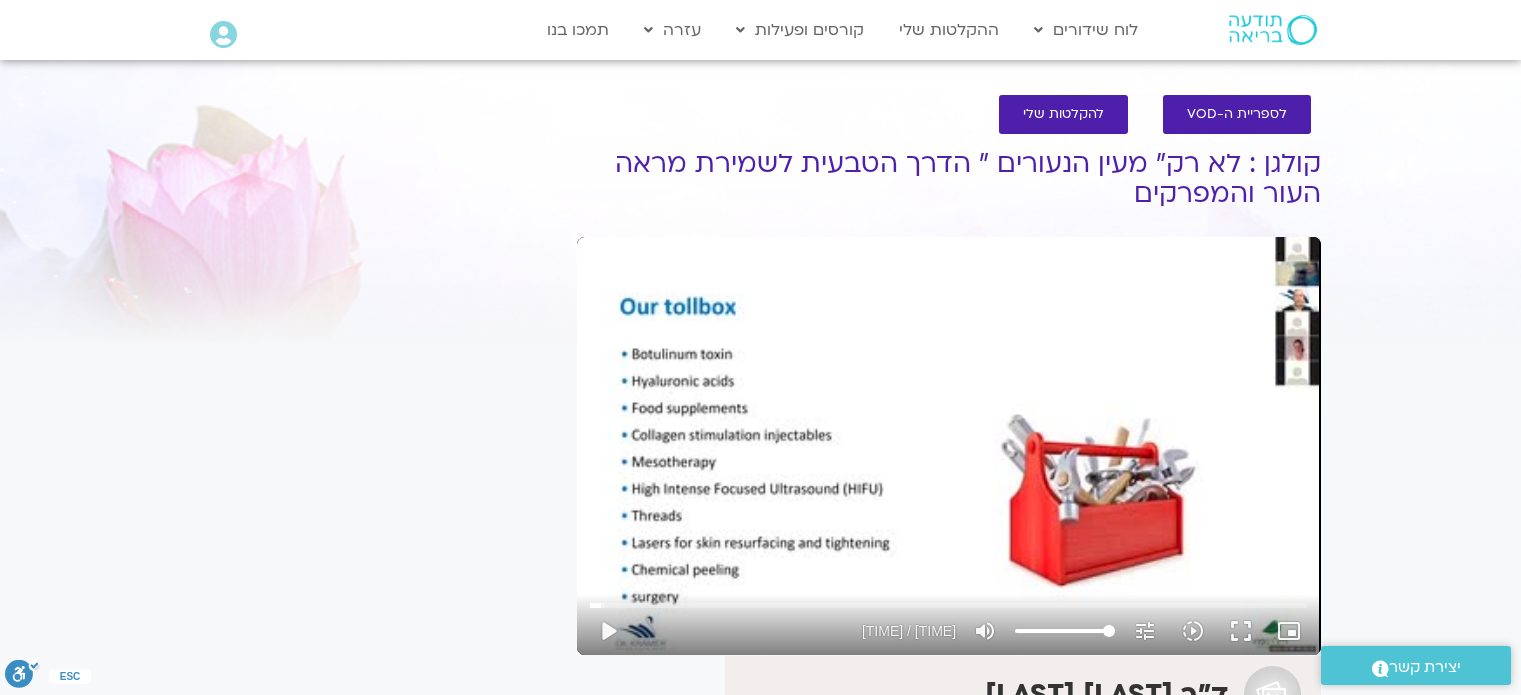 scroll, scrollTop: 100, scrollLeft: 0, axis: vertical 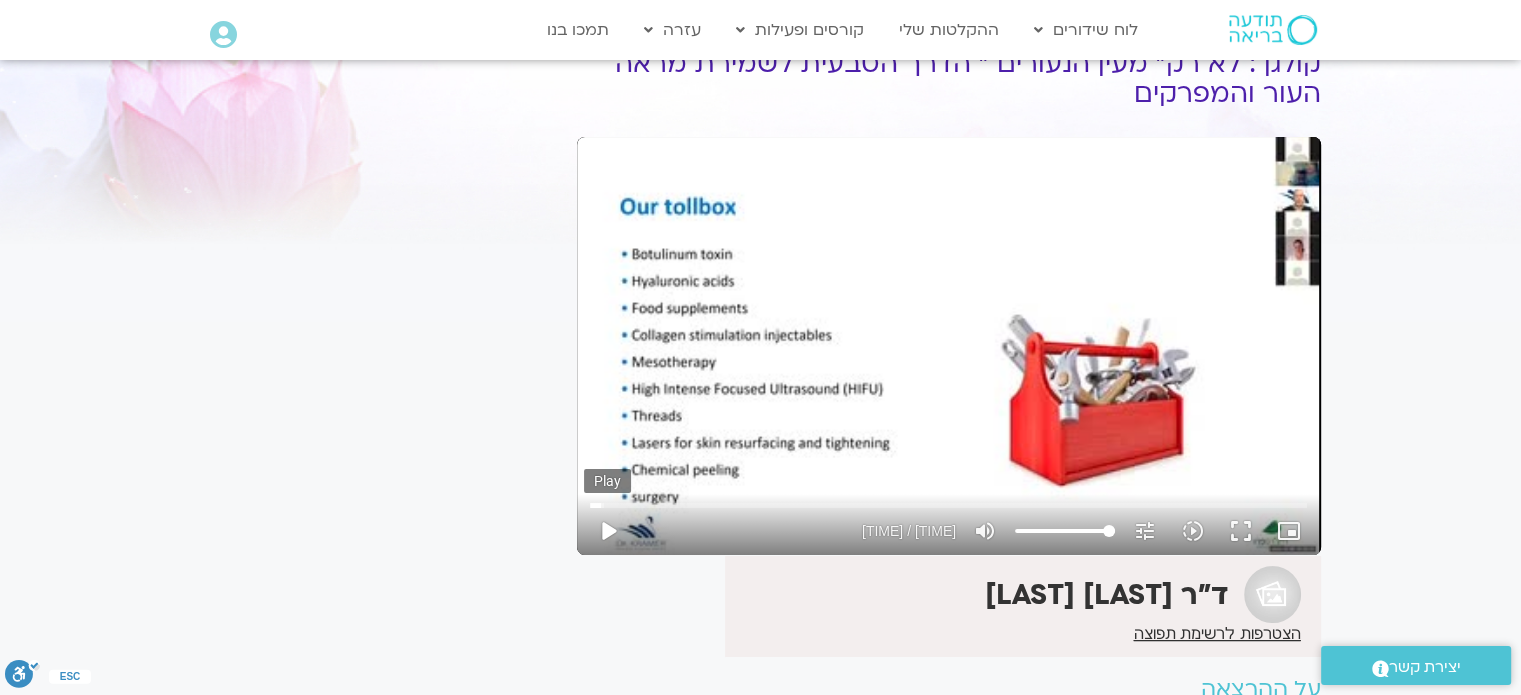 click on "play_arrow" at bounding box center (608, 531) 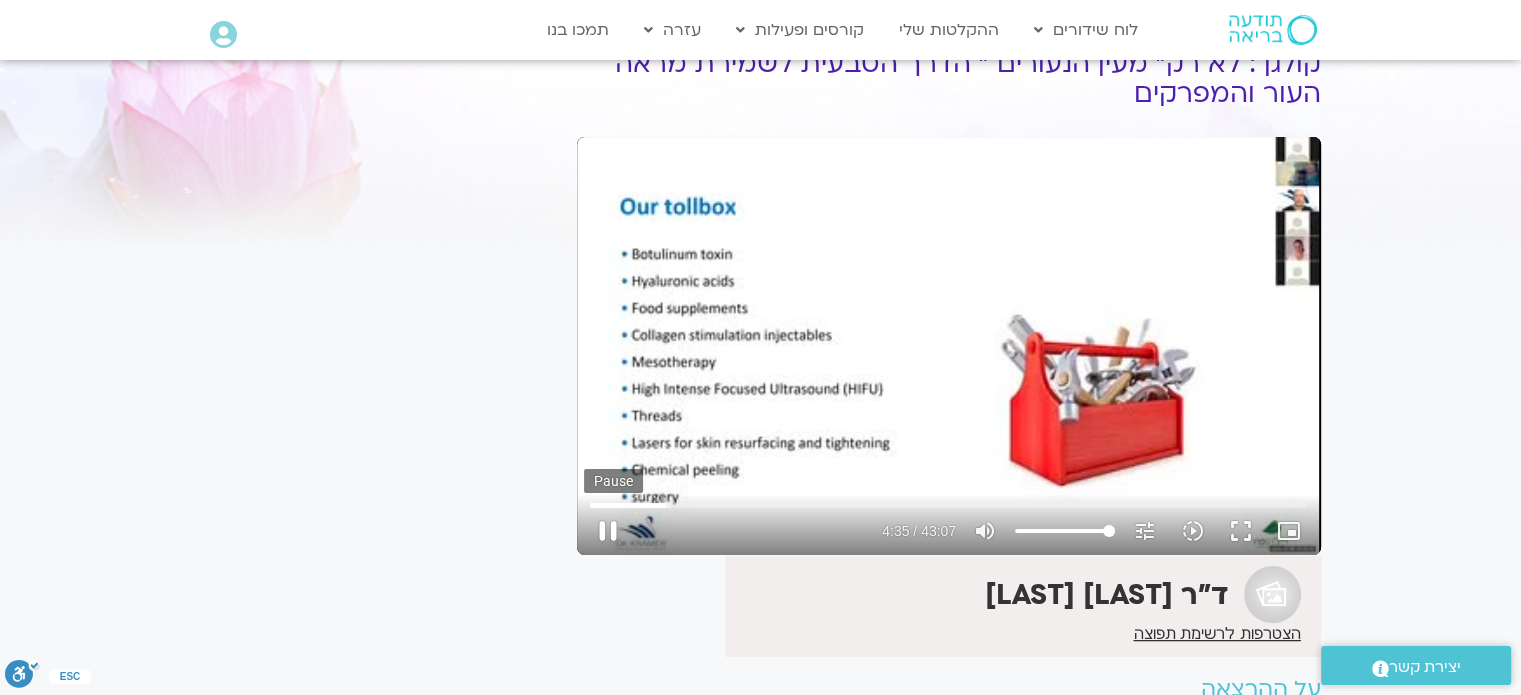 click on "pause" at bounding box center (608, 531) 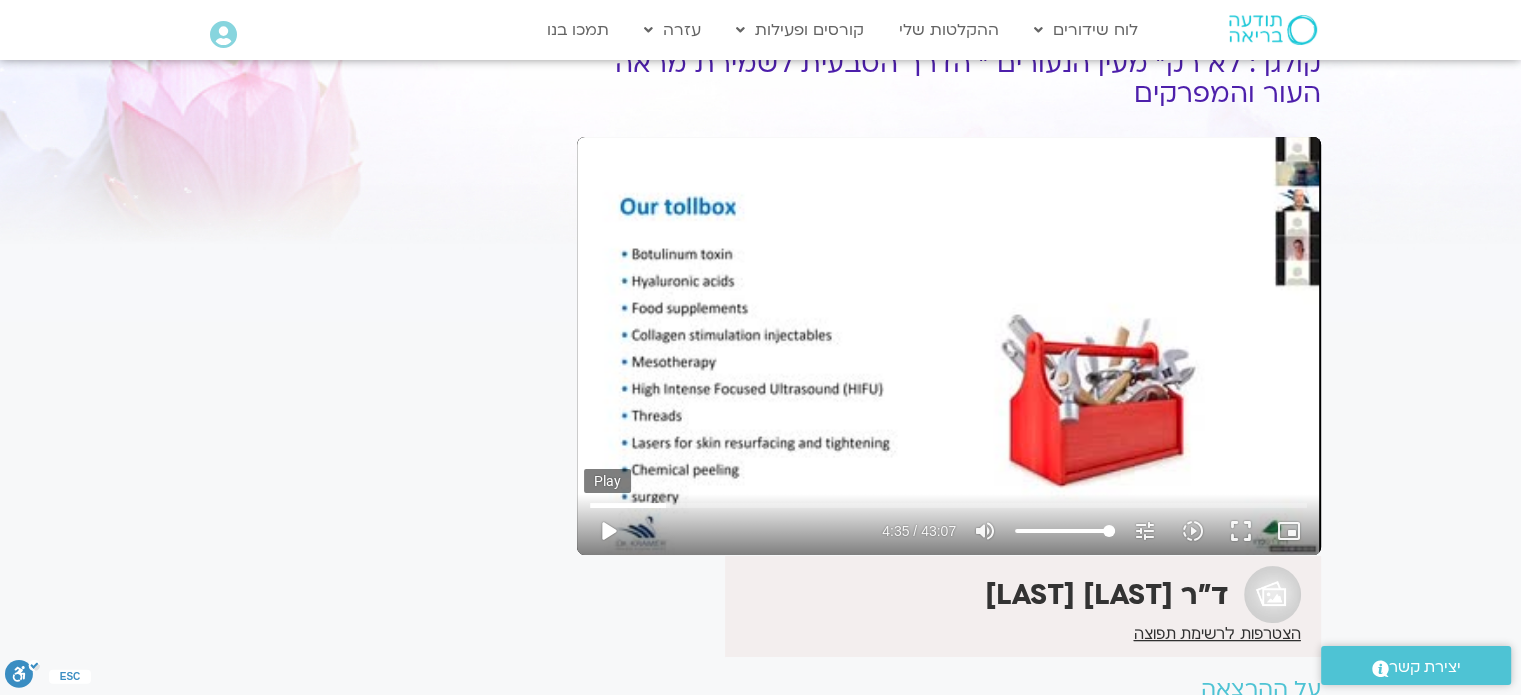 click on "play_arrow" at bounding box center (608, 531) 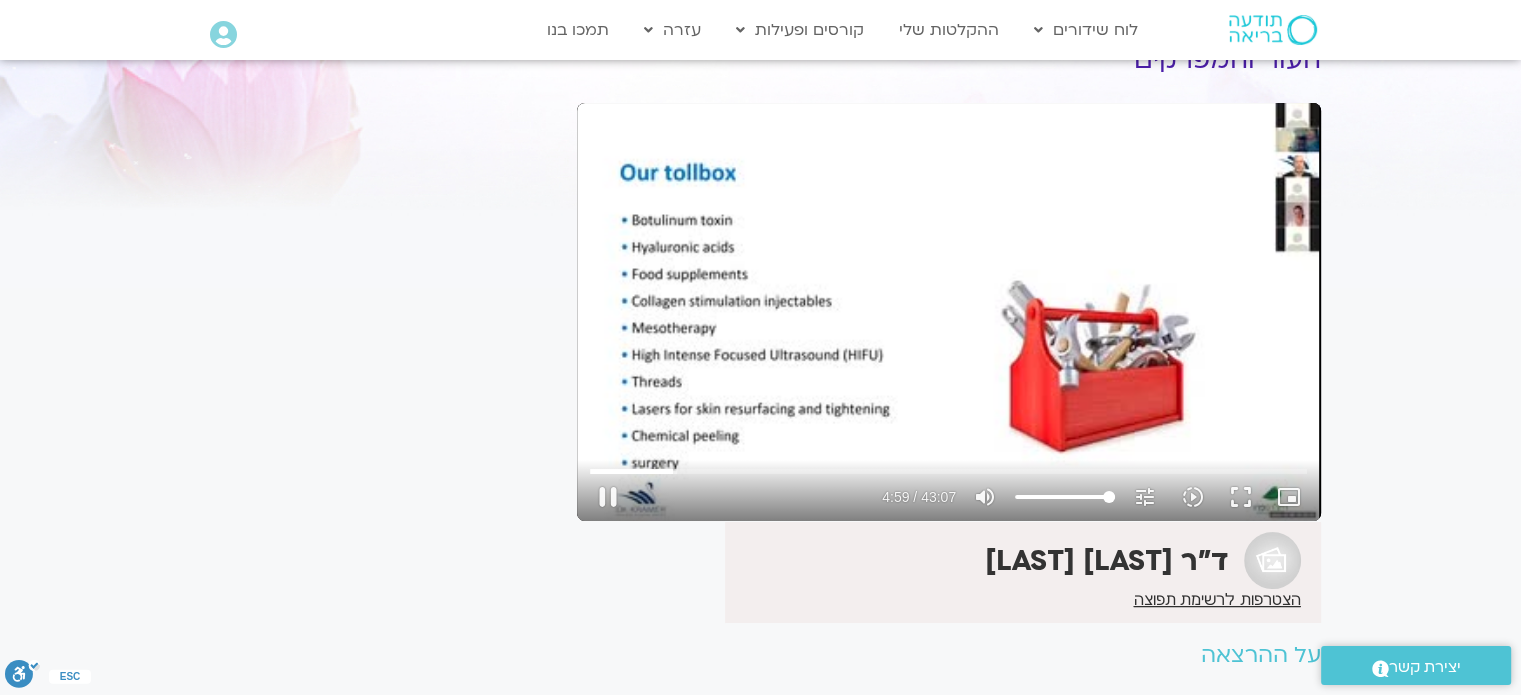 scroll, scrollTop: 100, scrollLeft: 0, axis: vertical 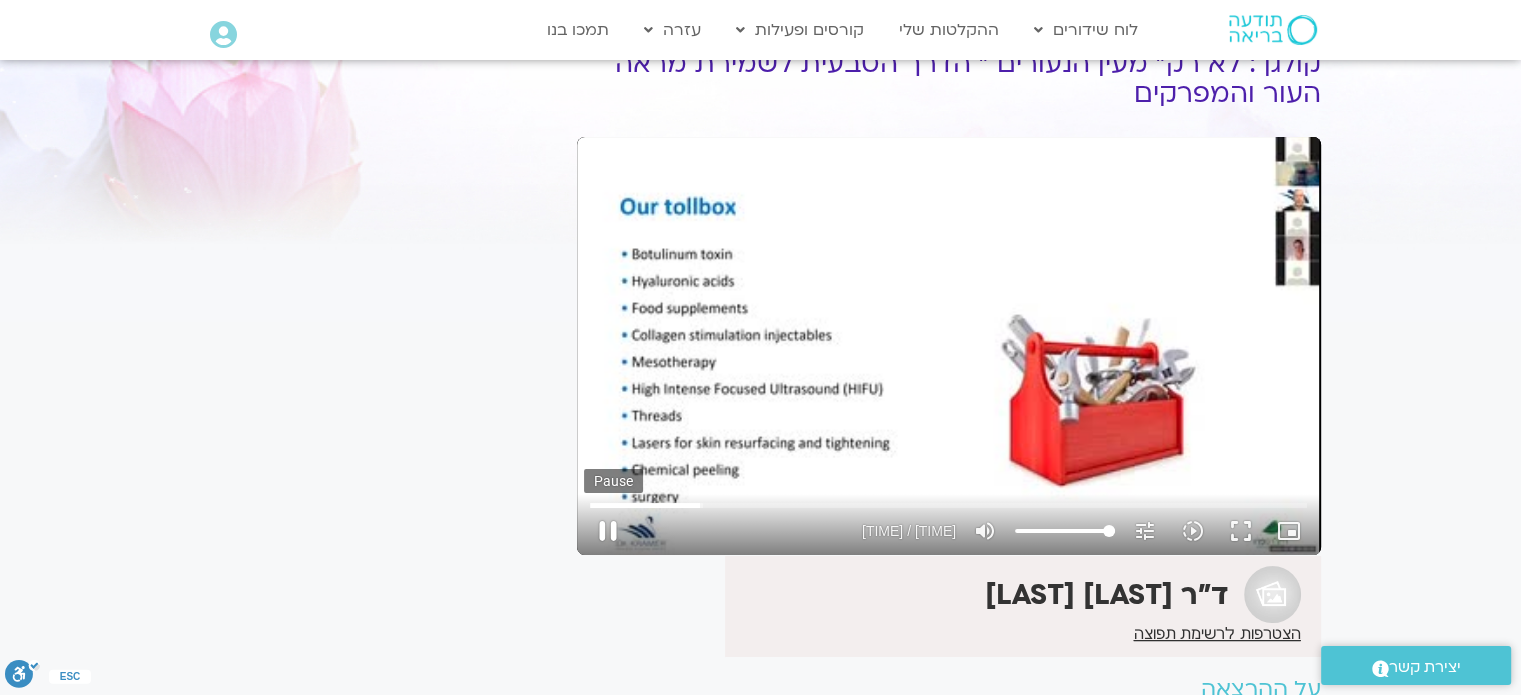 click on "pause" at bounding box center [608, 531] 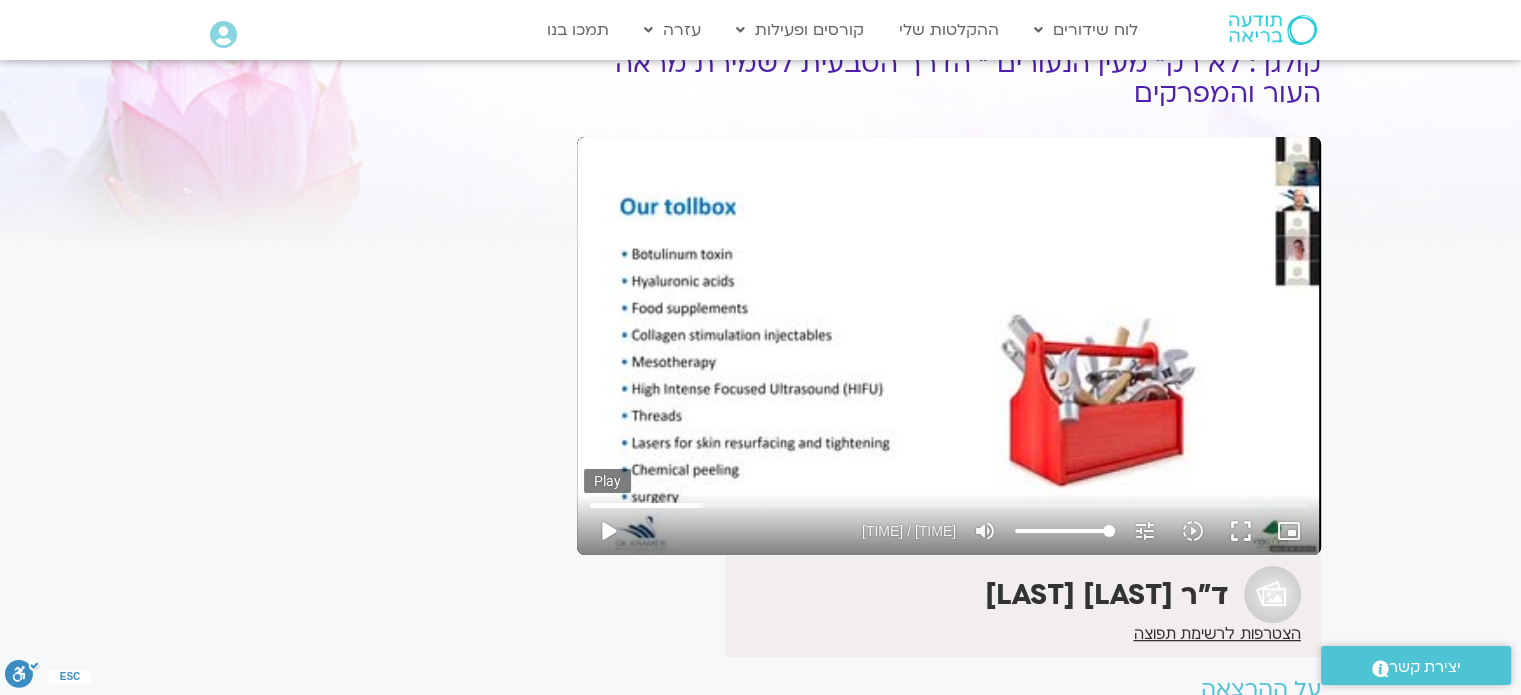 click on "play_arrow" at bounding box center (608, 531) 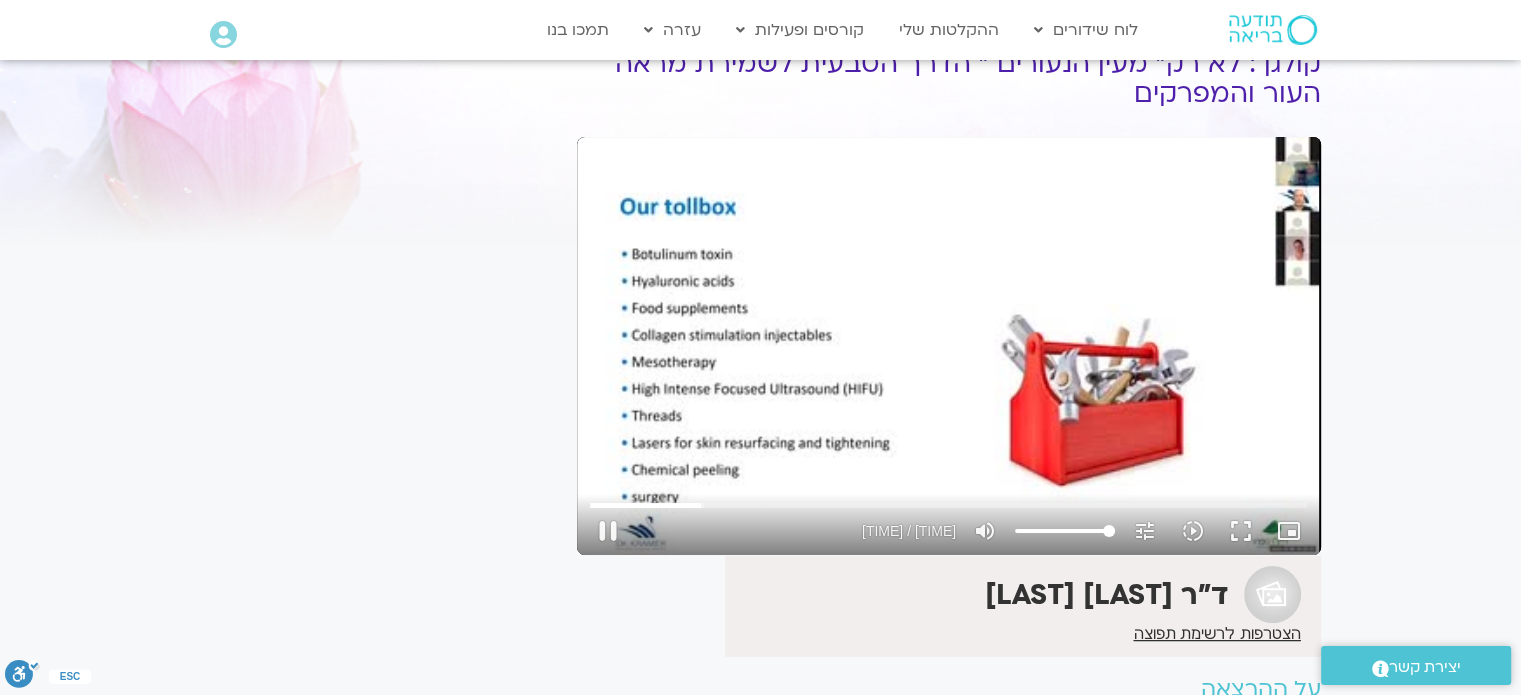 type on "398.704857" 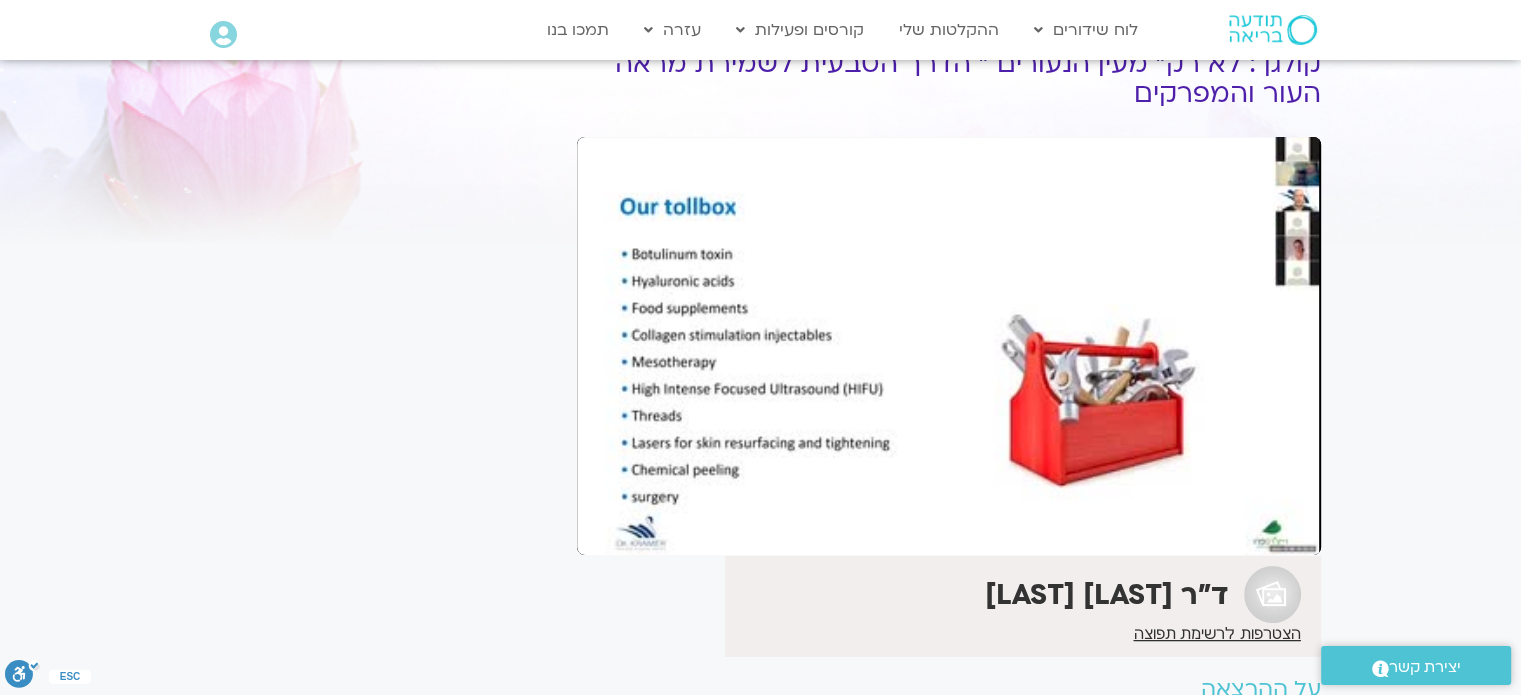 type 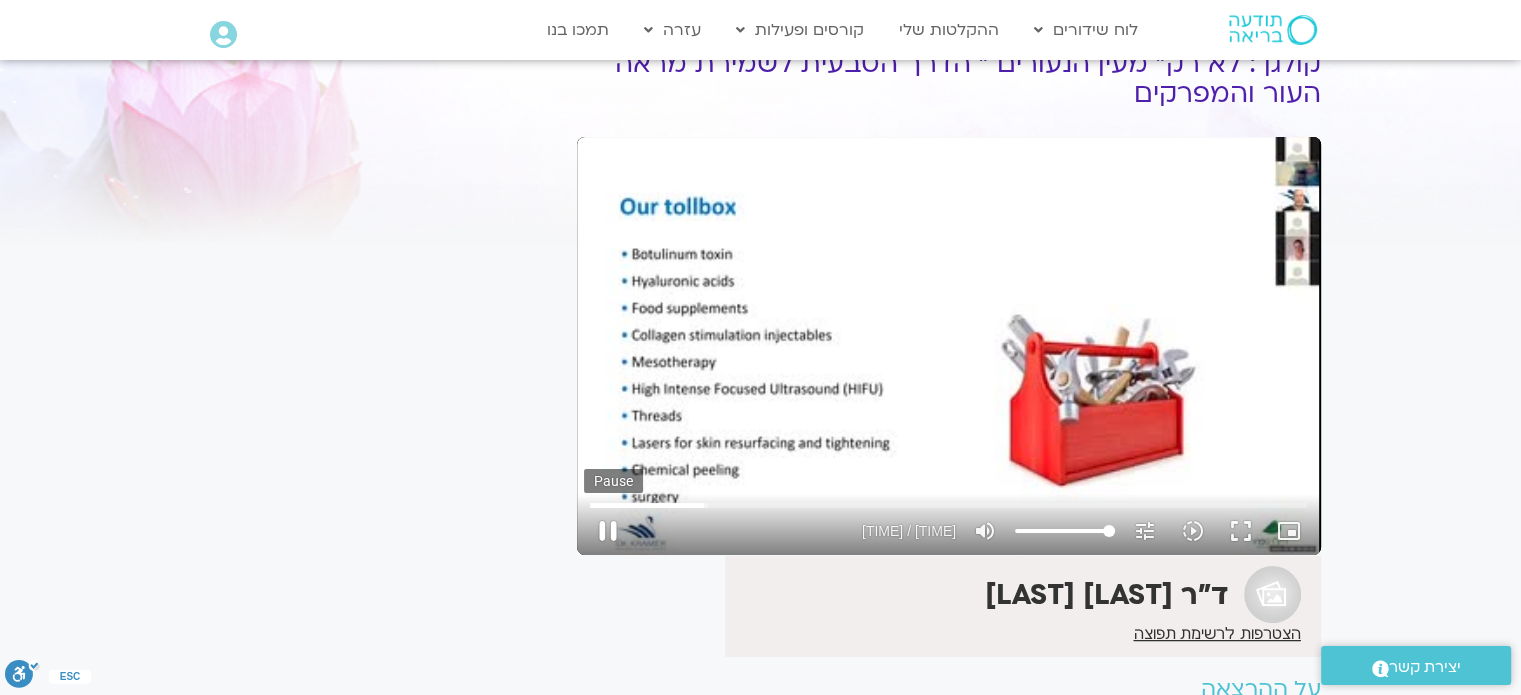 click on "pause" at bounding box center (608, 531) 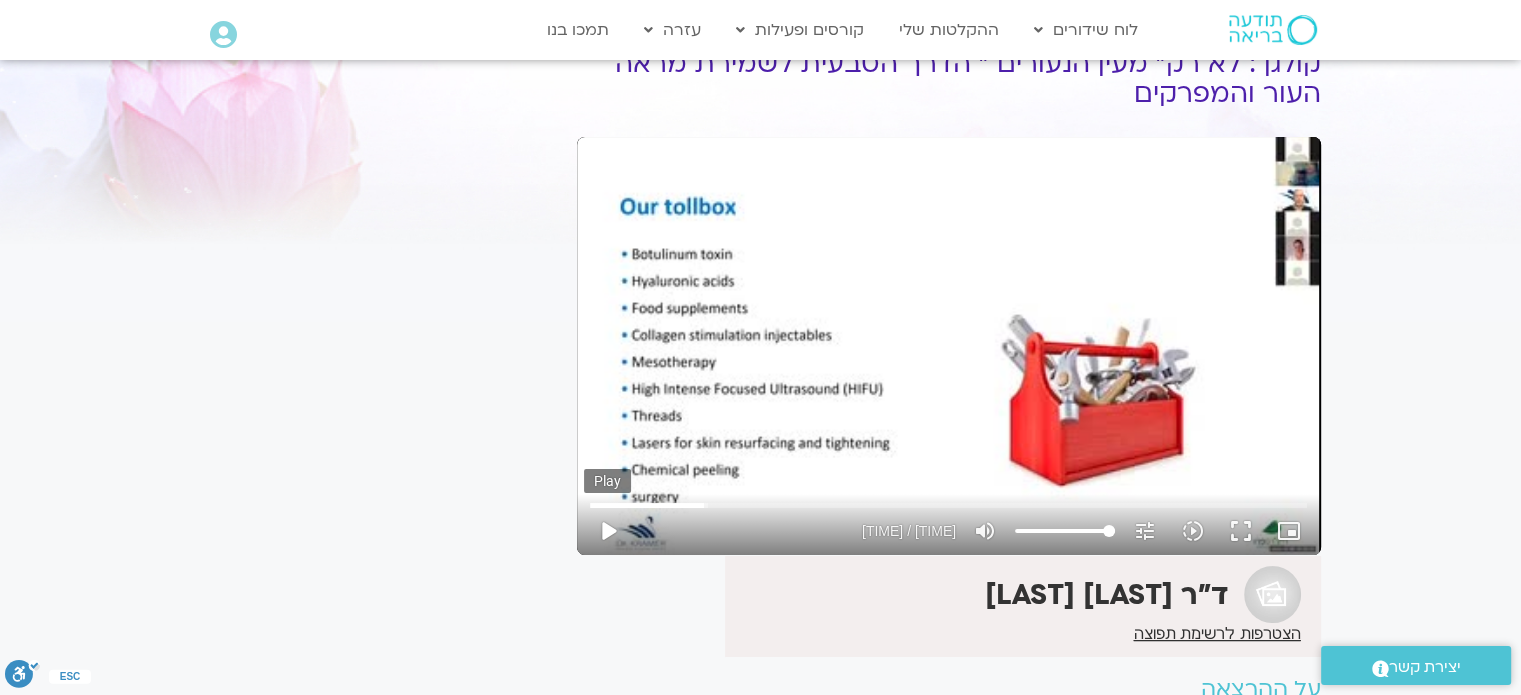 click on "play_arrow" at bounding box center [608, 531] 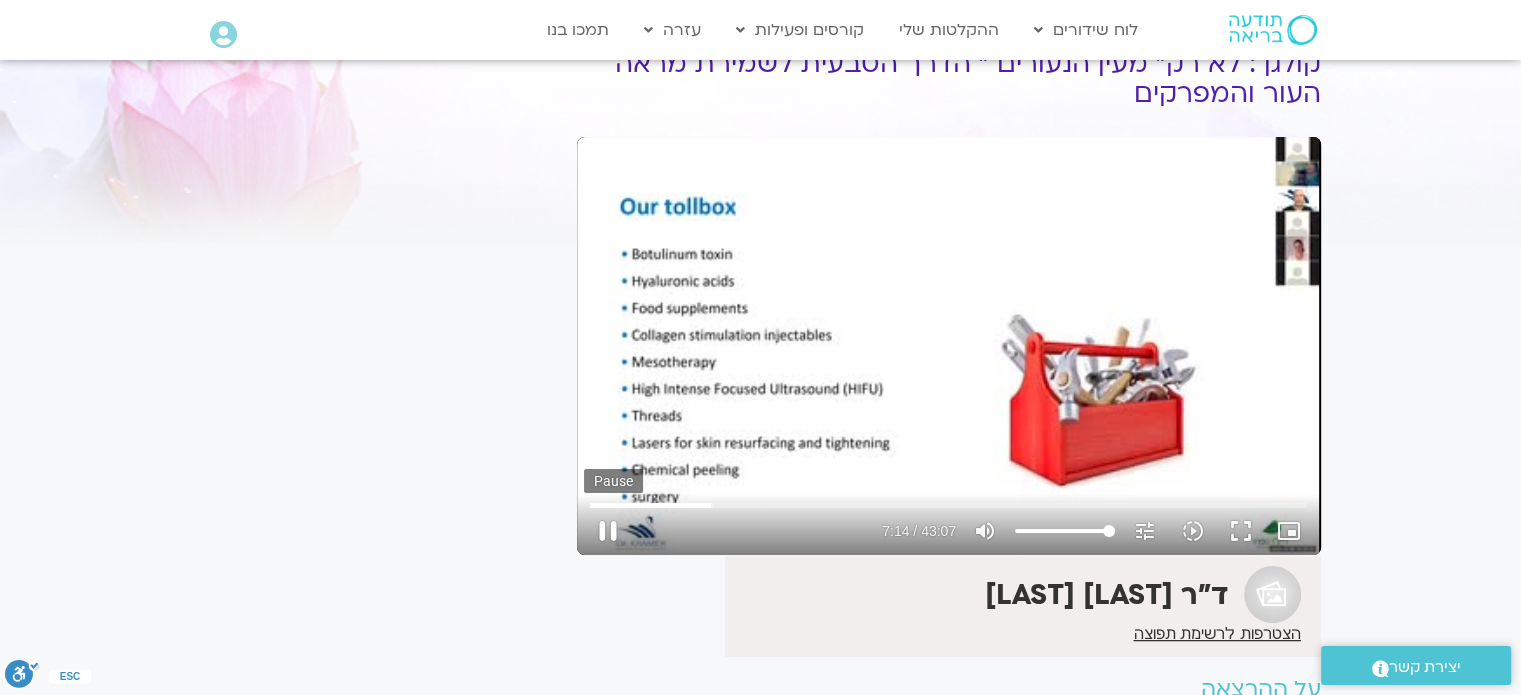 click on "pause" at bounding box center [608, 531] 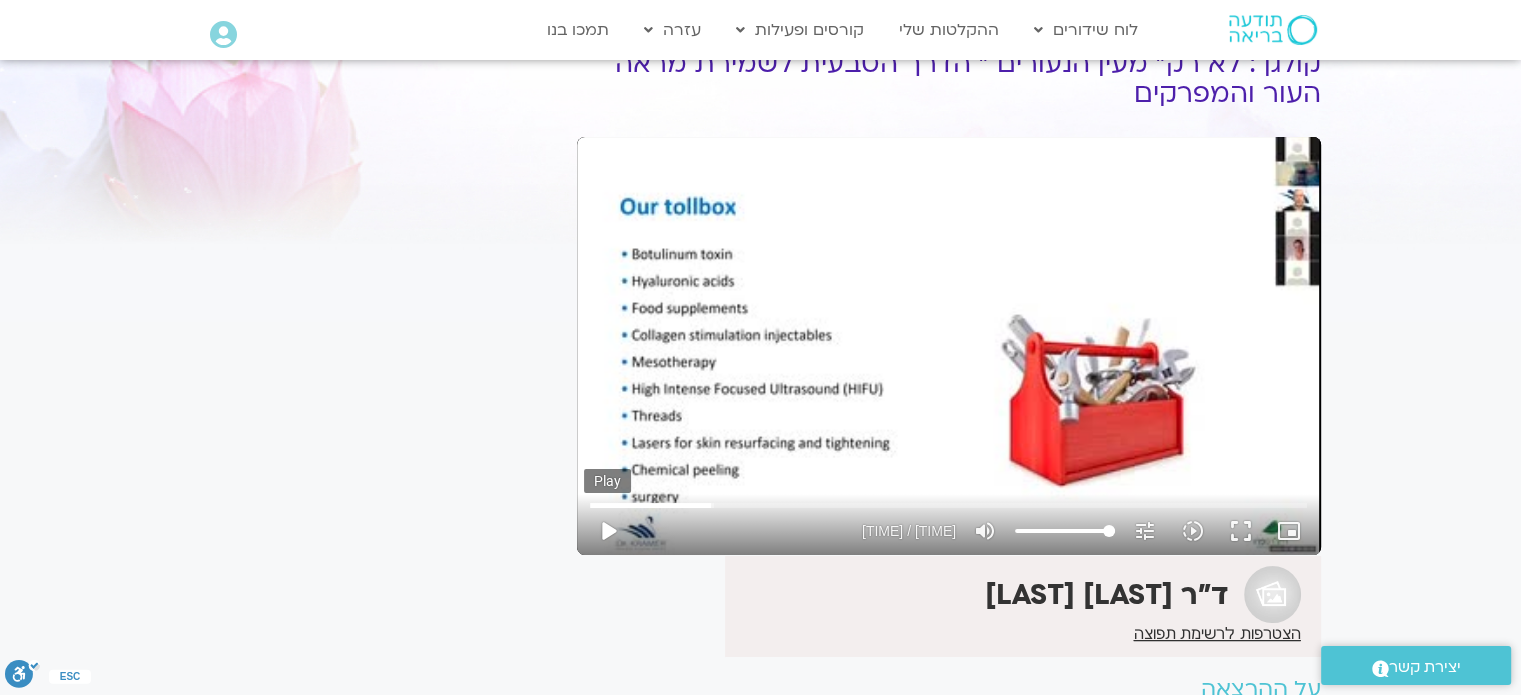 click on "play_arrow" at bounding box center (608, 531) 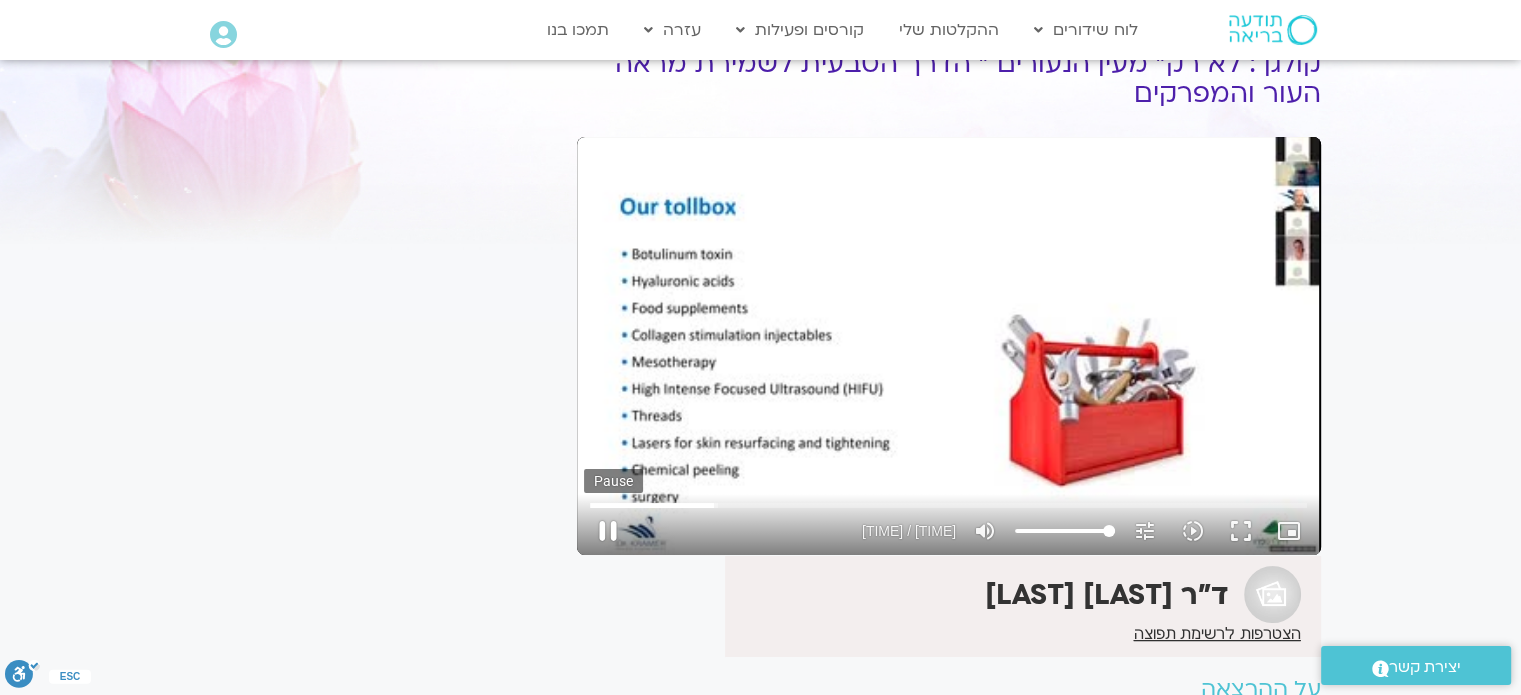 click on "pause" at bounding box center (608, 531) 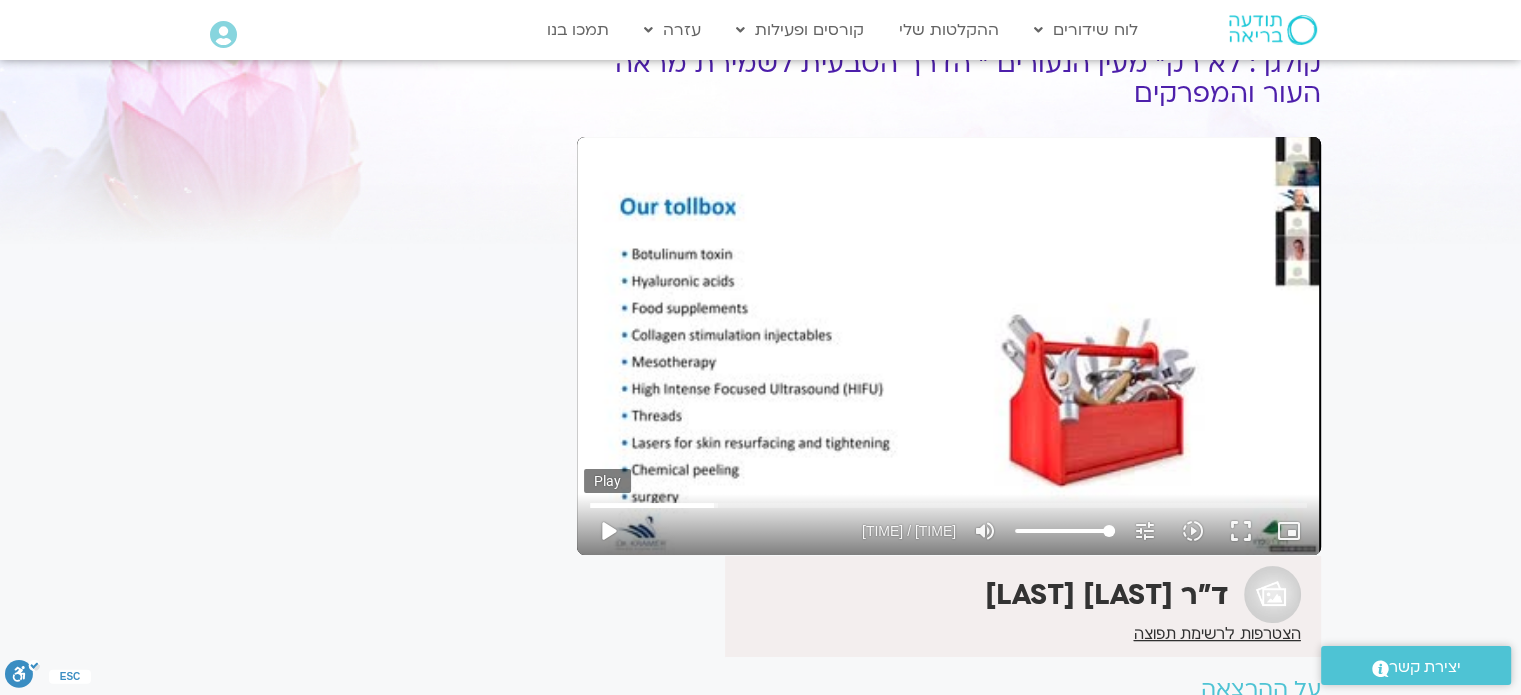 click on "play_arrow" at bounding box center (608, 531) 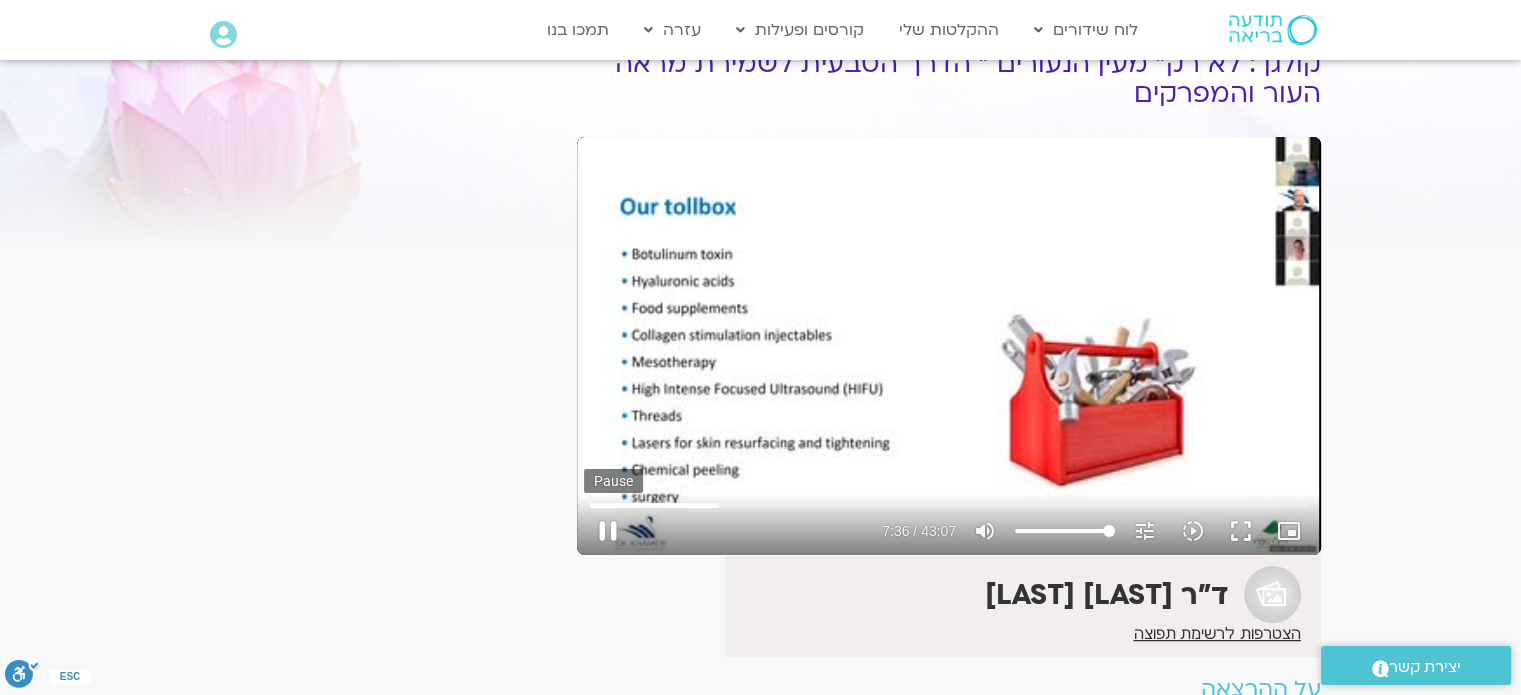 click on "pause" at bounding box center (608, 531) 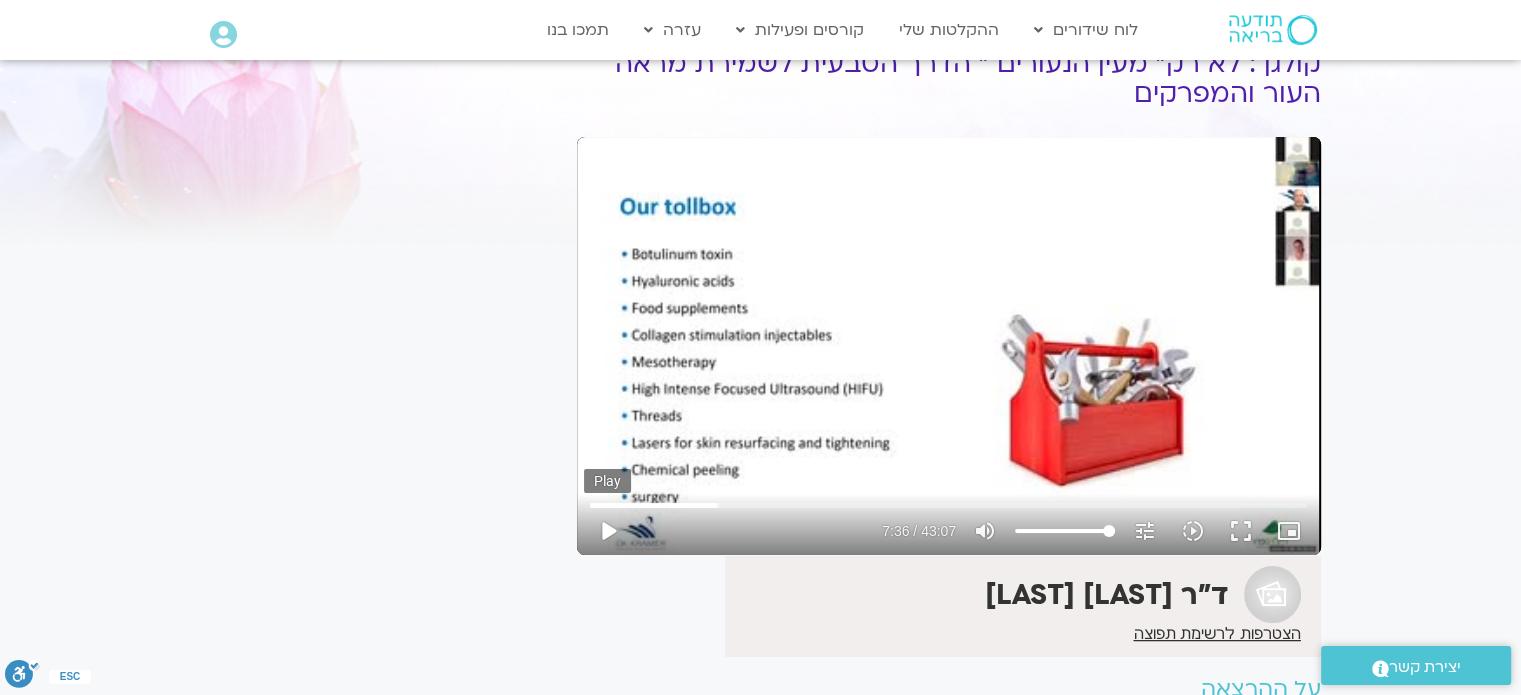 click on "play_arrow" at bounding box center (608, 531) 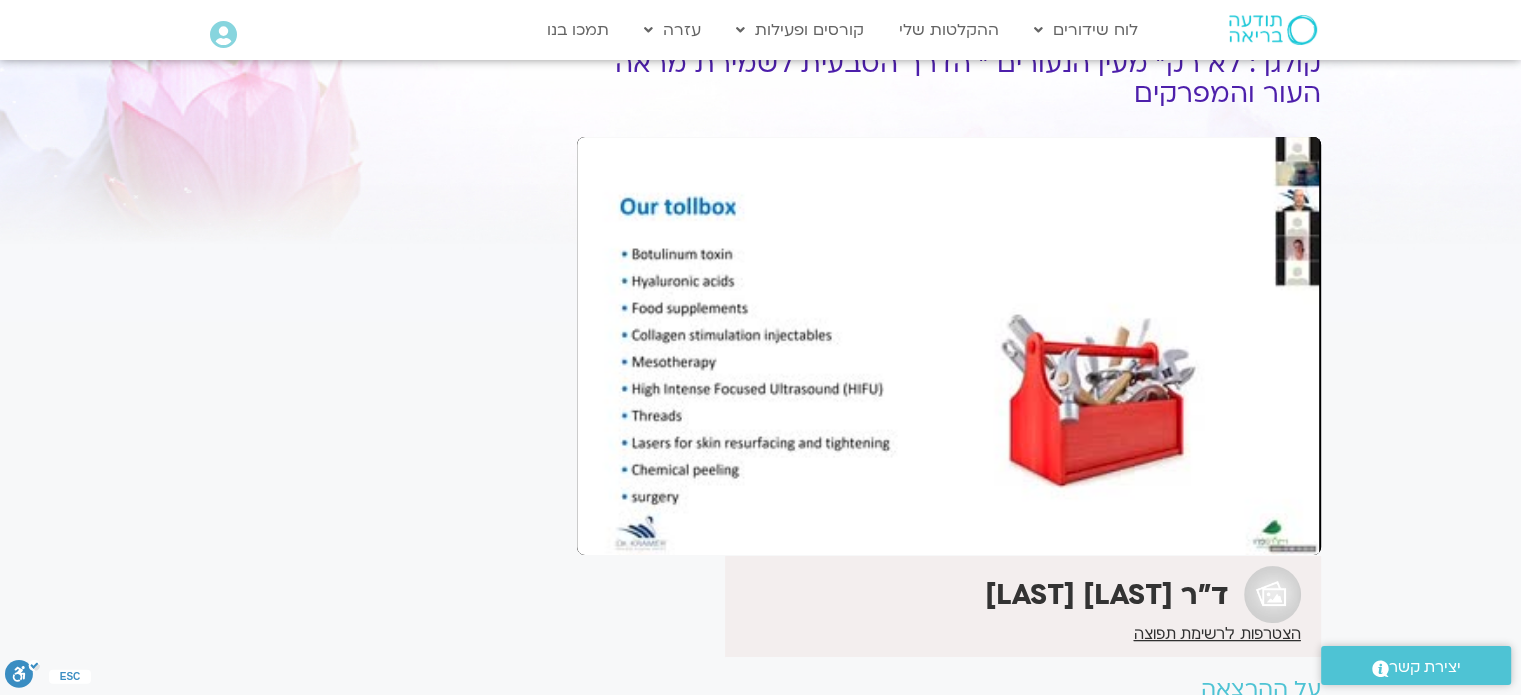 click on "pause" at bounding box center (608, 531) 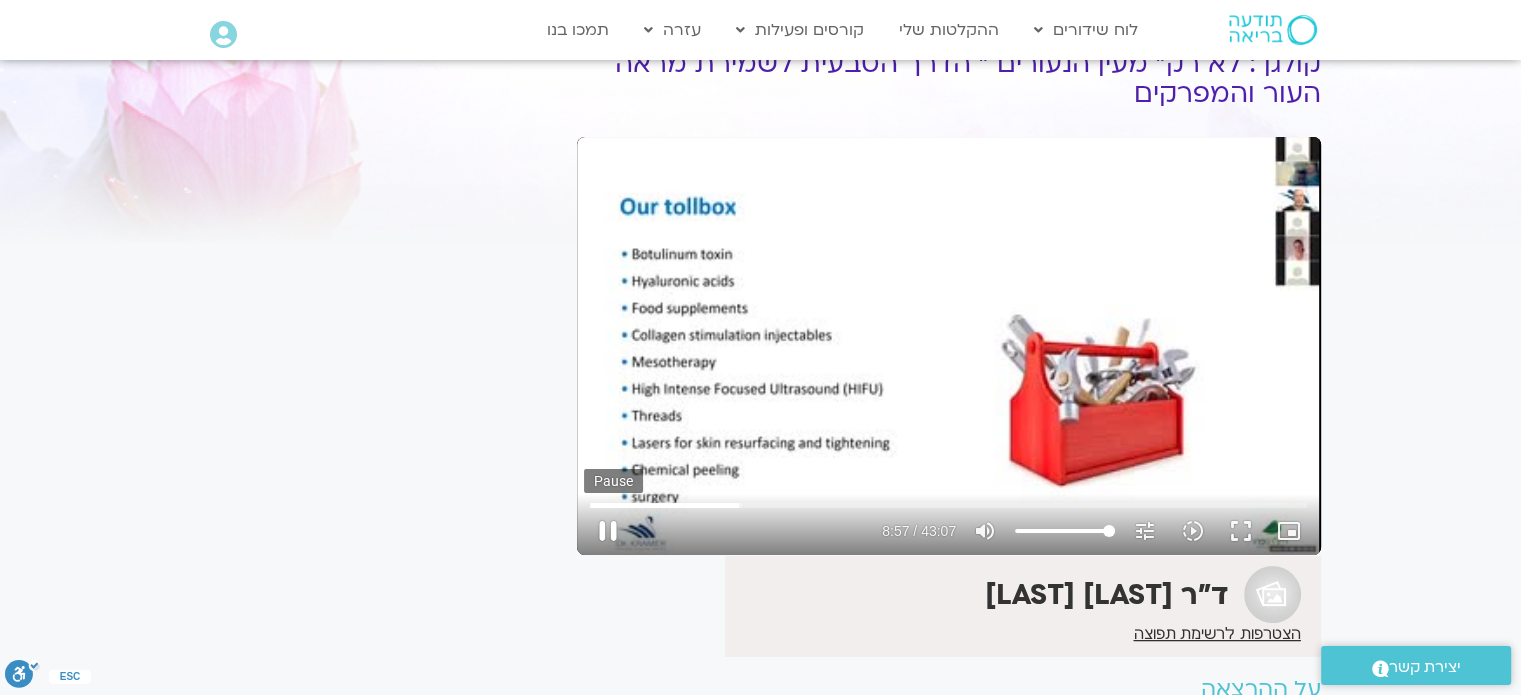 click on "pause" at bounding box center (608, 531) 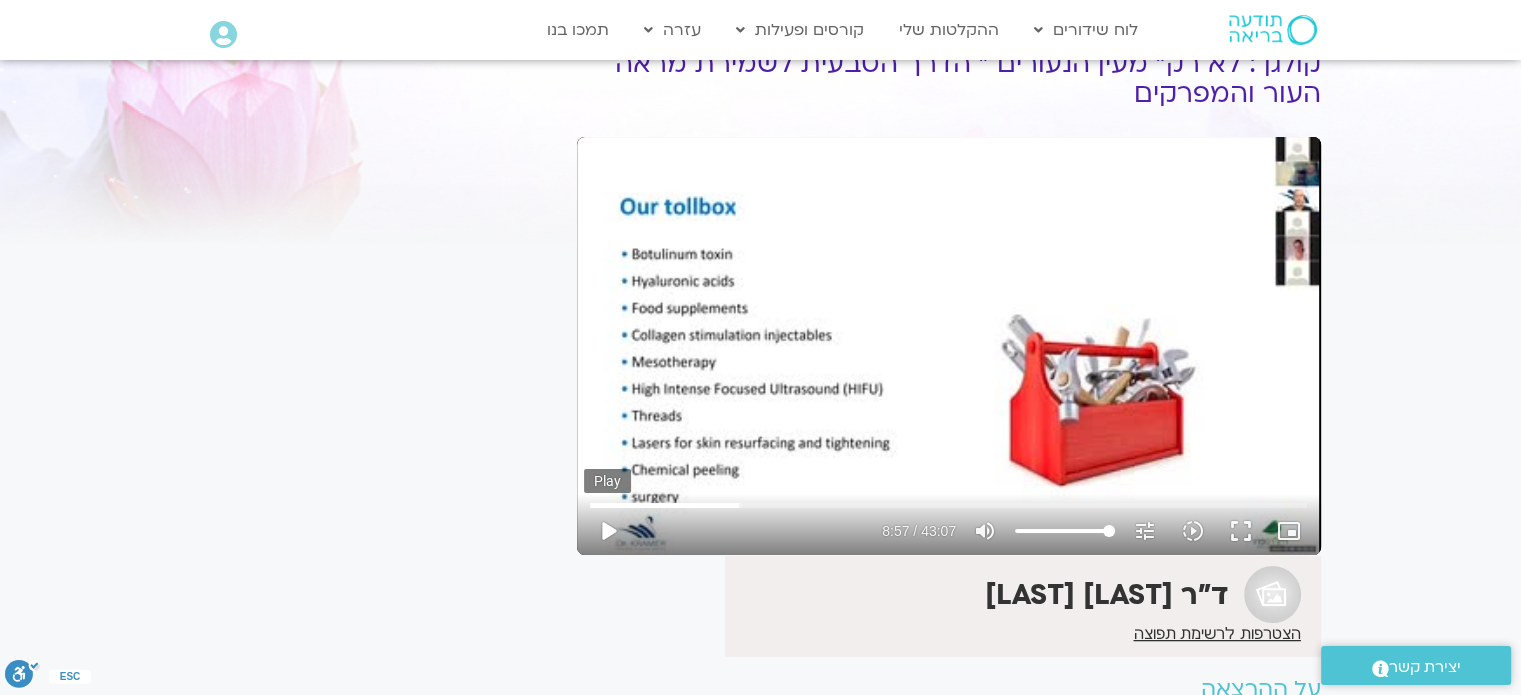 click on "play_arrow" at bounding box center [608, 531] 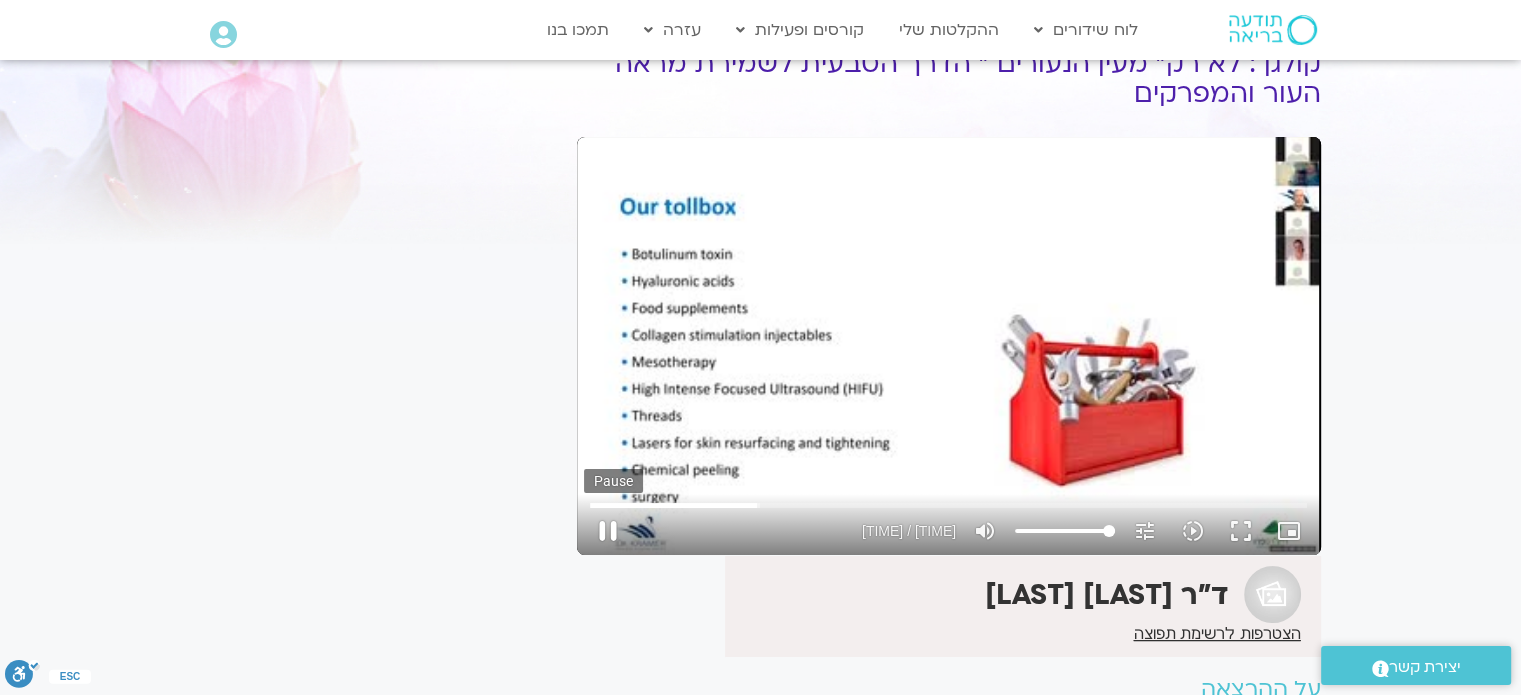 click on "pause" at bounding box center (608, 531) 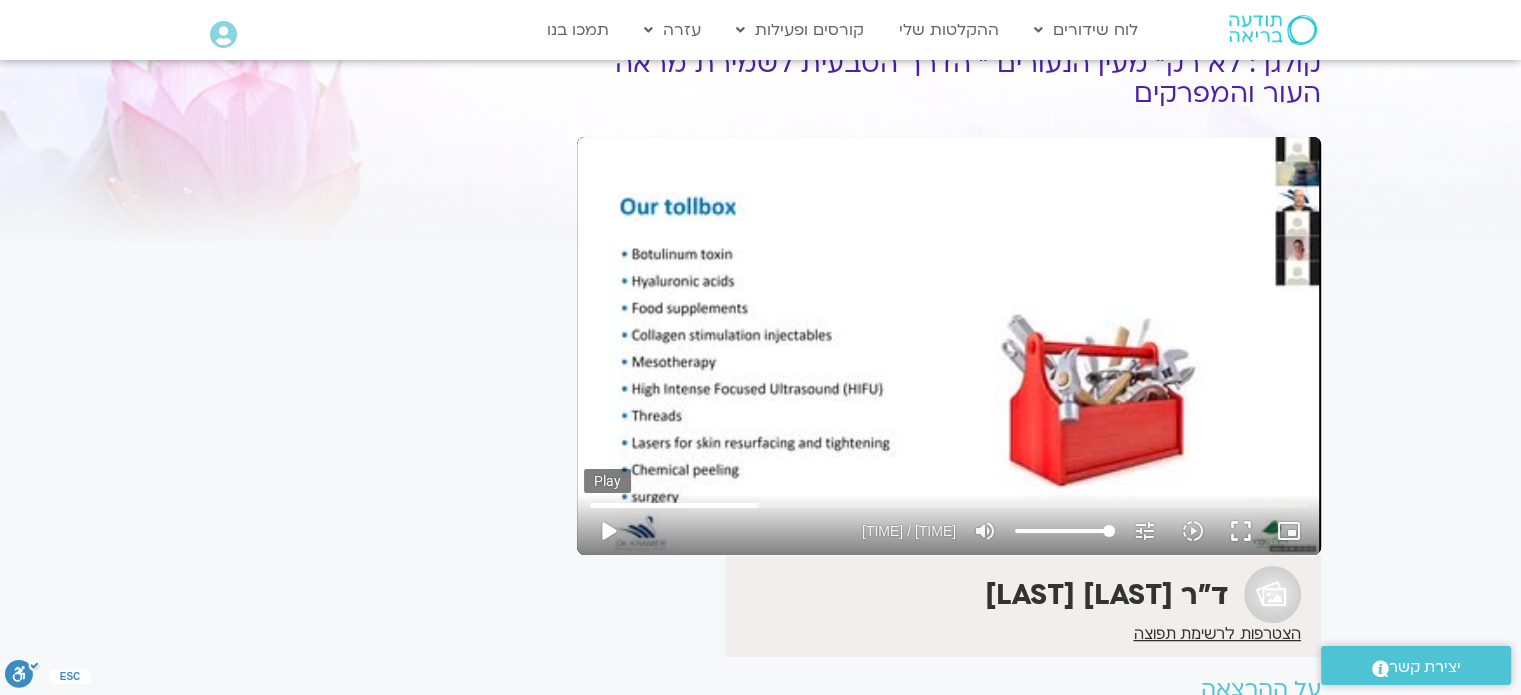 click on "play_arrow" at bounding box center [608, 531] 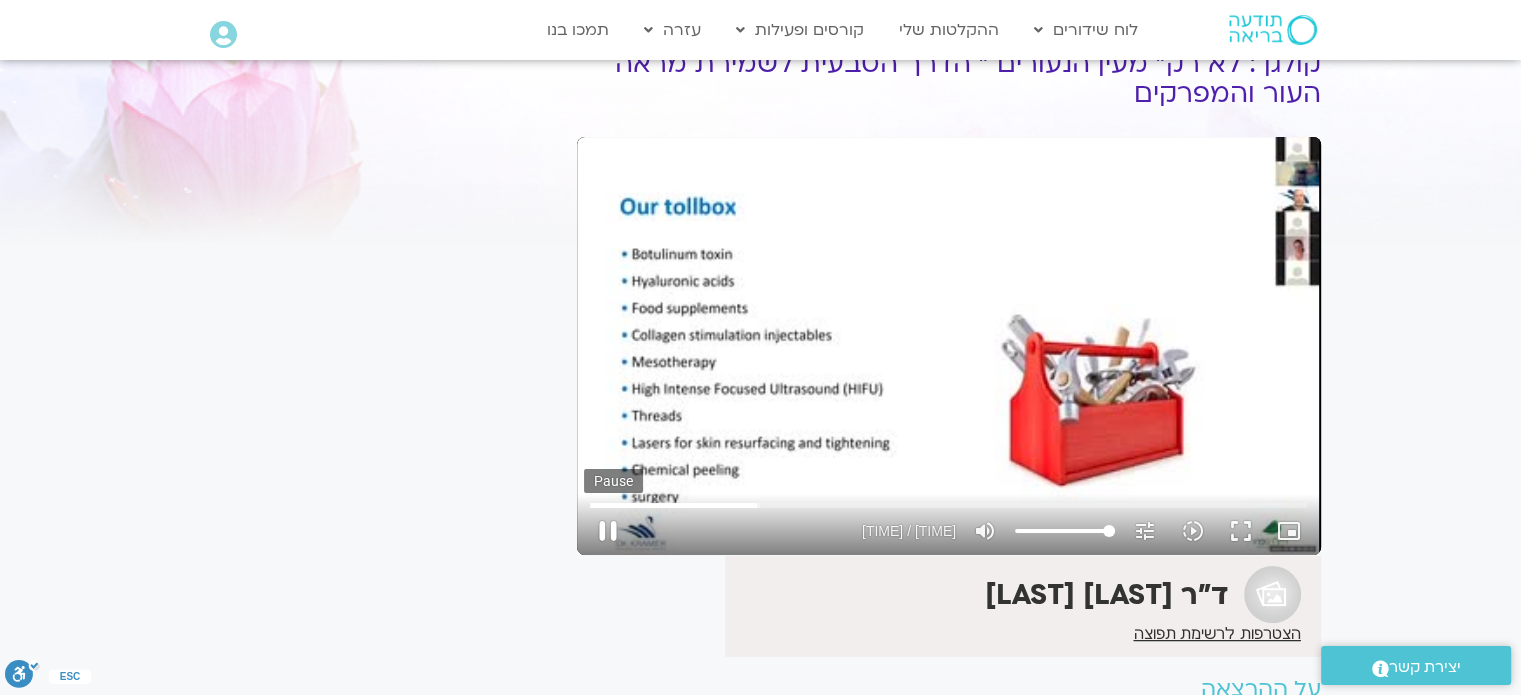 click on "pause" at bounding box center (608, 531) 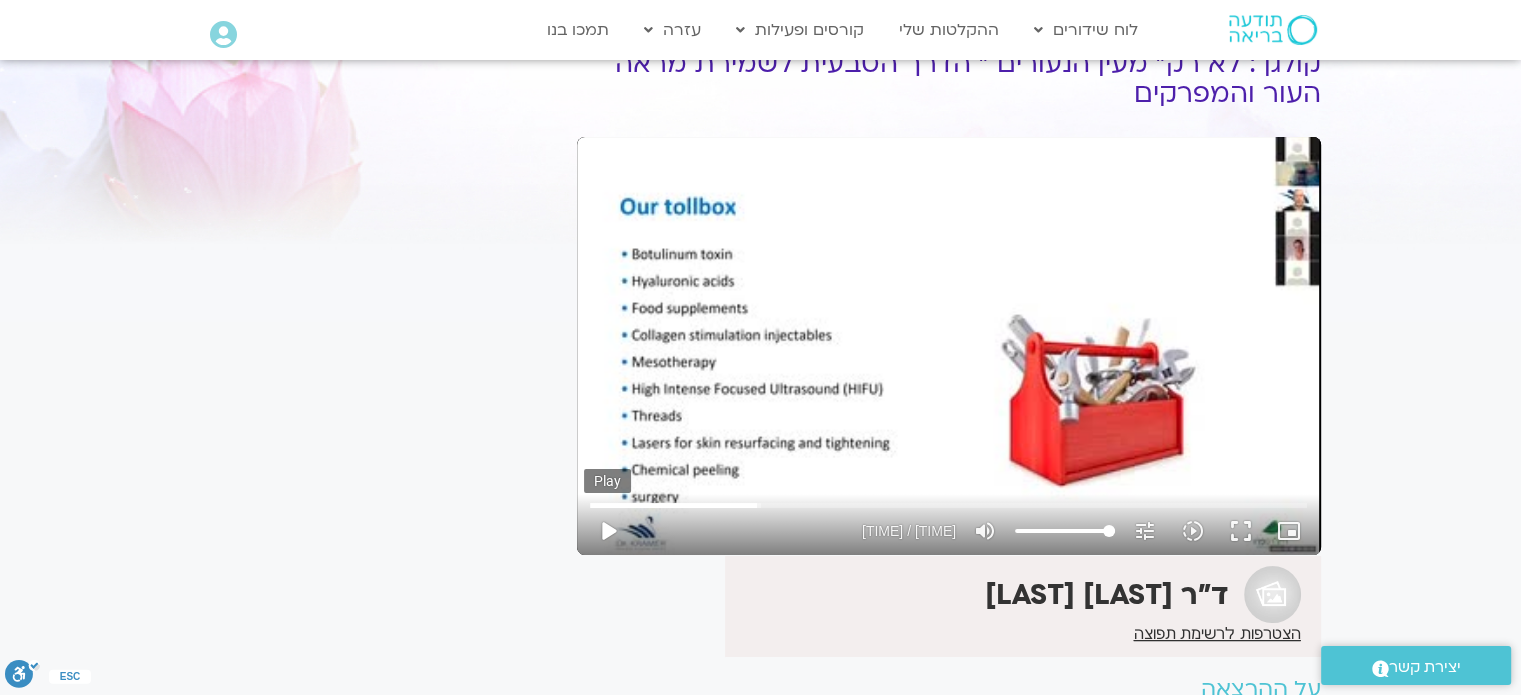 click on "play_arrow" at bounding box center (608, 531) 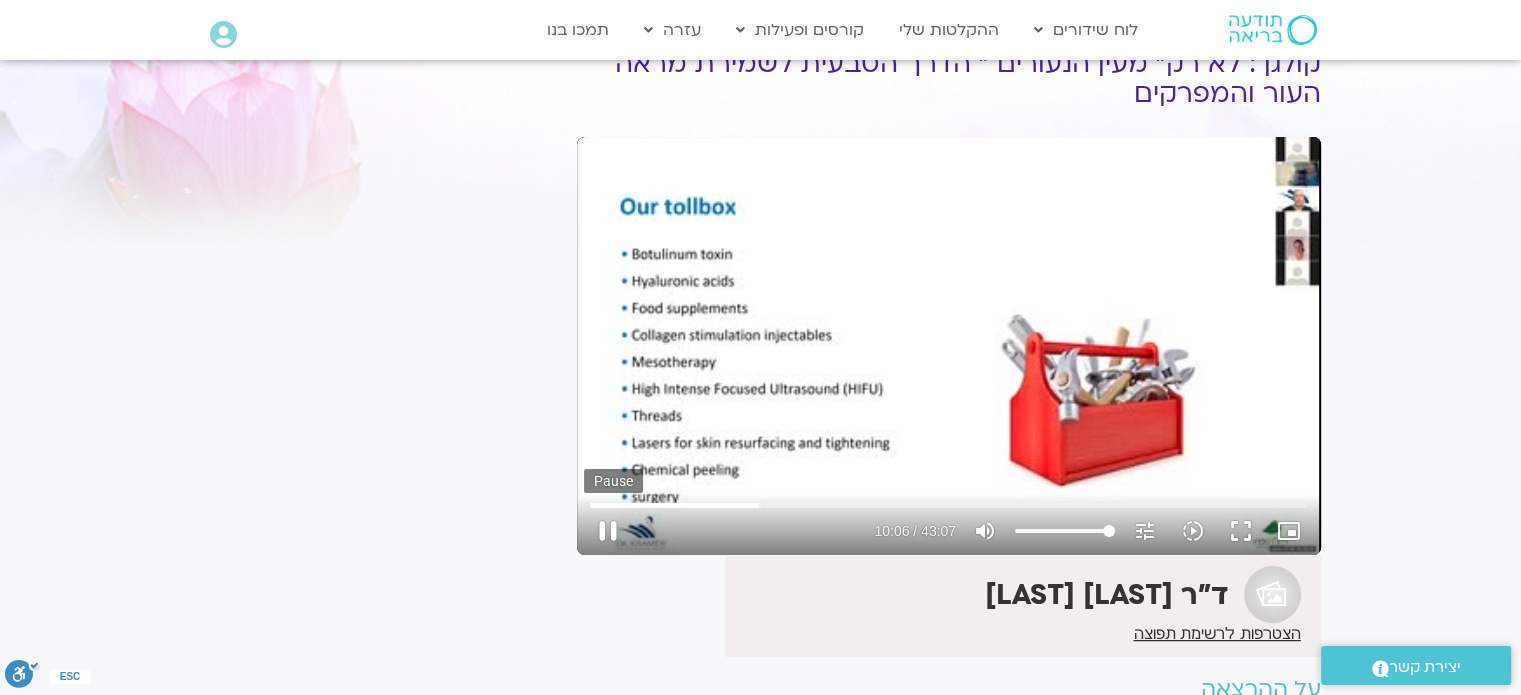 click on "pause" at bounding box center (608, 531) 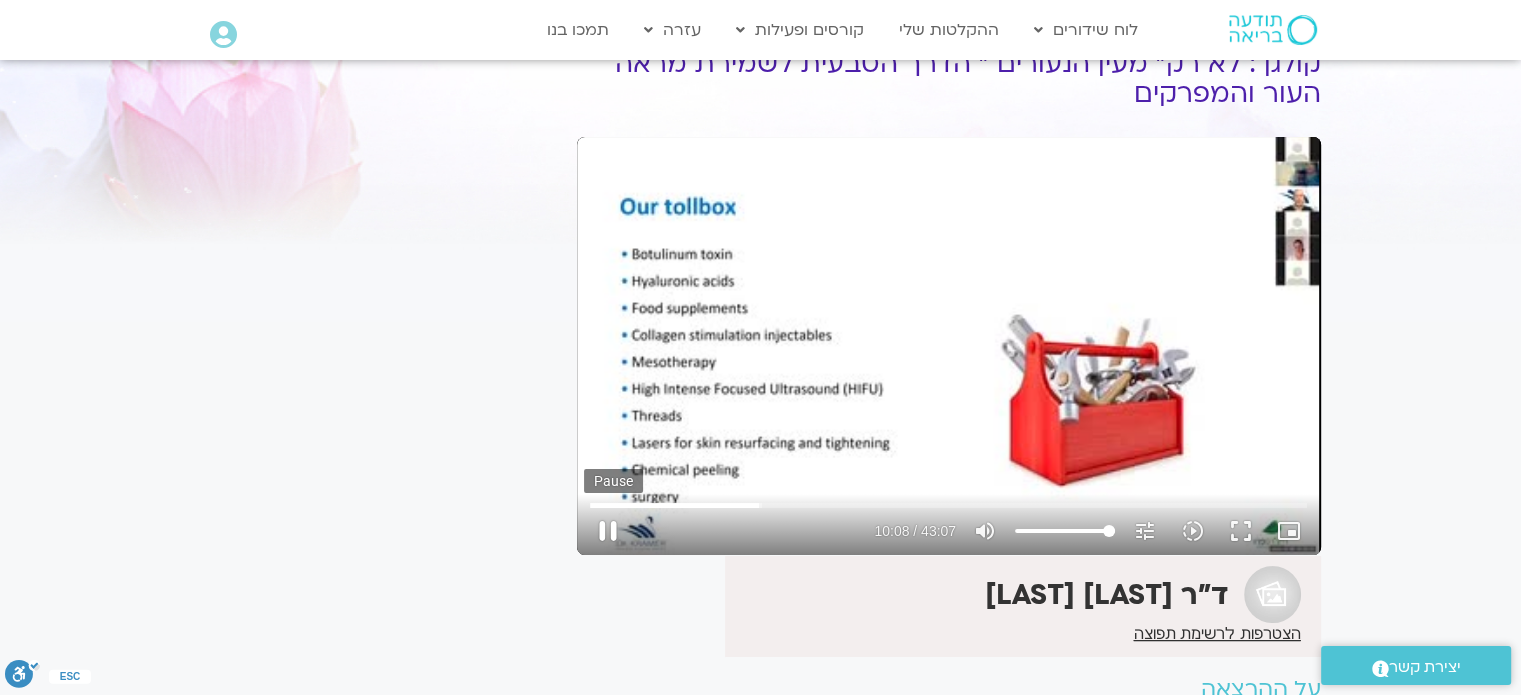 click on "pause" at bounding box center [608, 531] 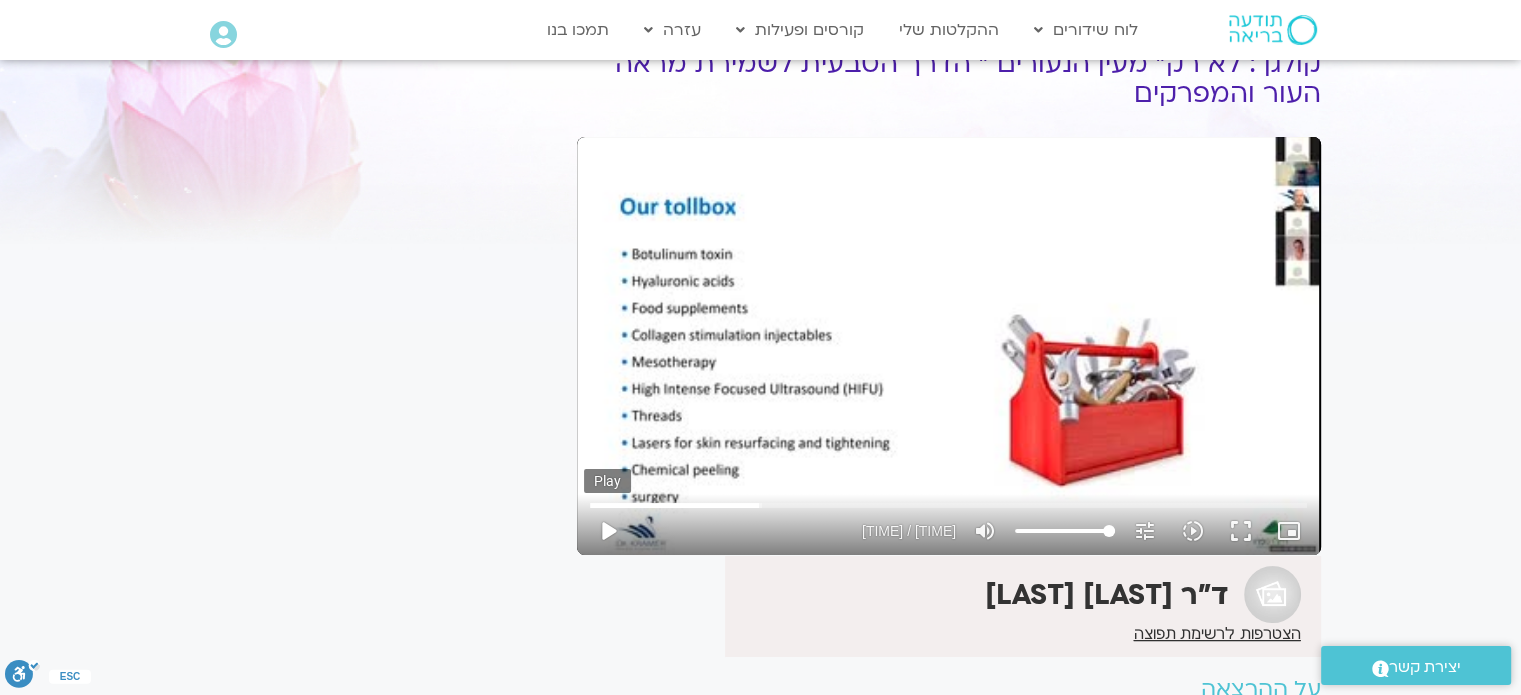 click on "play_arrow" at bounding box center [608, 531] 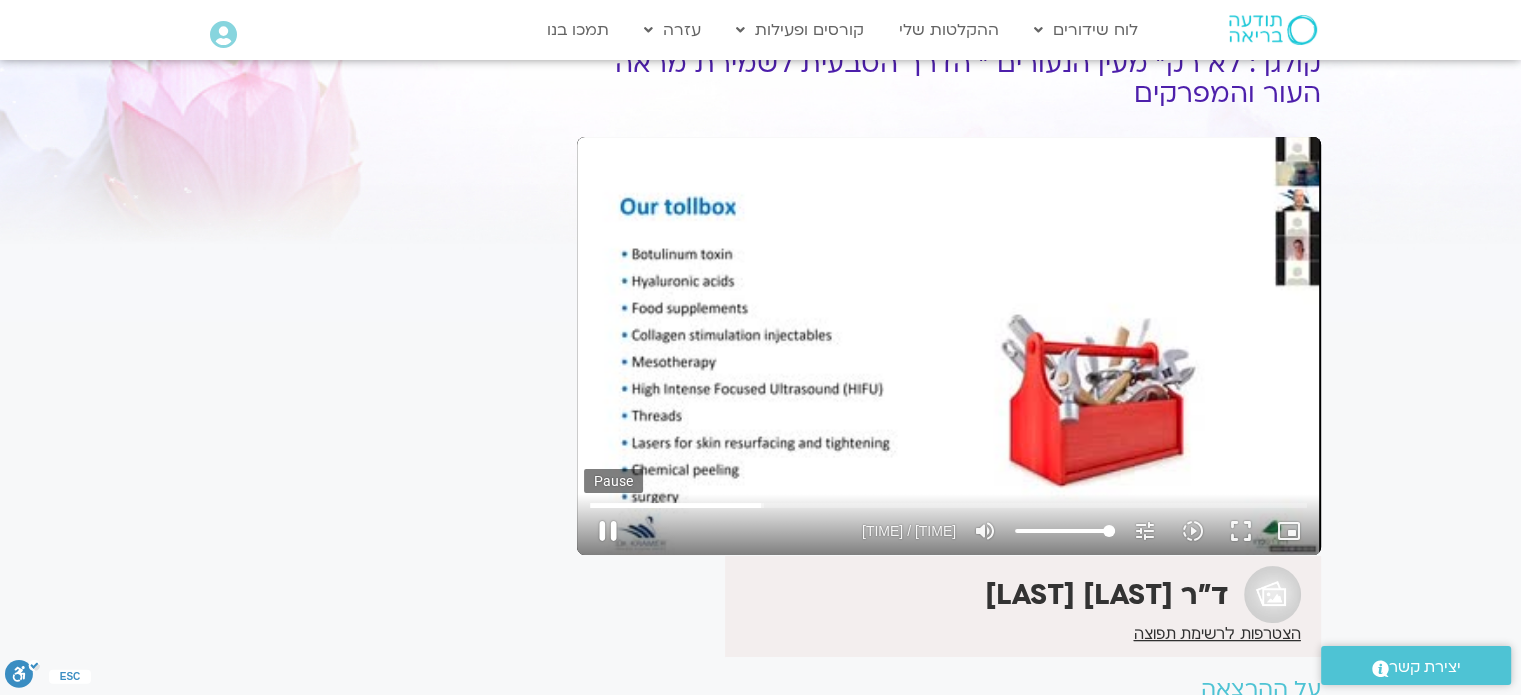 click on "pause" at bounding box center [608, 531] 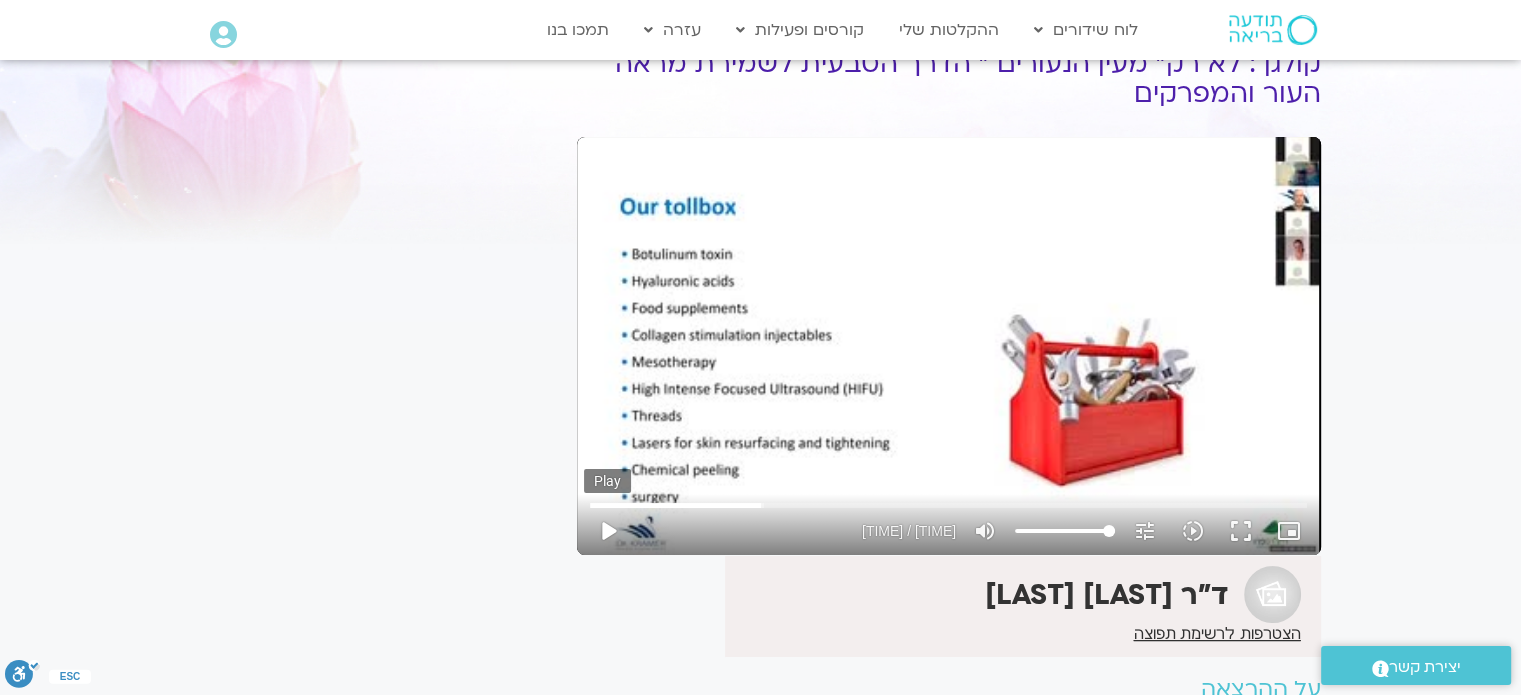 click on "play_arrow" at bounding box center (608, 531) 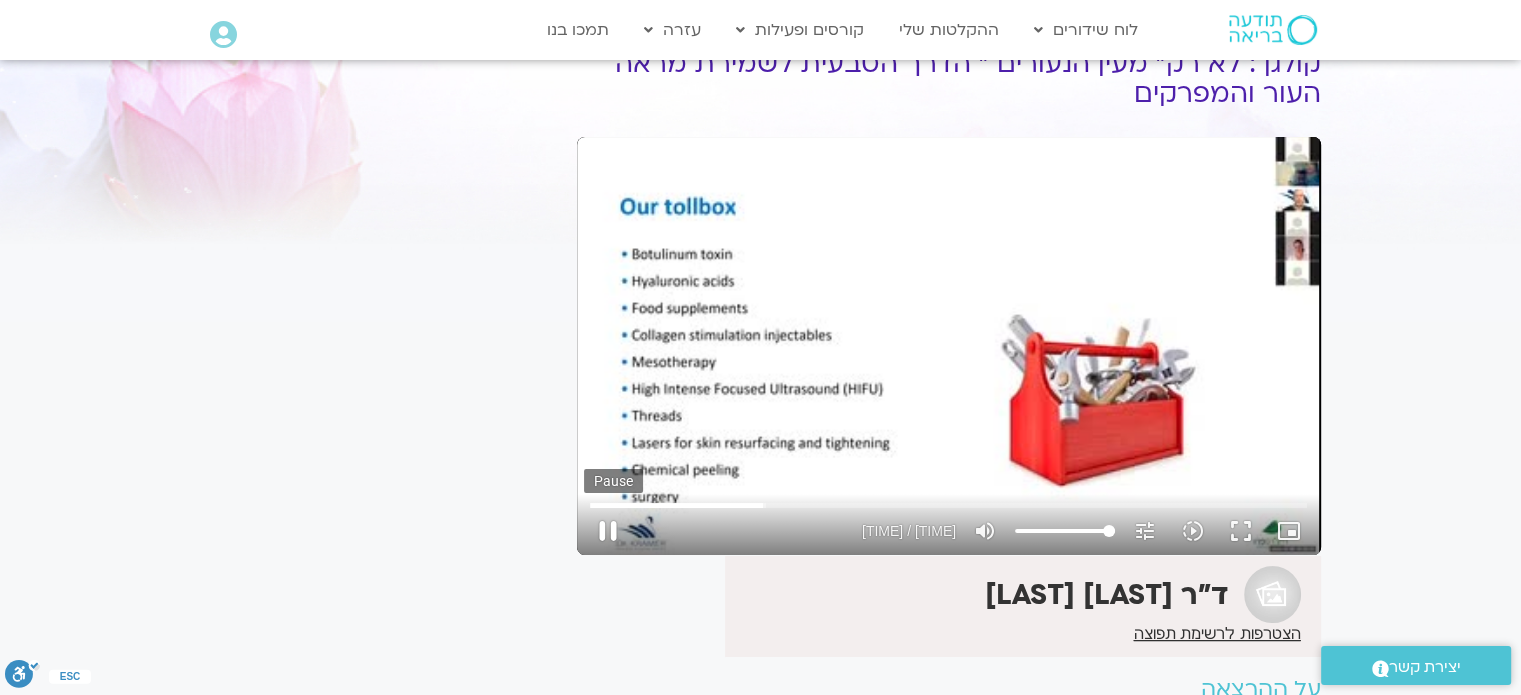 click on "pause" at bounding box center [608, 531] 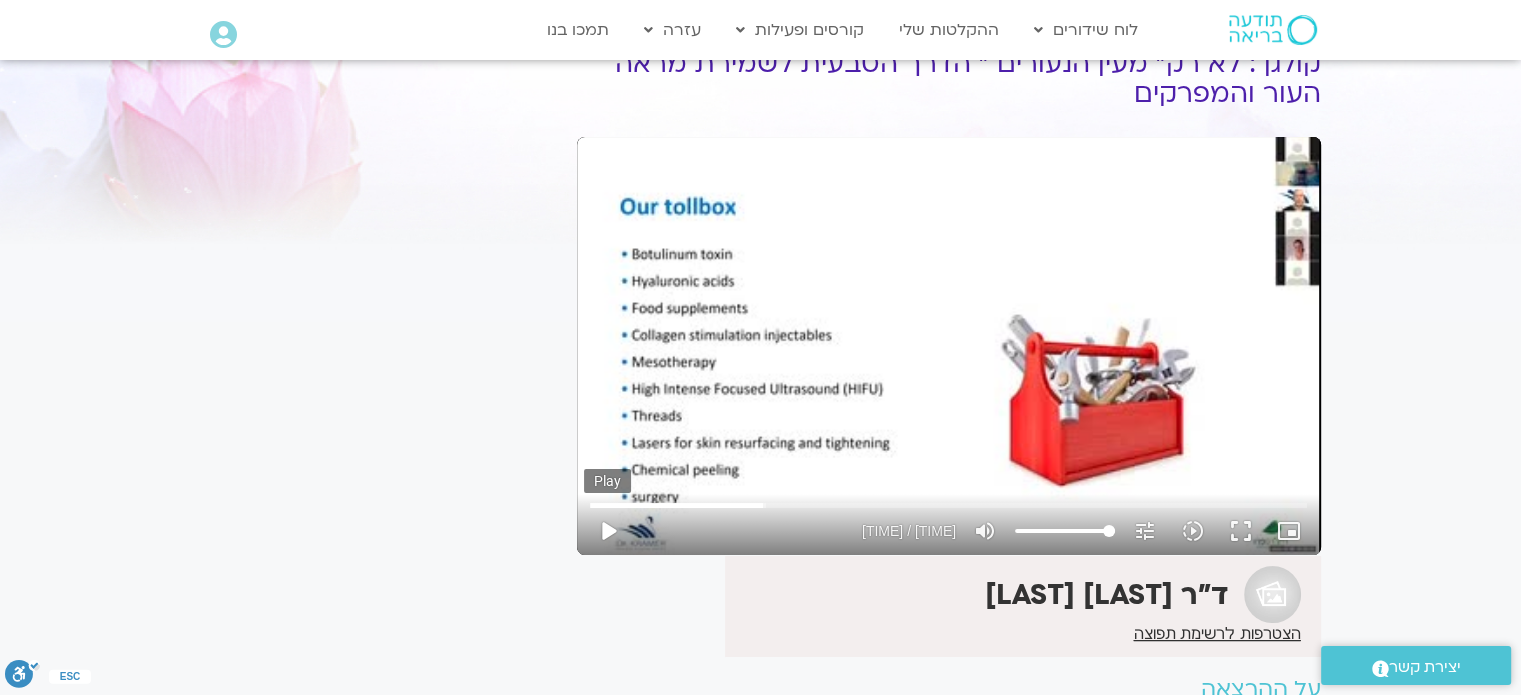 click on "play_arrow" at bounding box center [608, 531] 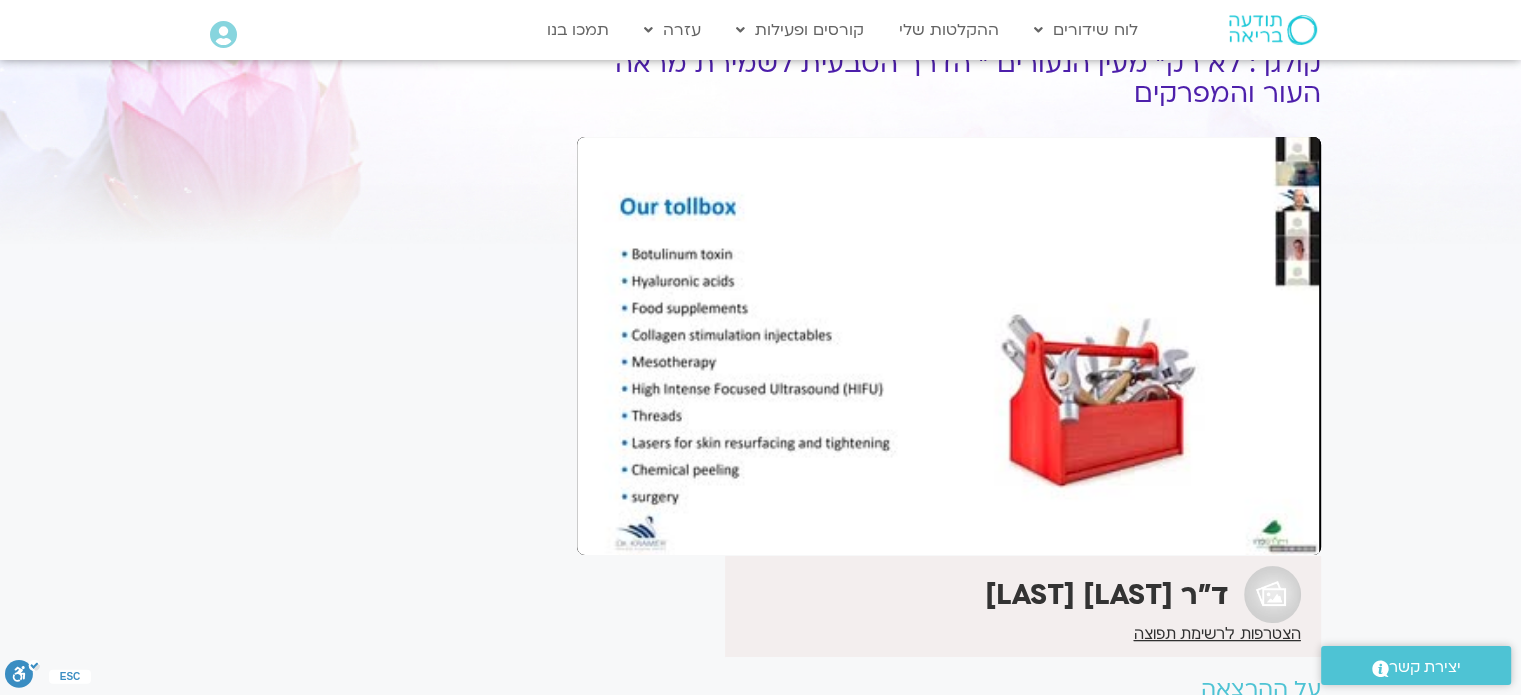 click on "pause" at bounding box center [608, 531] 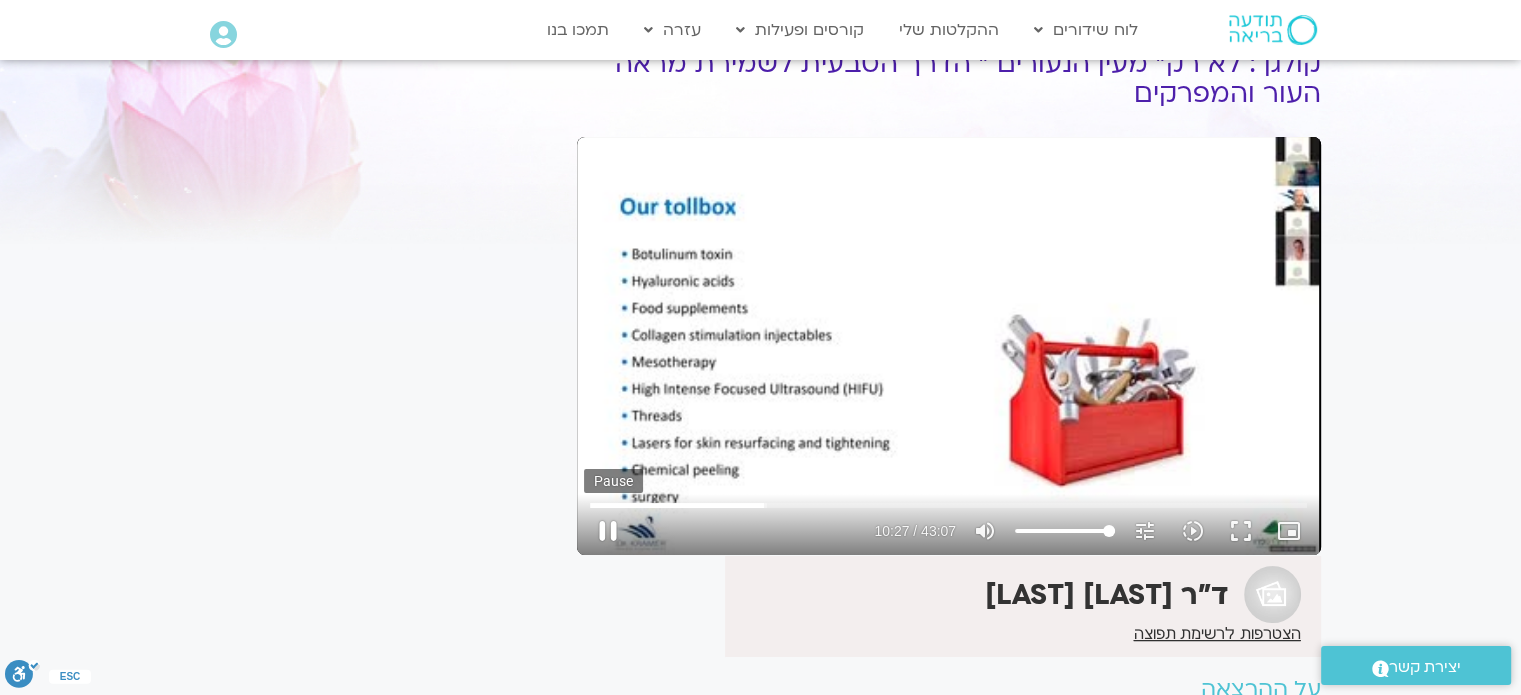 click on "pause" at bounding box center [608, 531] 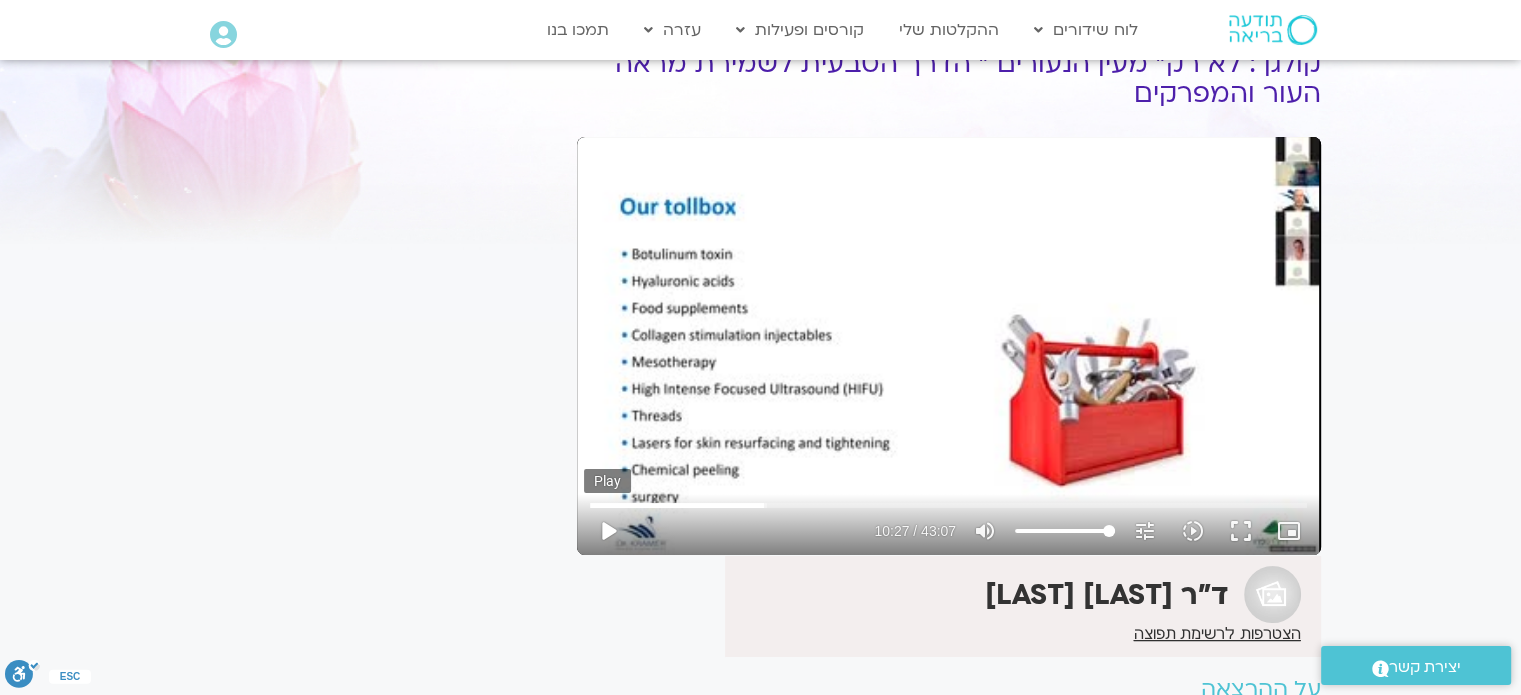 click on "play_arrow" at bounding box center (608, 531) 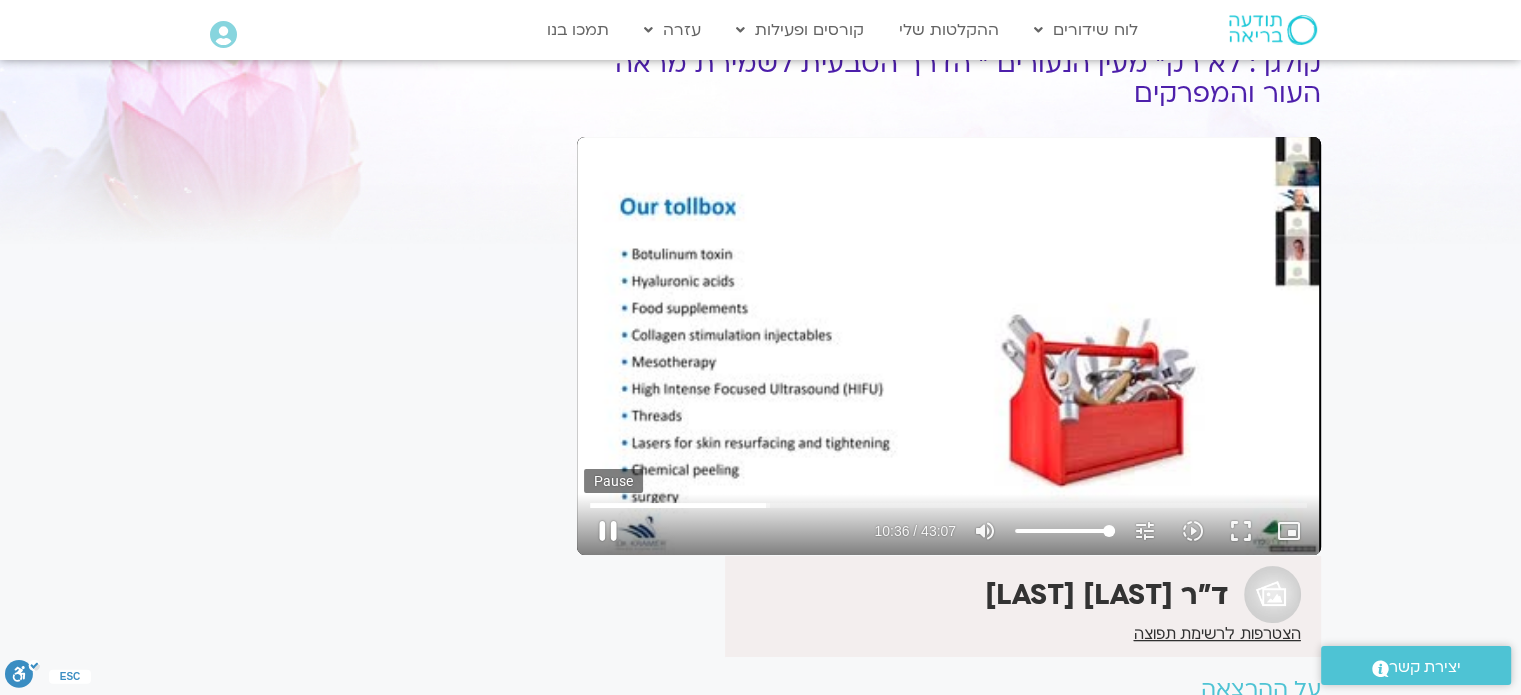 click on "pause" at bounding box center (608, 531) 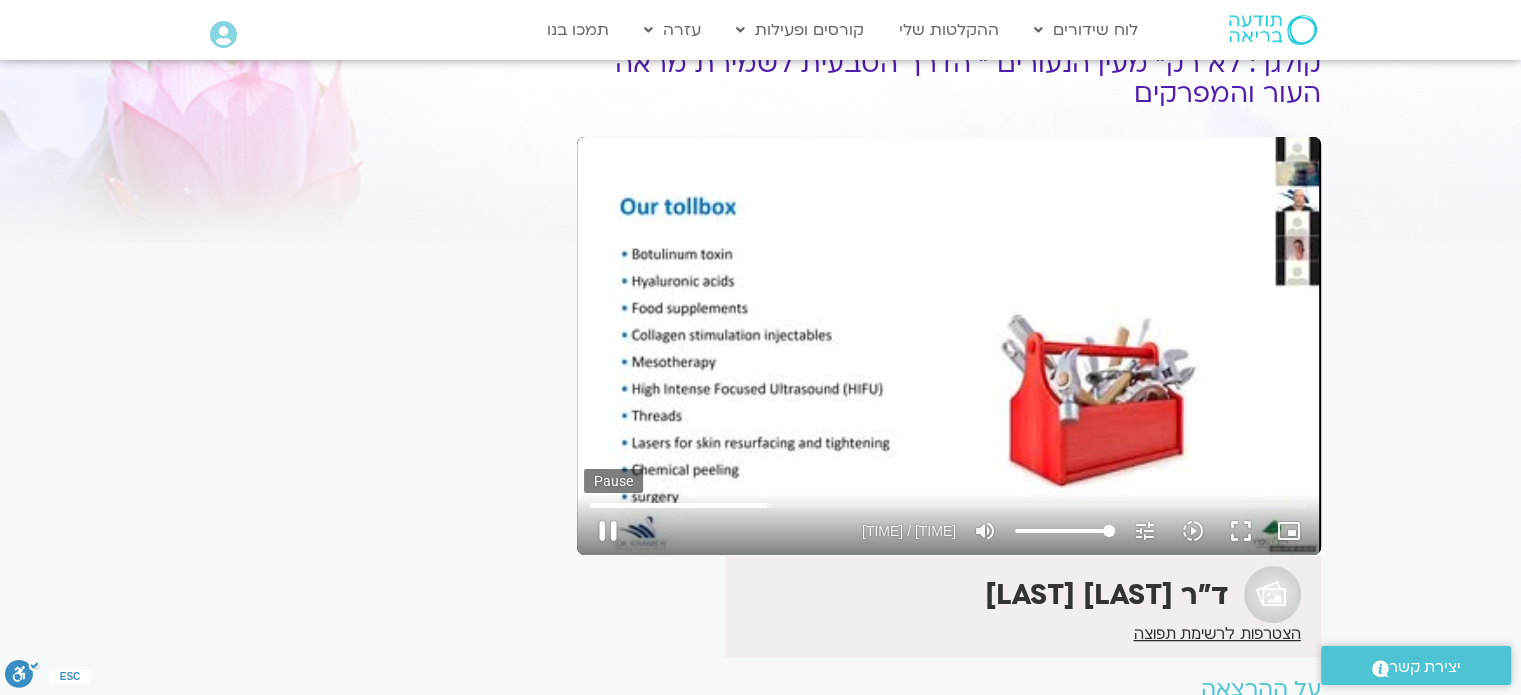 click on "pause" at bounding box center (608, 531) 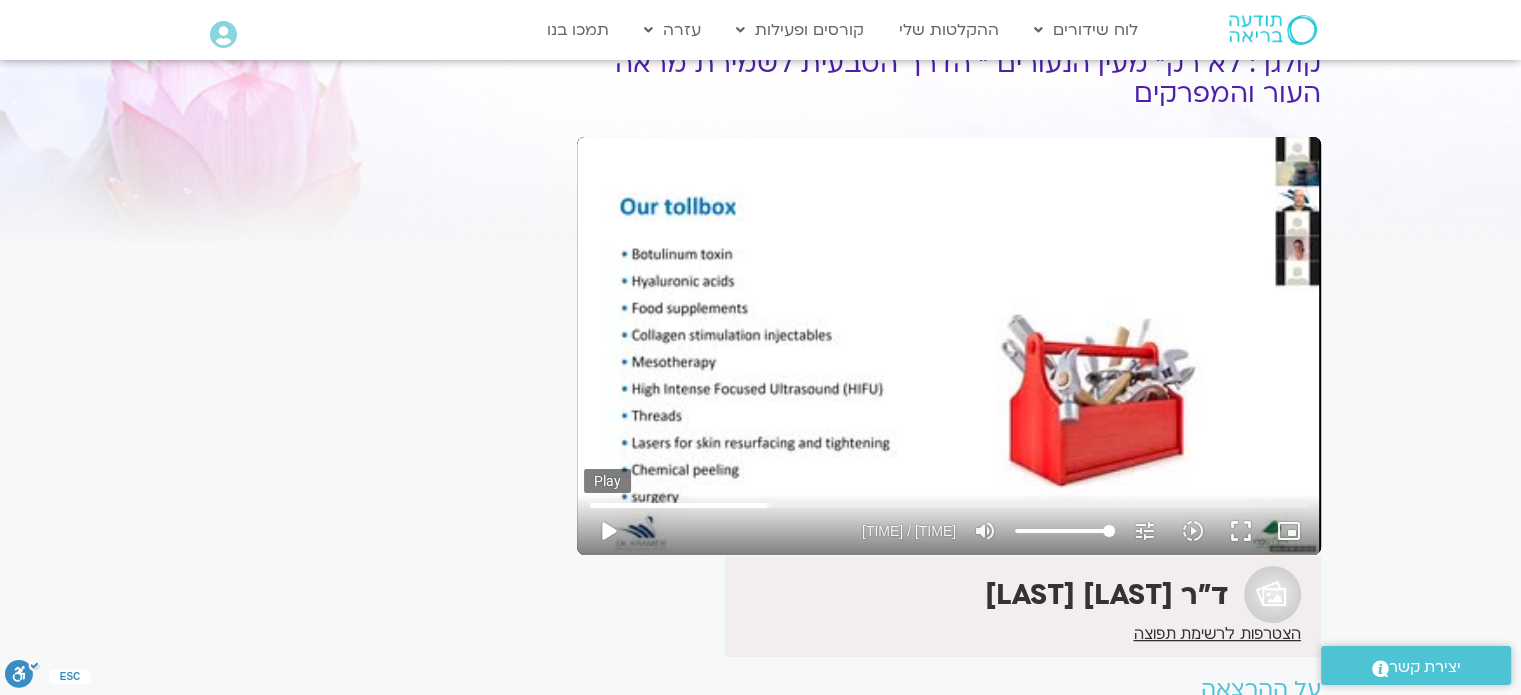click on "play_arrow" at bounding box center (608, 531) 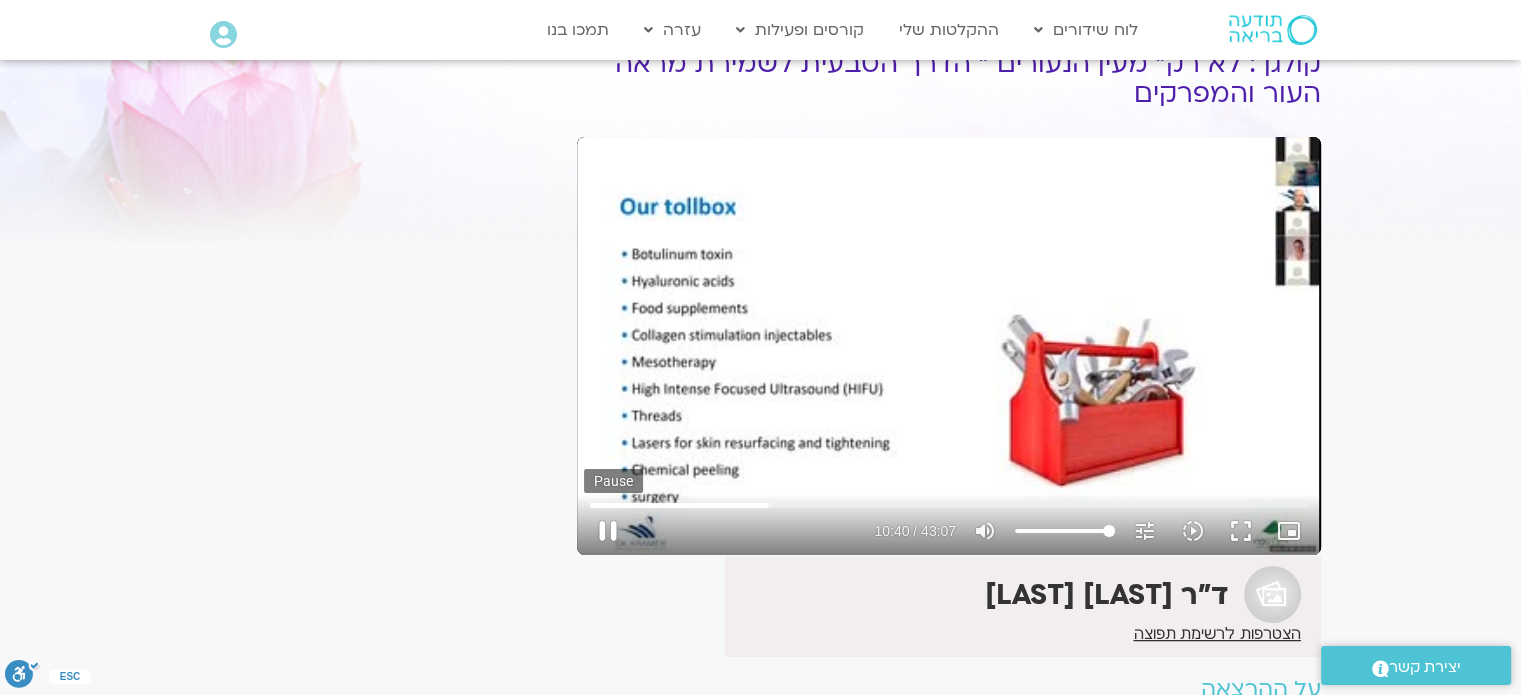 click on "pause" at bounding box center (608, 531) 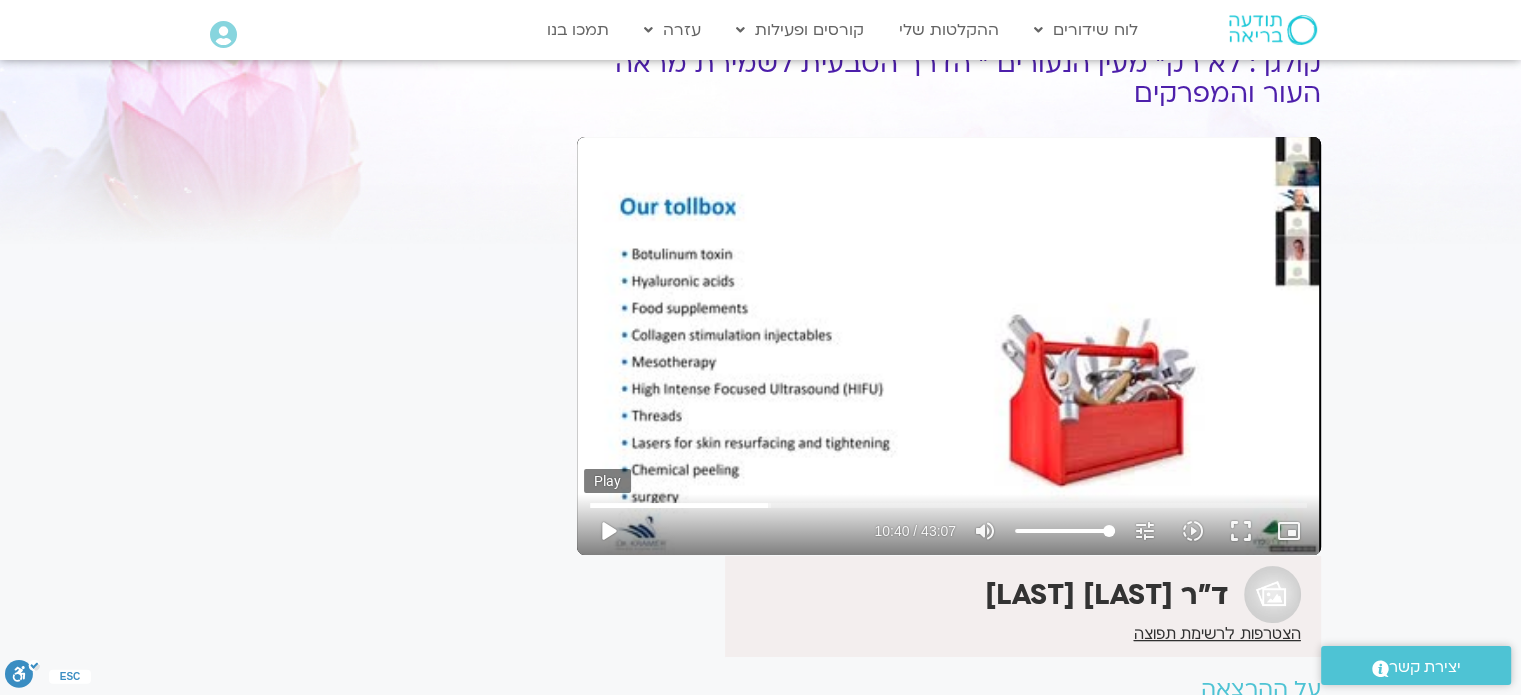click on "play_arrow" at bounding box center [608, 531] 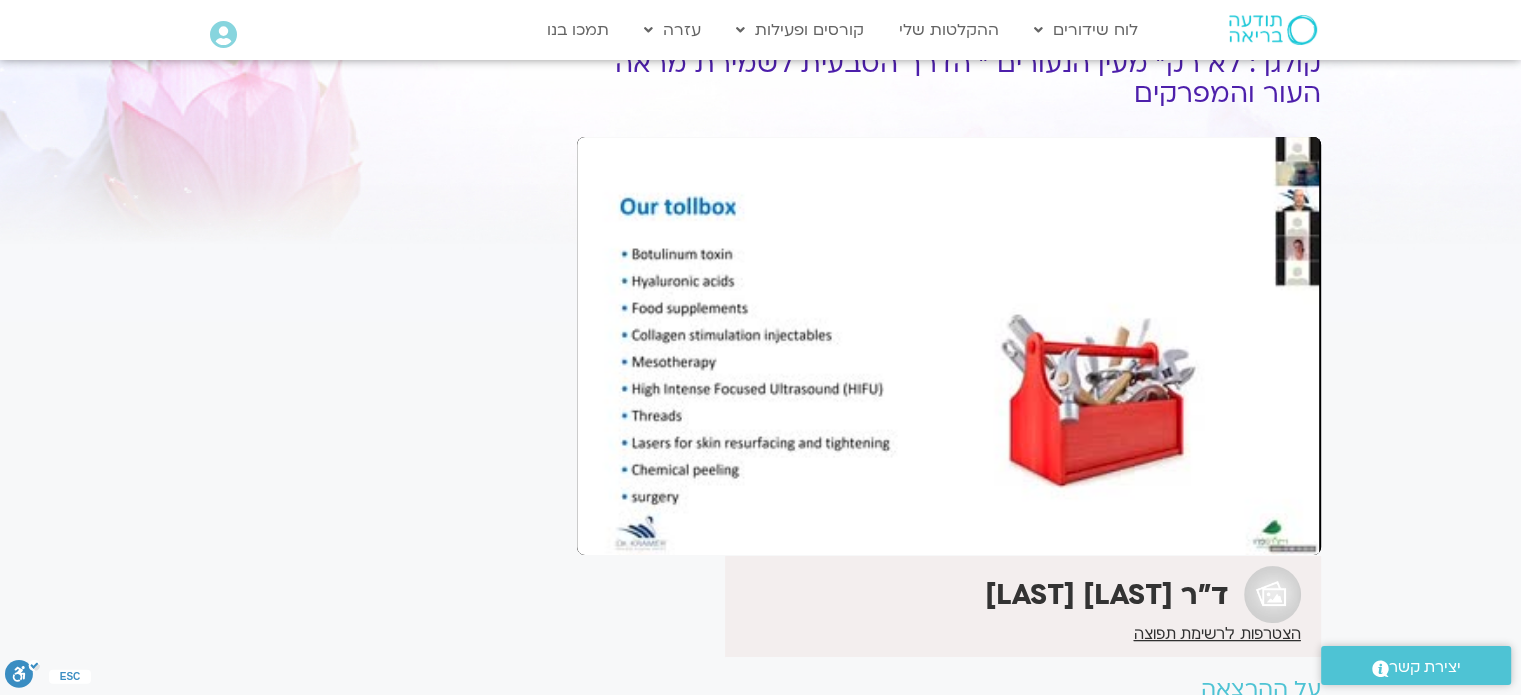 click on "pause" at bounding box center (608, 531) 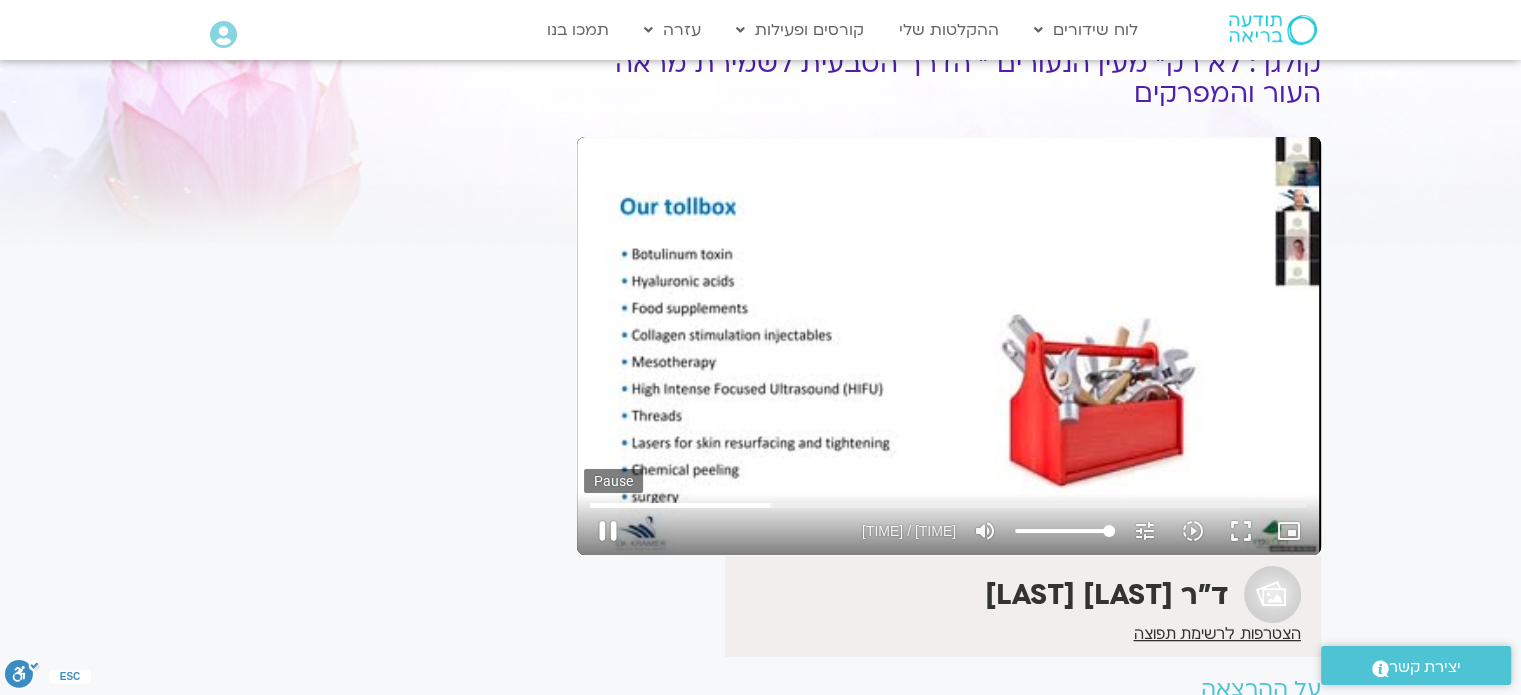 click on "pause" at bounding box center [608, 531] 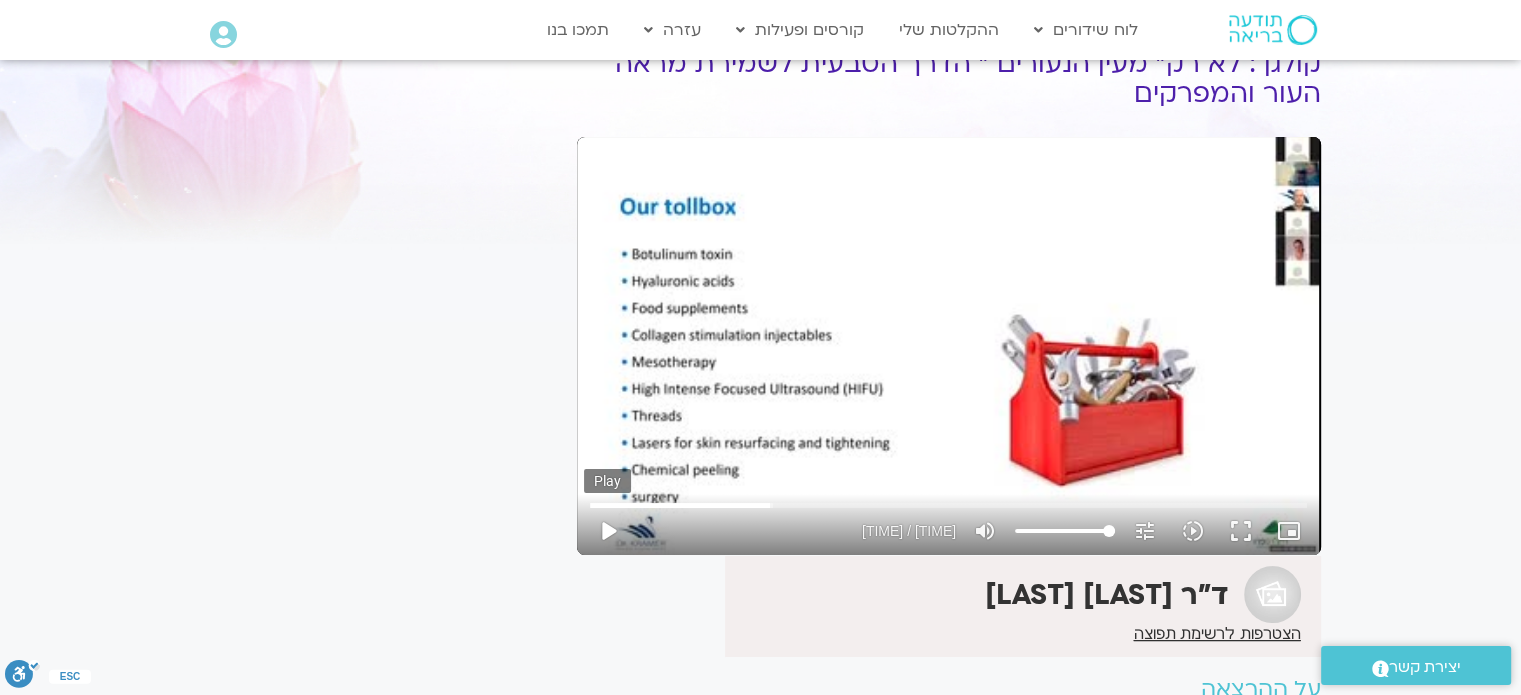 click on "play_arrow" at bounding box center (608, 531) 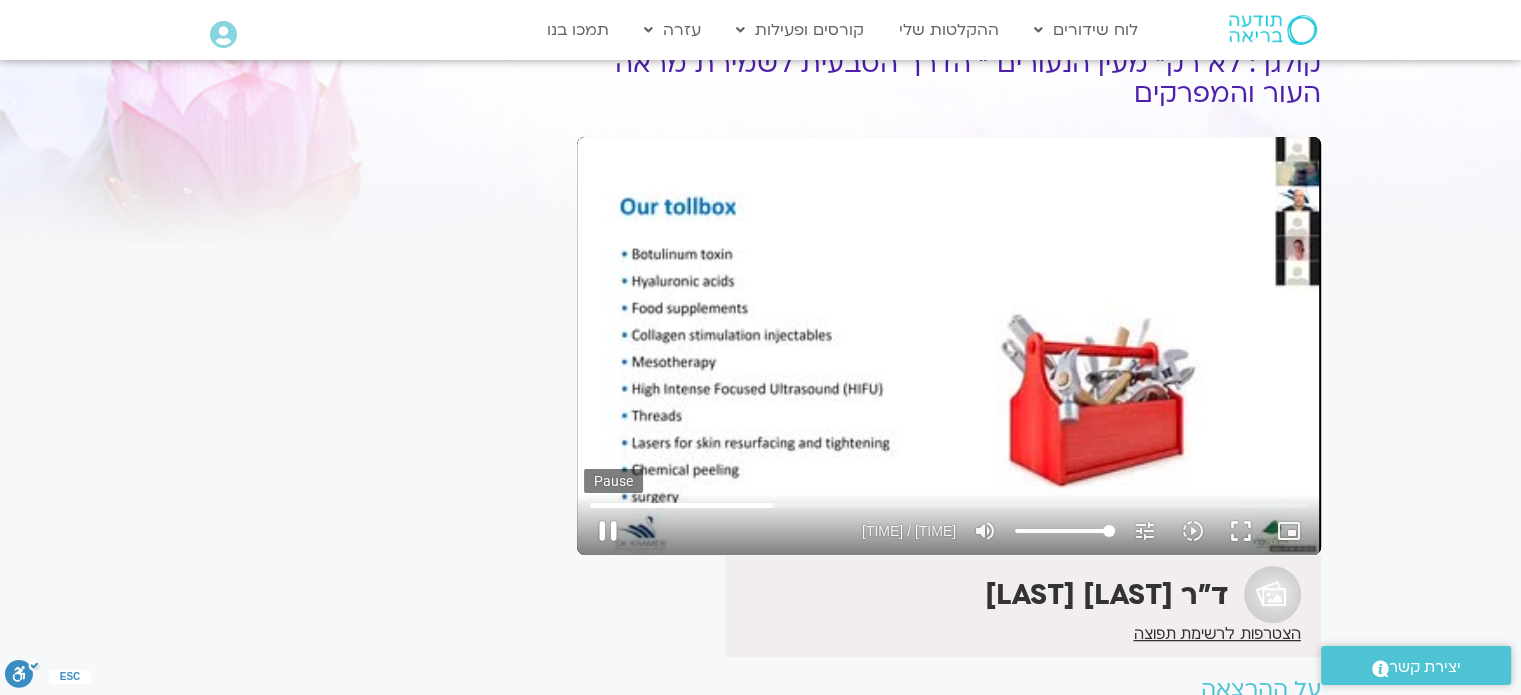 click on "pause" at bounding box center [608, 531] 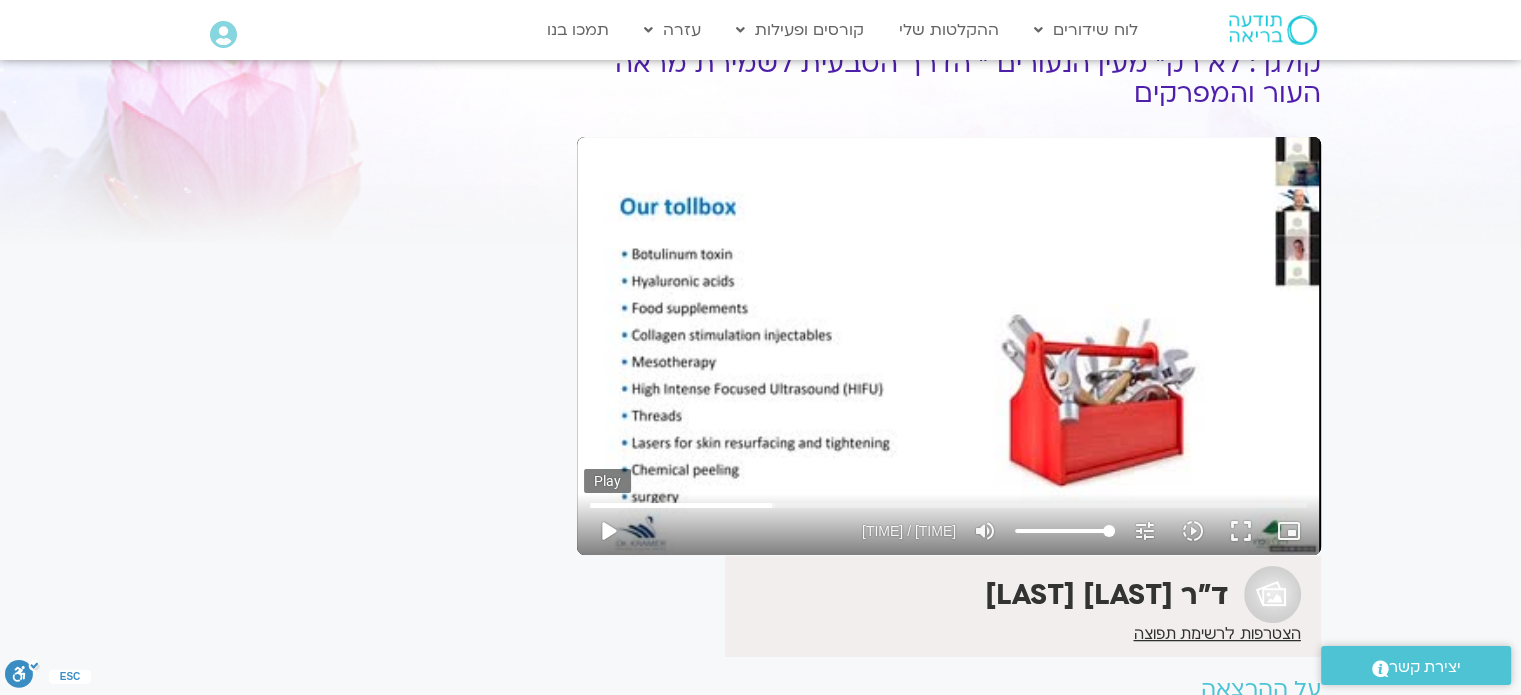 click on "play_arrow" at bounding box center (608, 531) 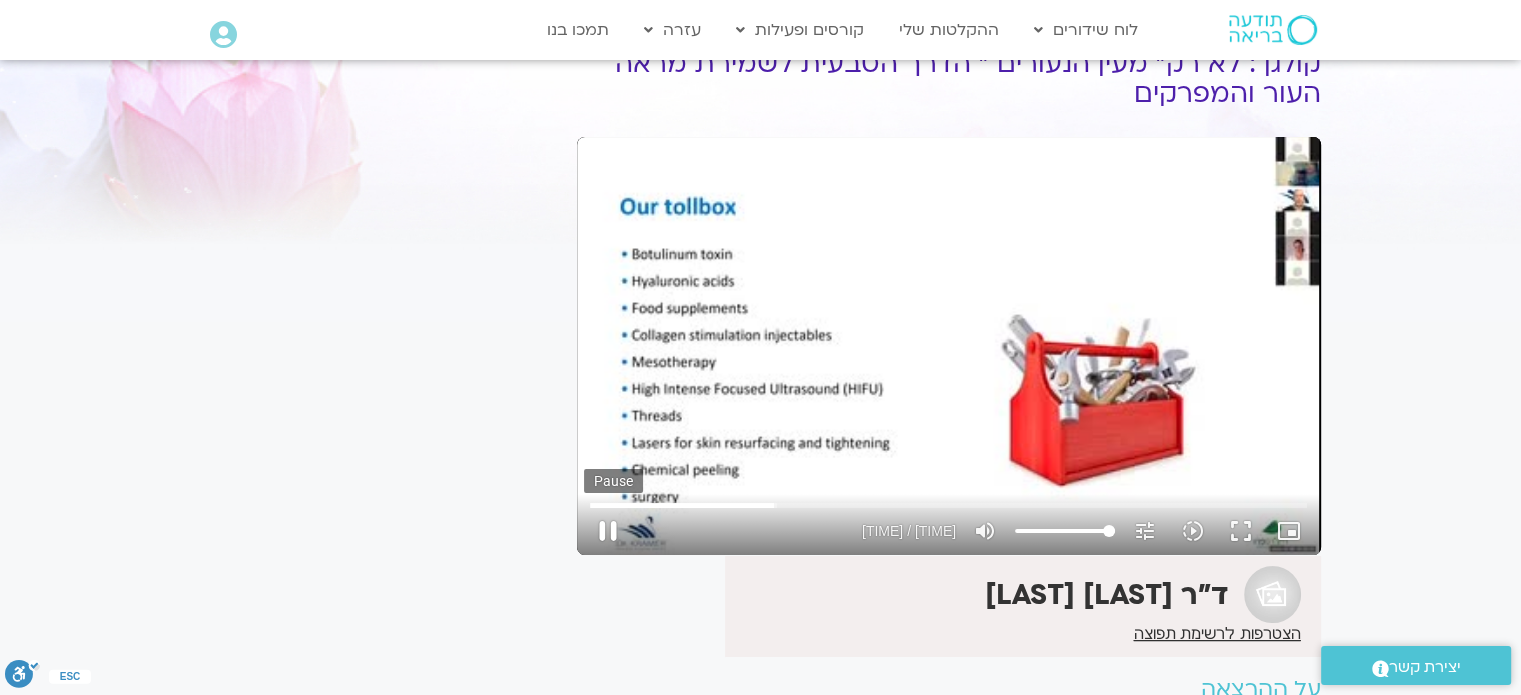 click on "pause" at bounding box center [608, 531] 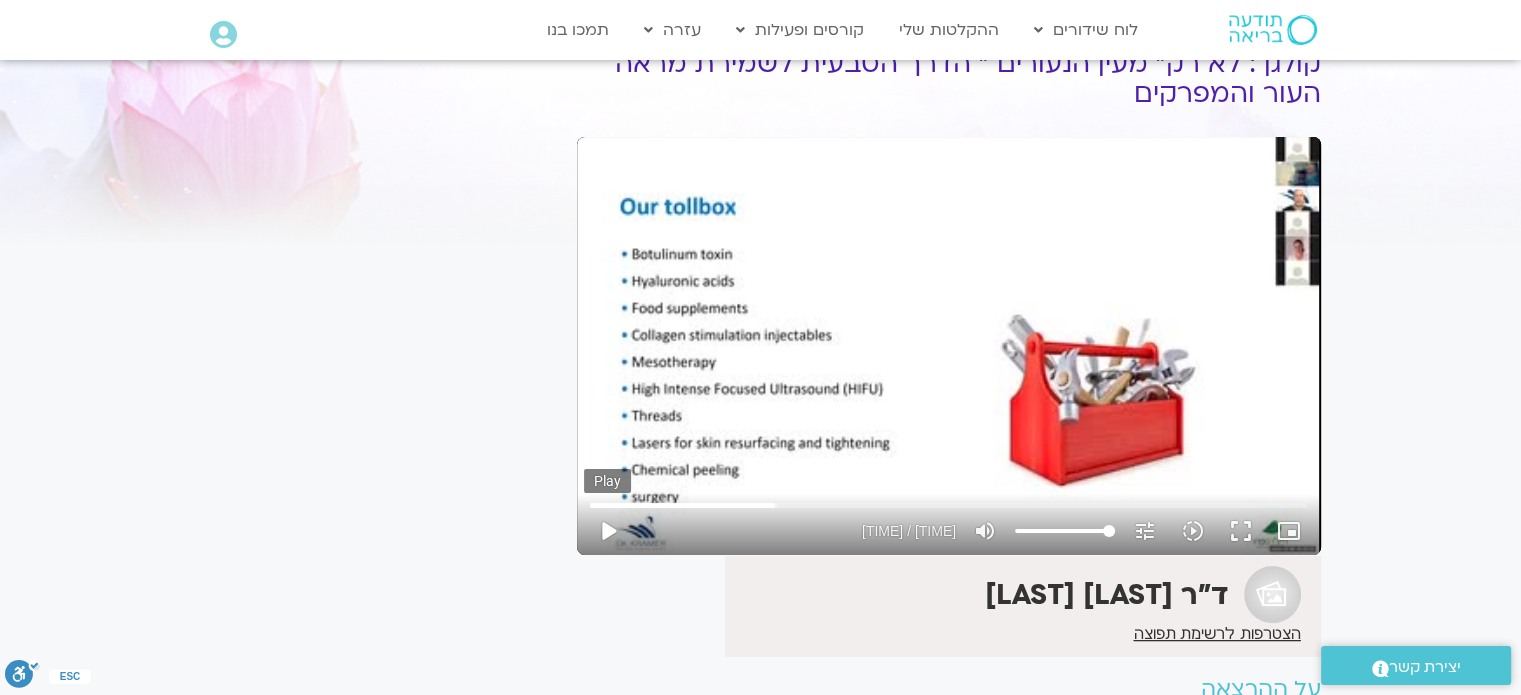 click on "play_arrow" at bounding box center [608, 531] 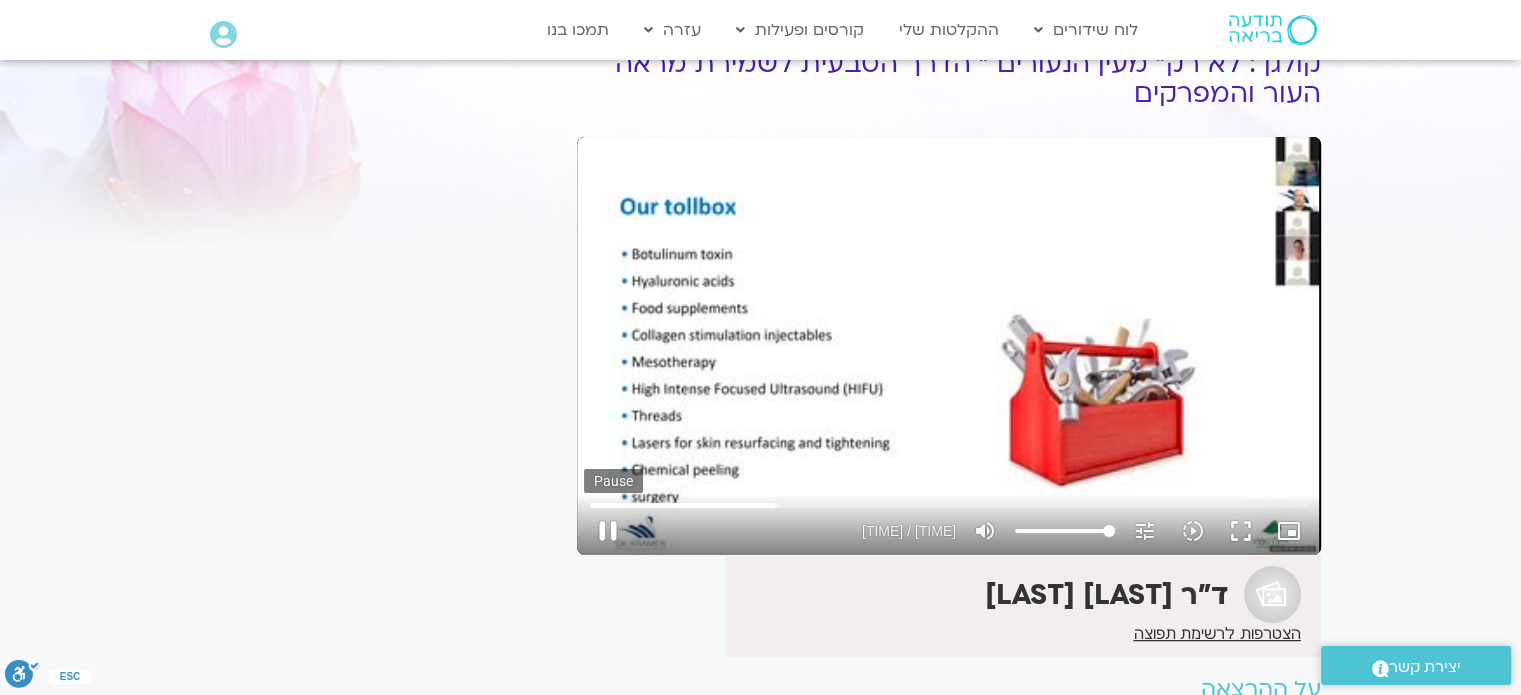 click on "pause" at bounding box center [608, 531] 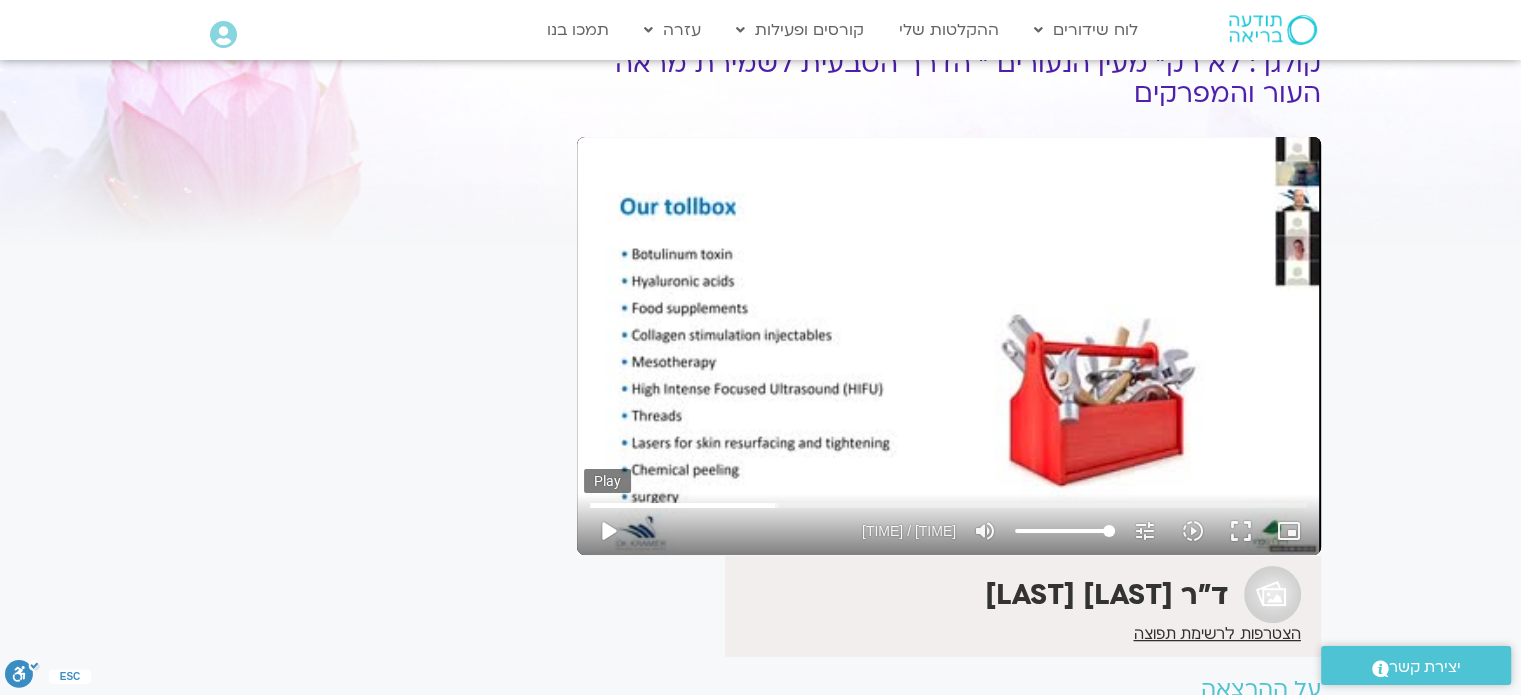 click on "play_arrow" at bounding box center (608, 531) 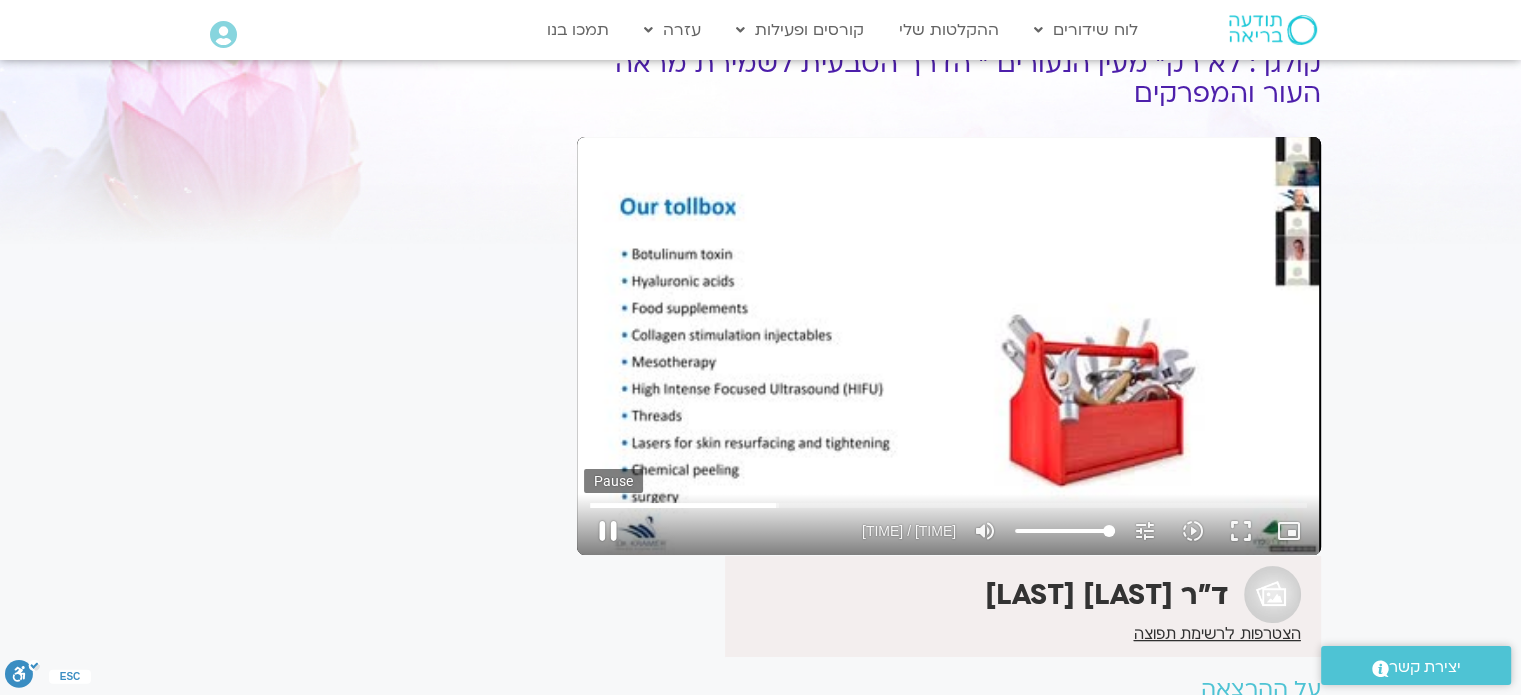 click on "pause" at bounding box center [608, 531] 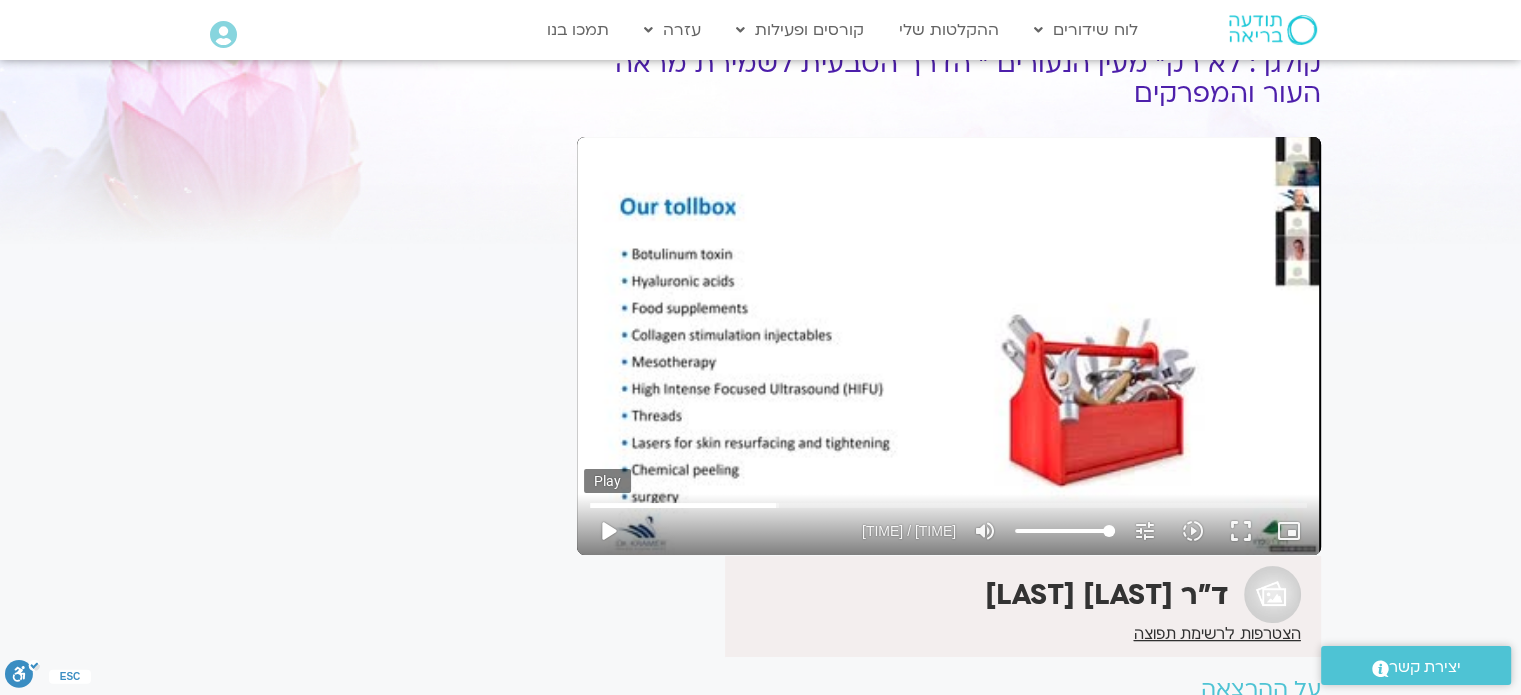 click on "play_arrow" at bounding box center [608, 531] 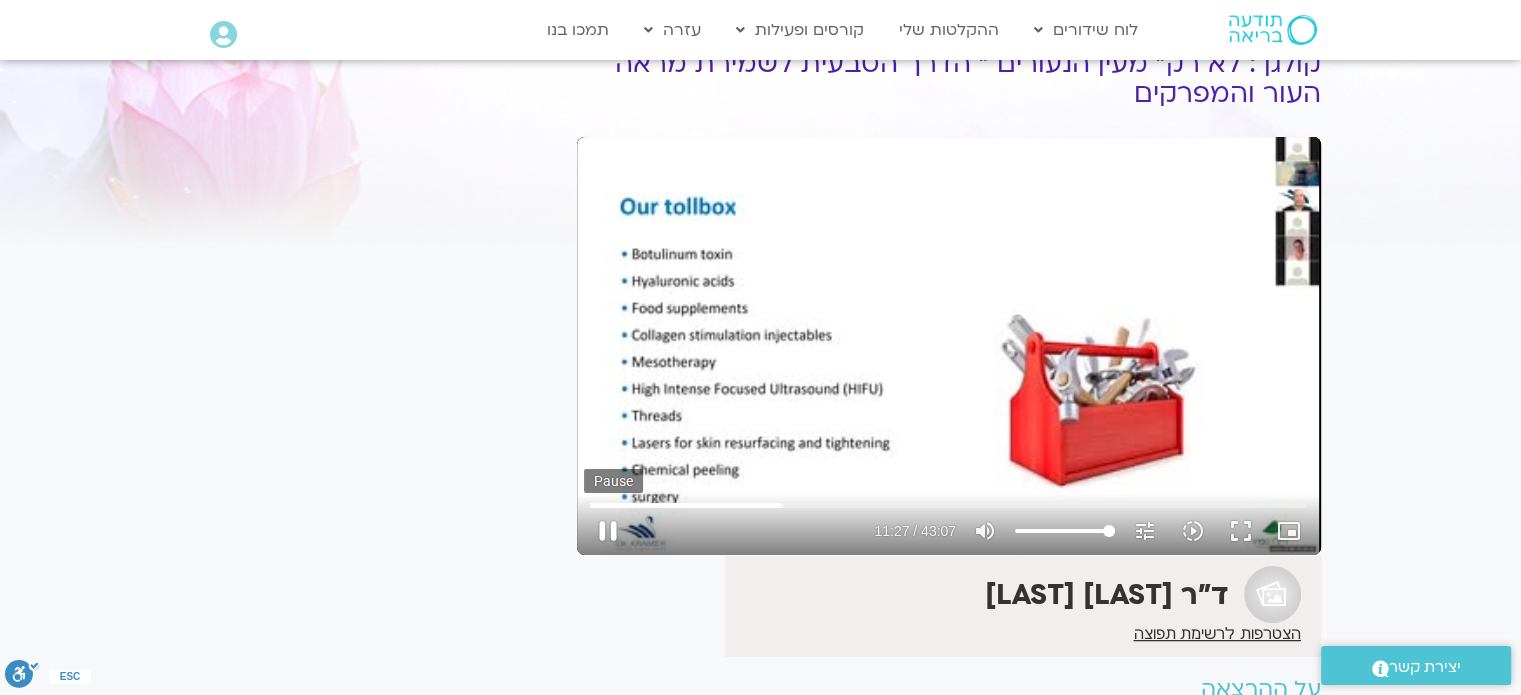 click on "pause" at bounding box center (608, 531) 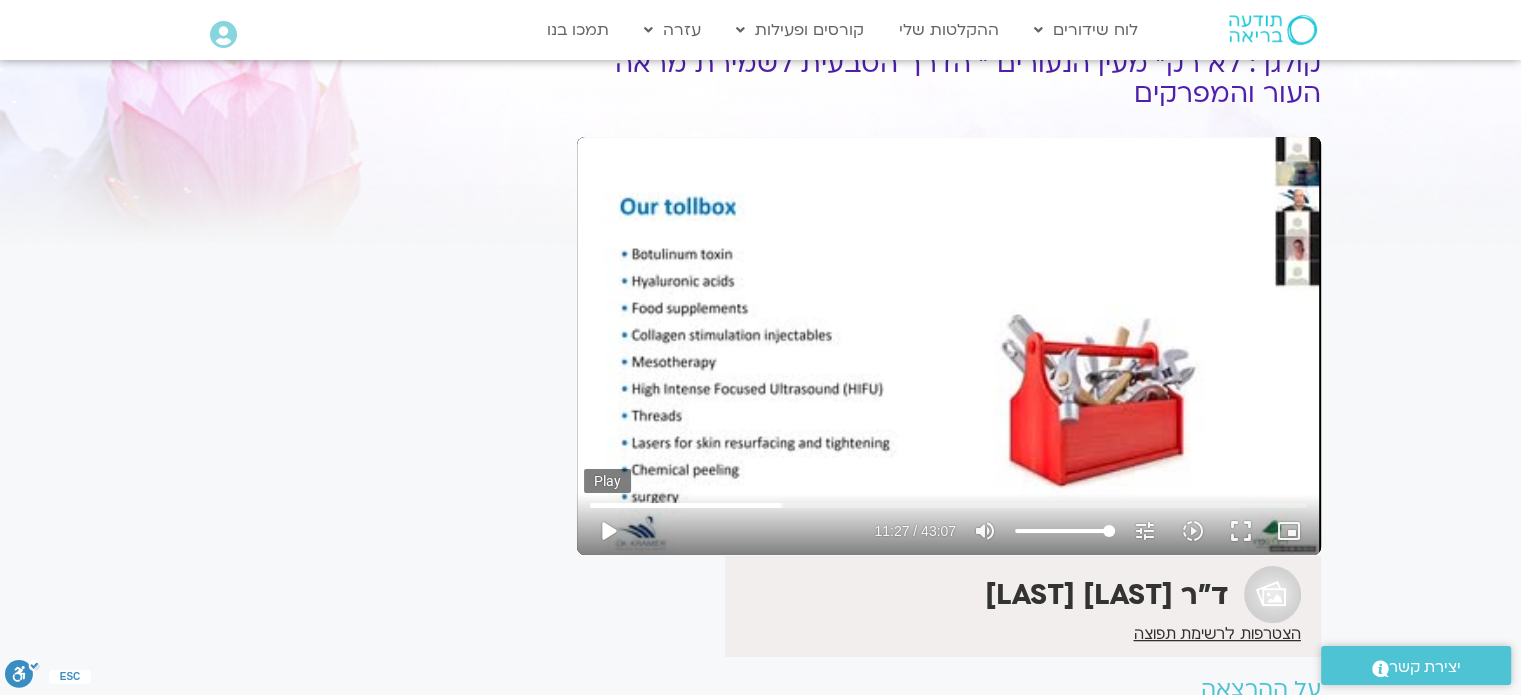 click on "play_arrow" at bounding box center (608, 531) 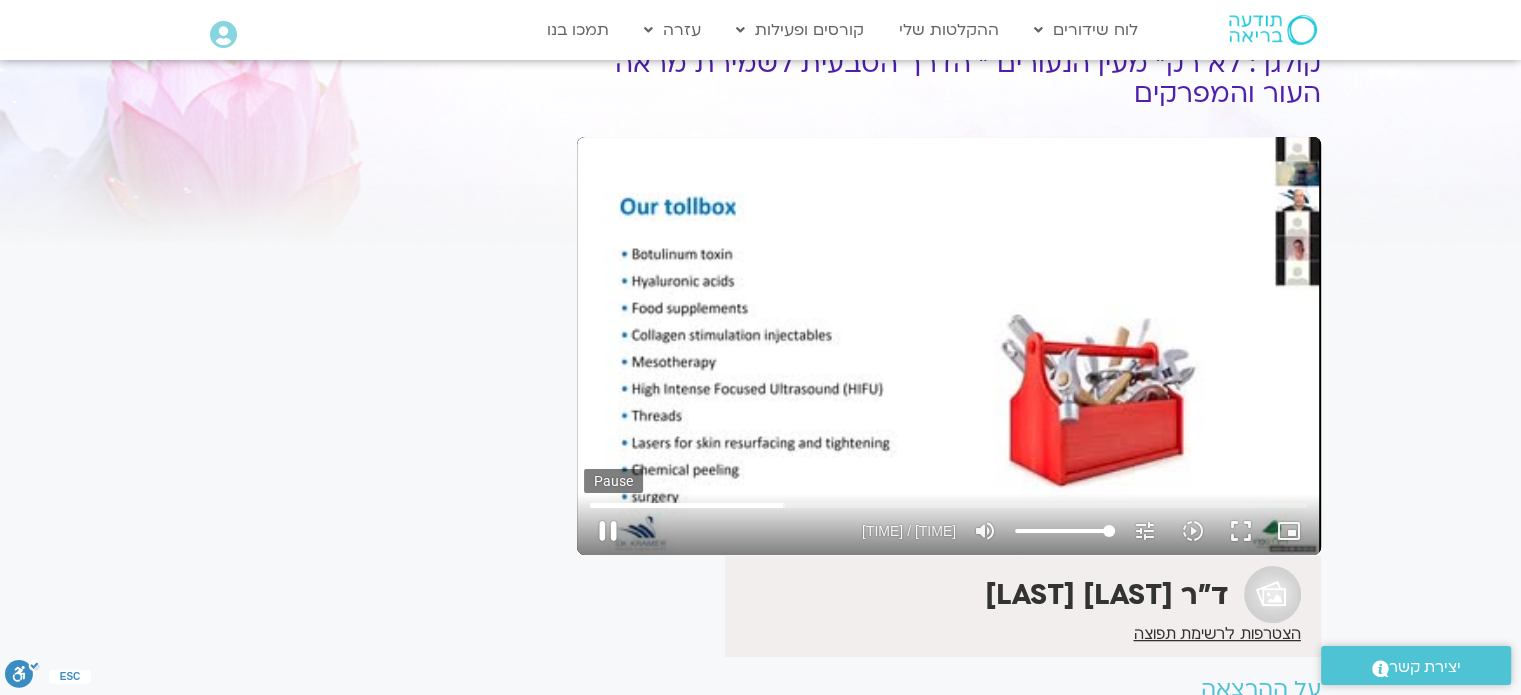 click on "pause" at bounding box center (608, 531) 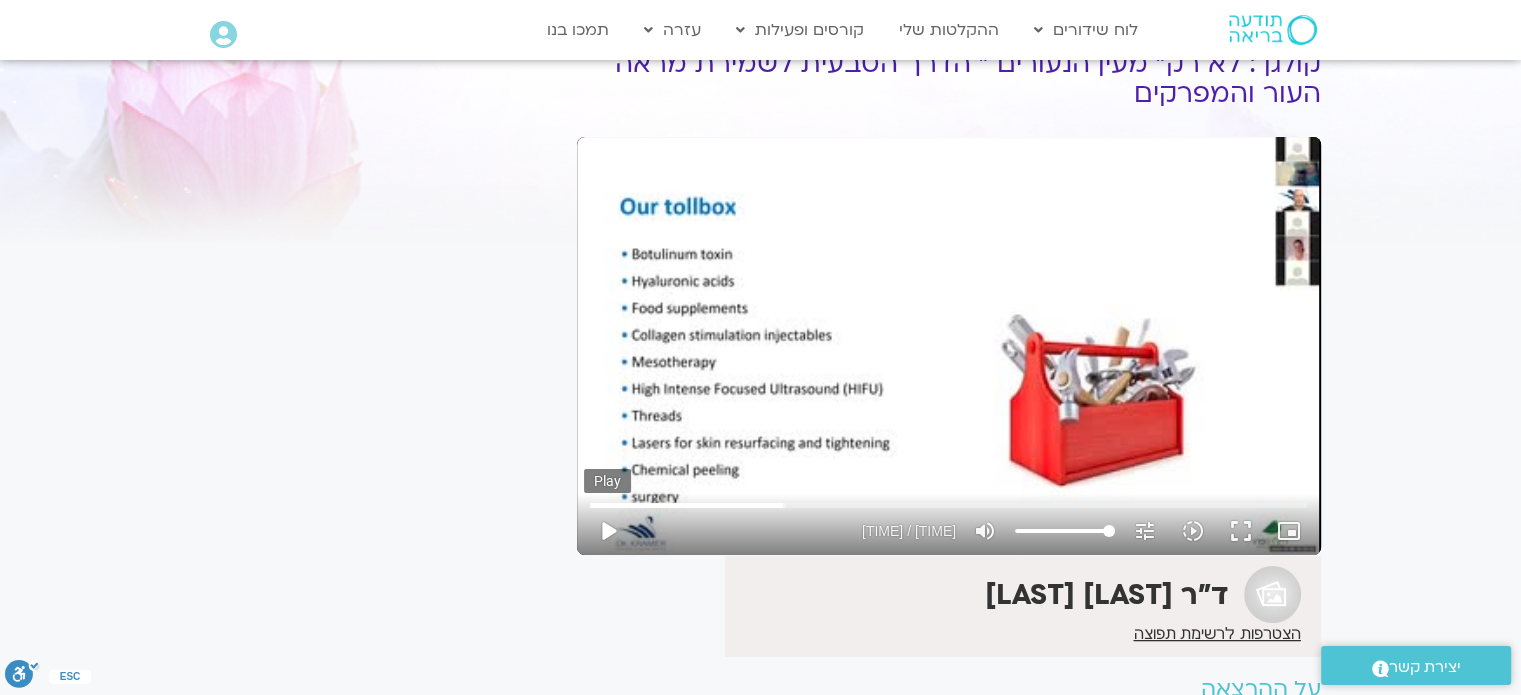 click on "play_arrow" at bounding box center (608, 531) 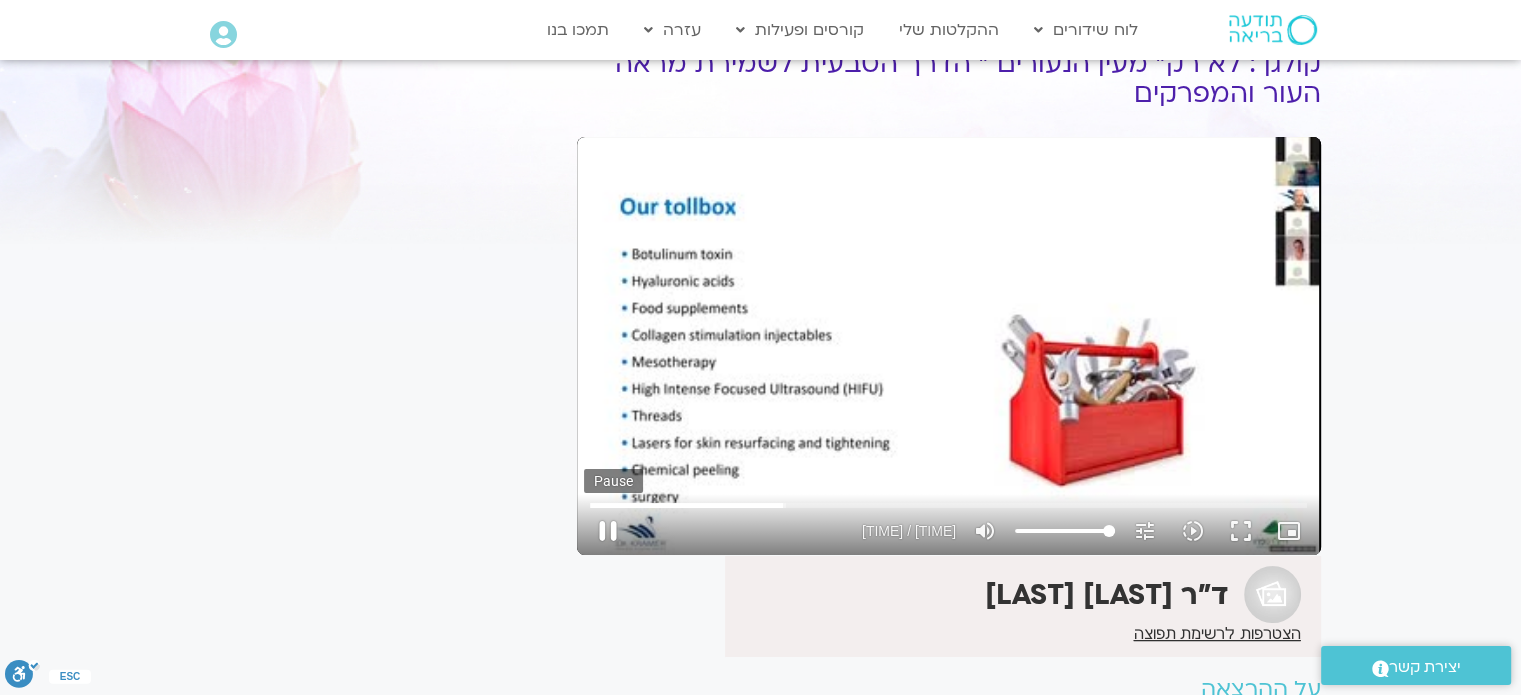 click on "pause" at bounding box center (608, 531) 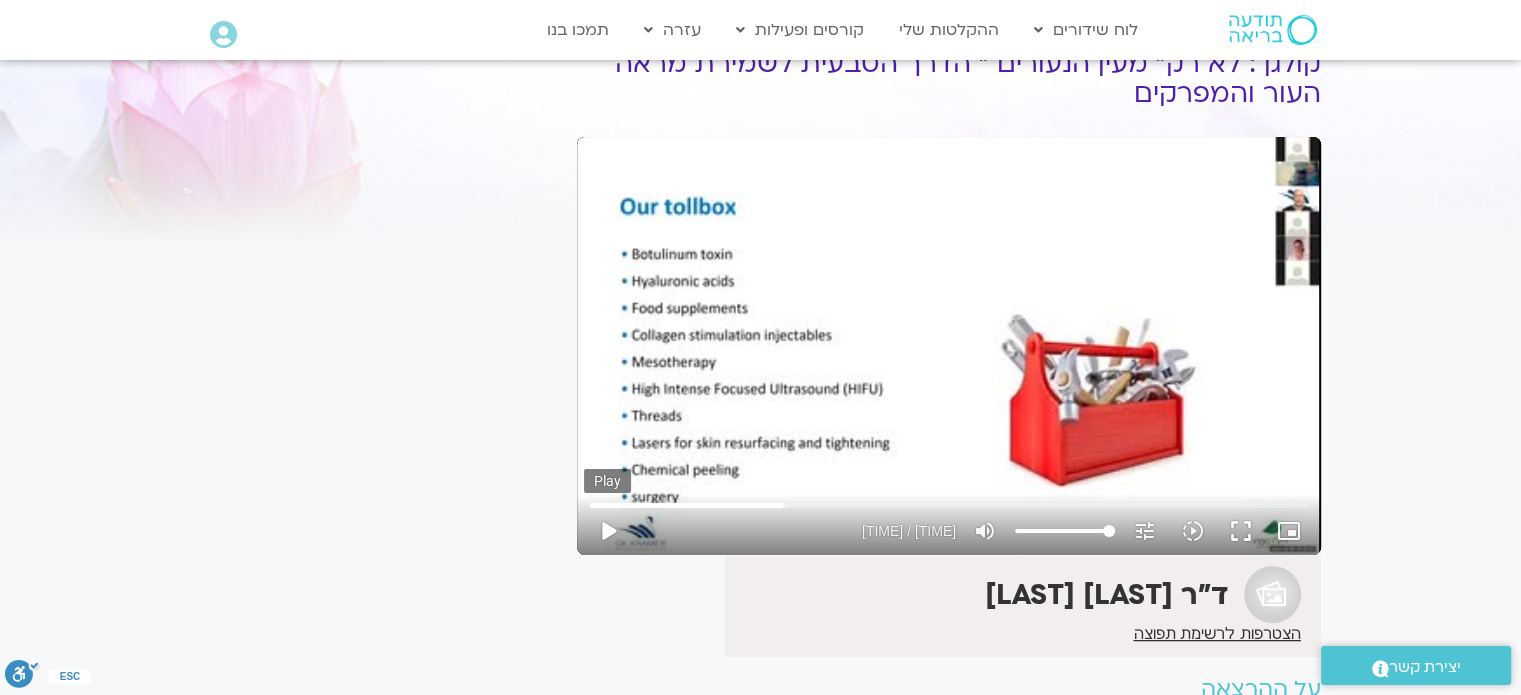 click on "play_arrow" at bounding box center (608, 531) 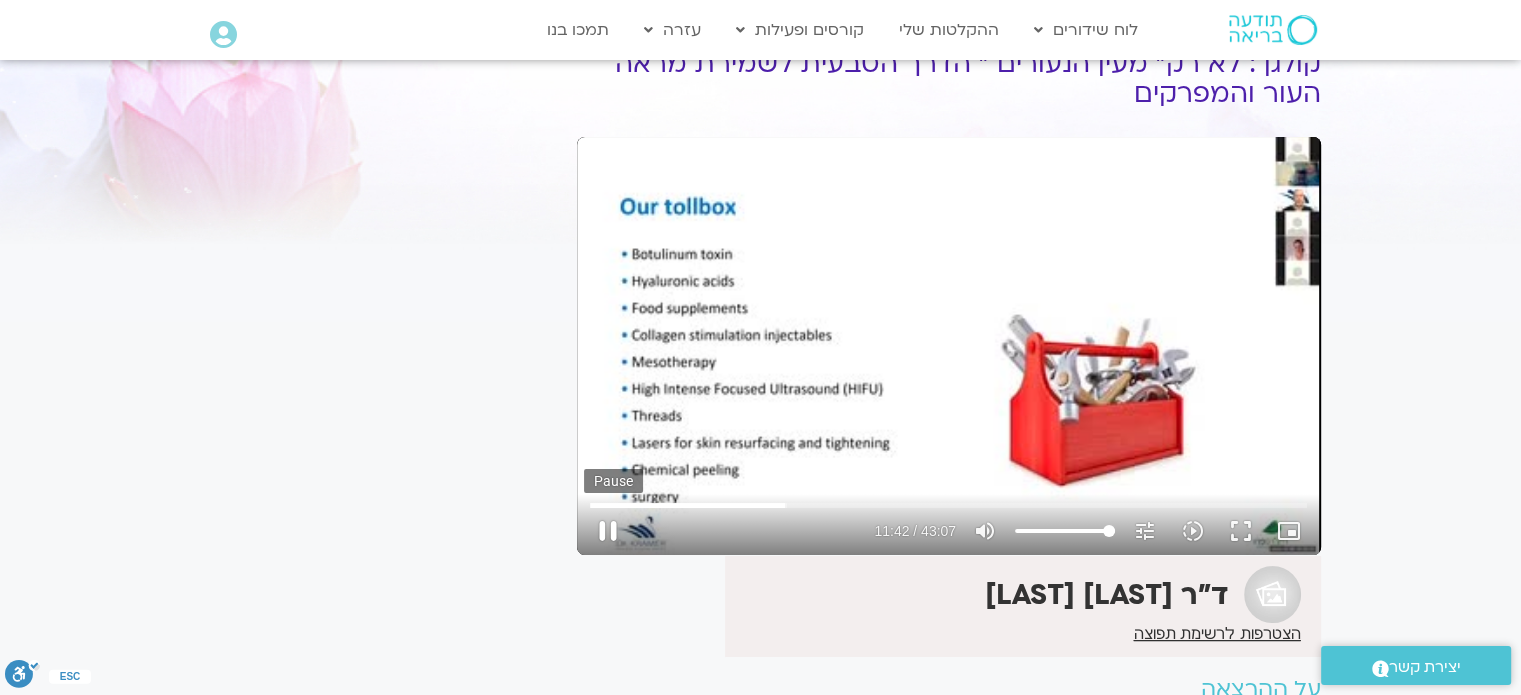click on "pause" at bounding box center [608, 531] 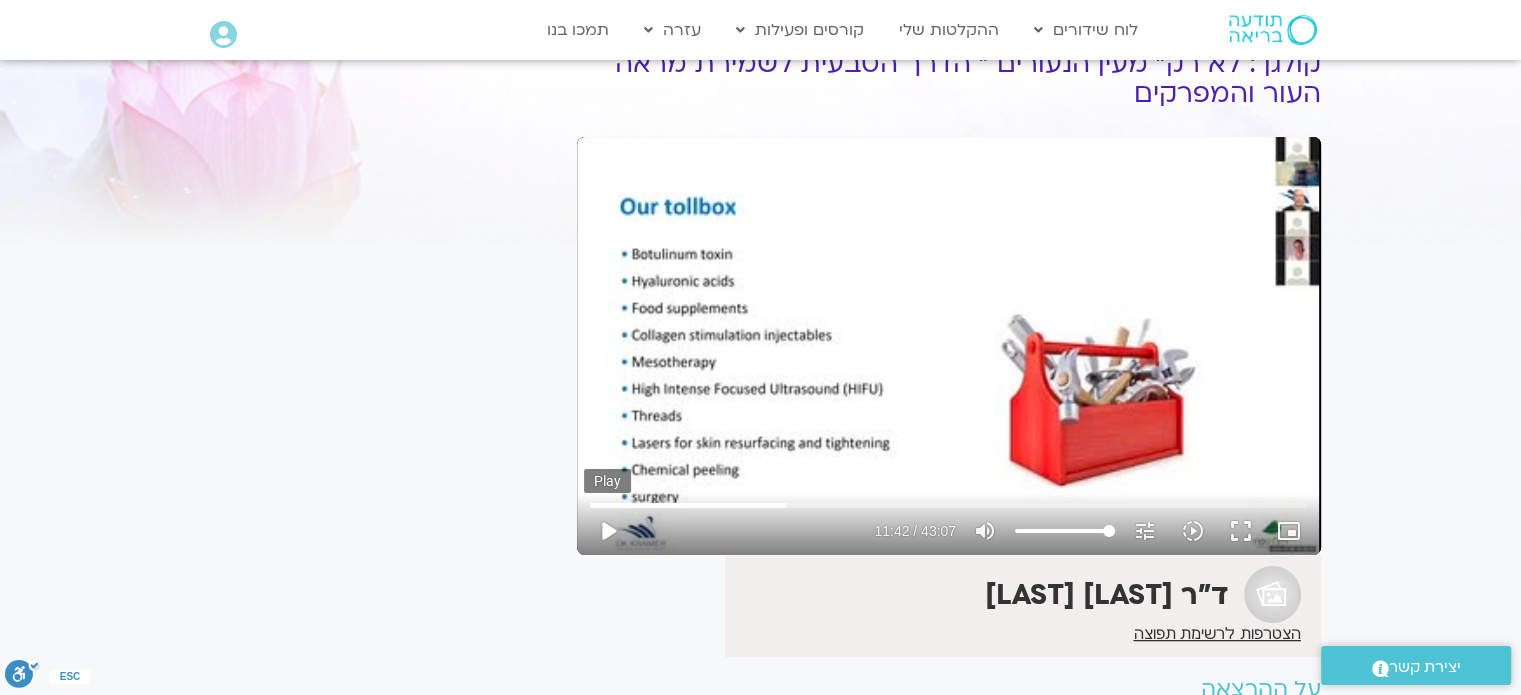 click on "play_arrow" at bounding box center (608, 531) 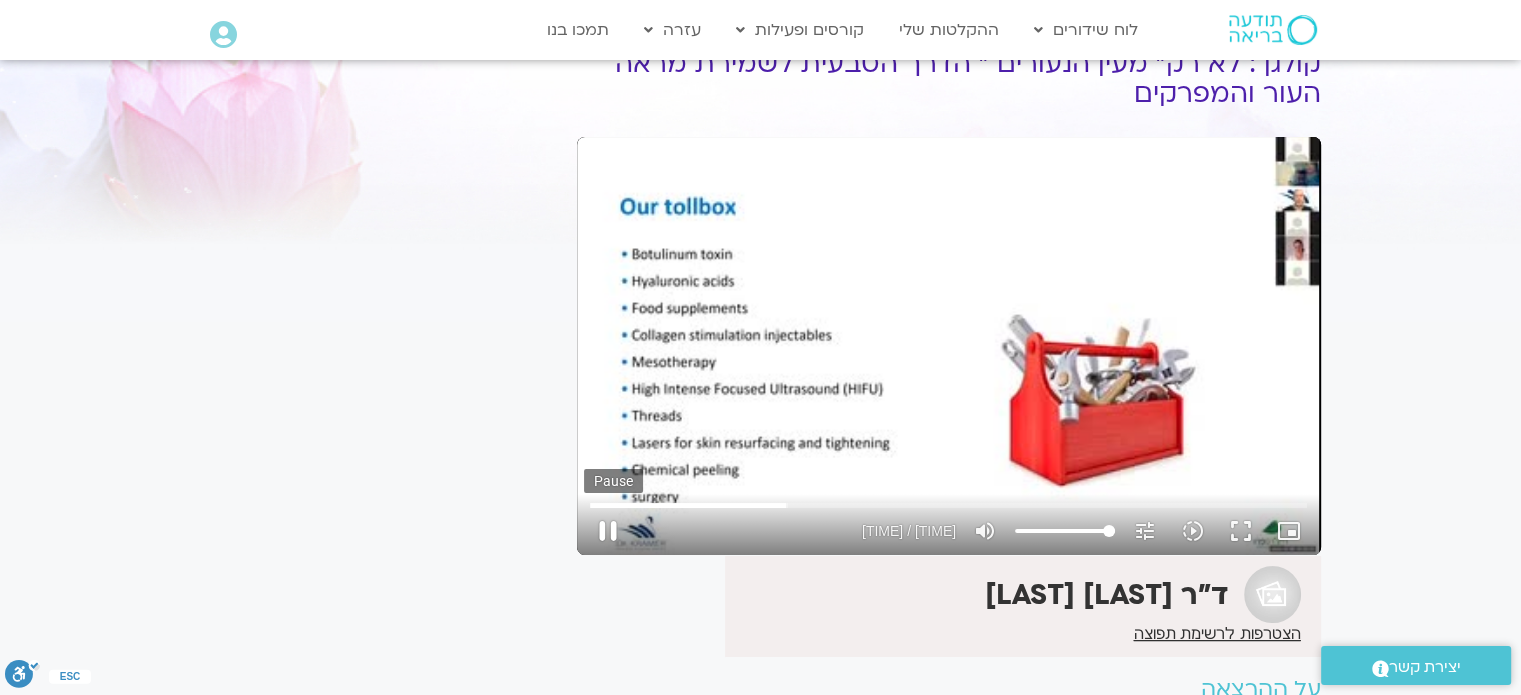 click on "pause" at bounding box center (608, 531) 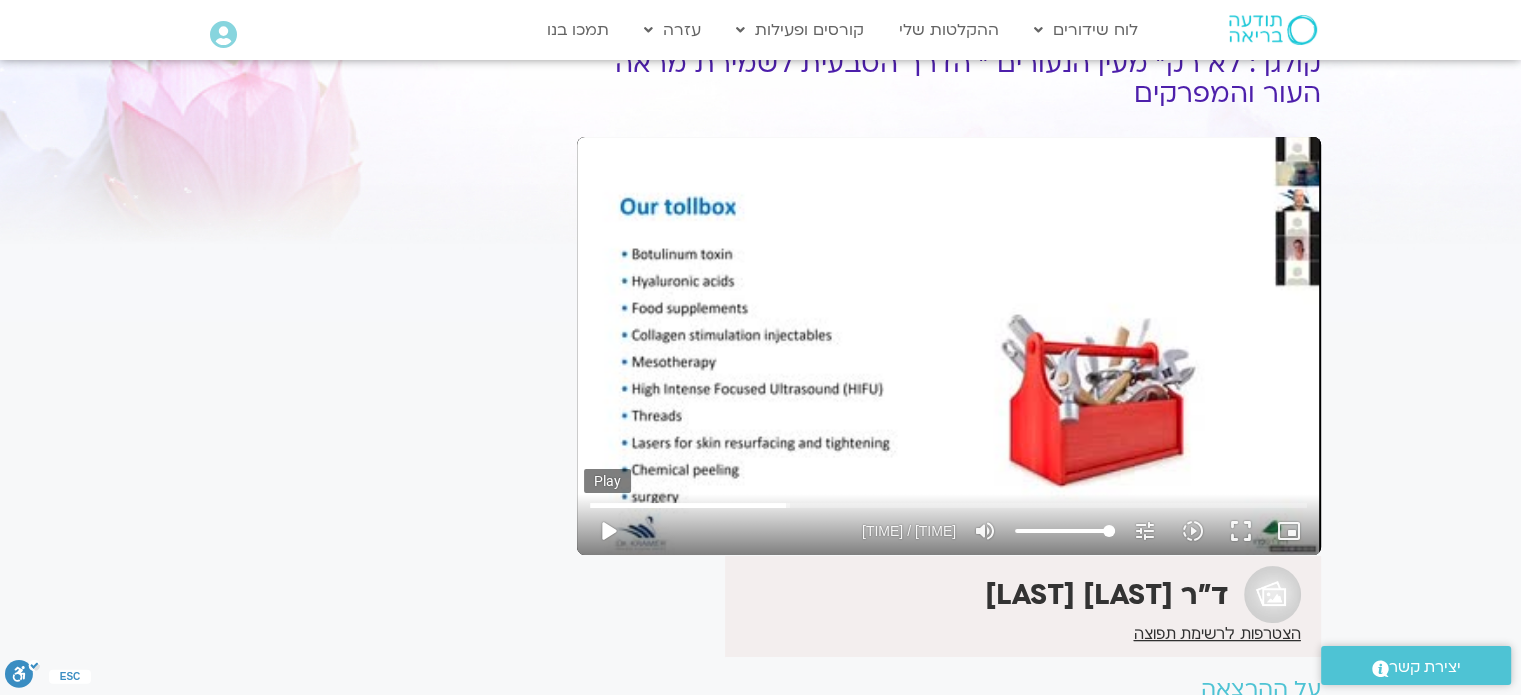 click on "play_arrow" at bounding box center (608, 531) 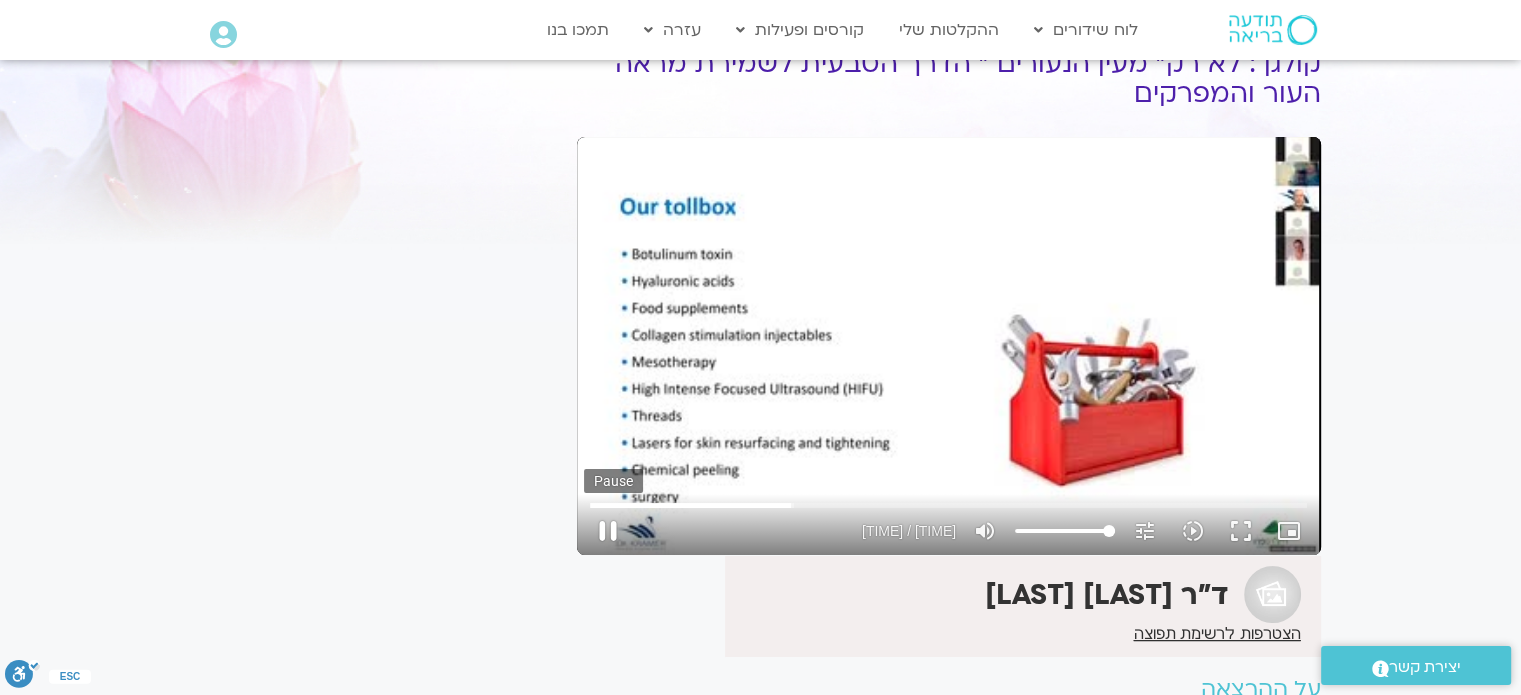 click on "pause" at bounding box center [608, 531] 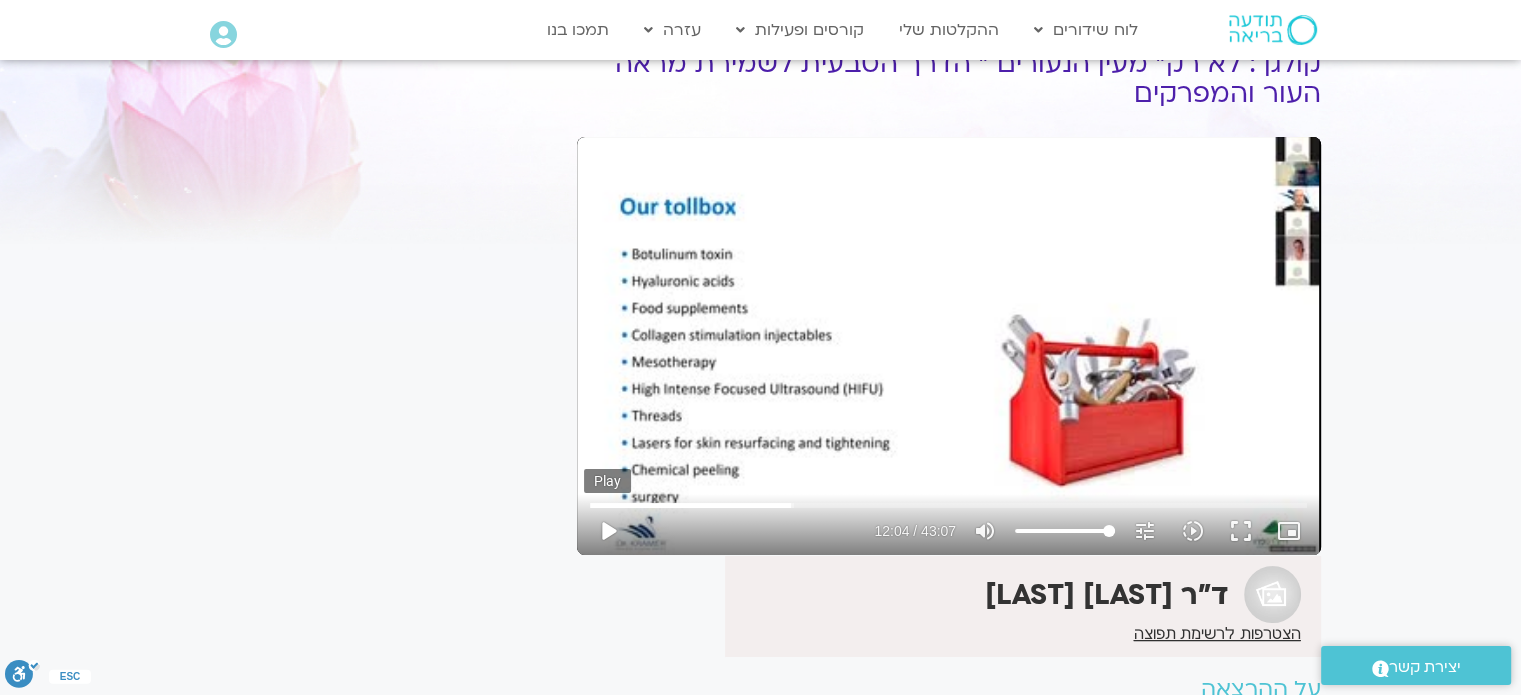 click on "play_arrow" at bounding box center [608, 531] 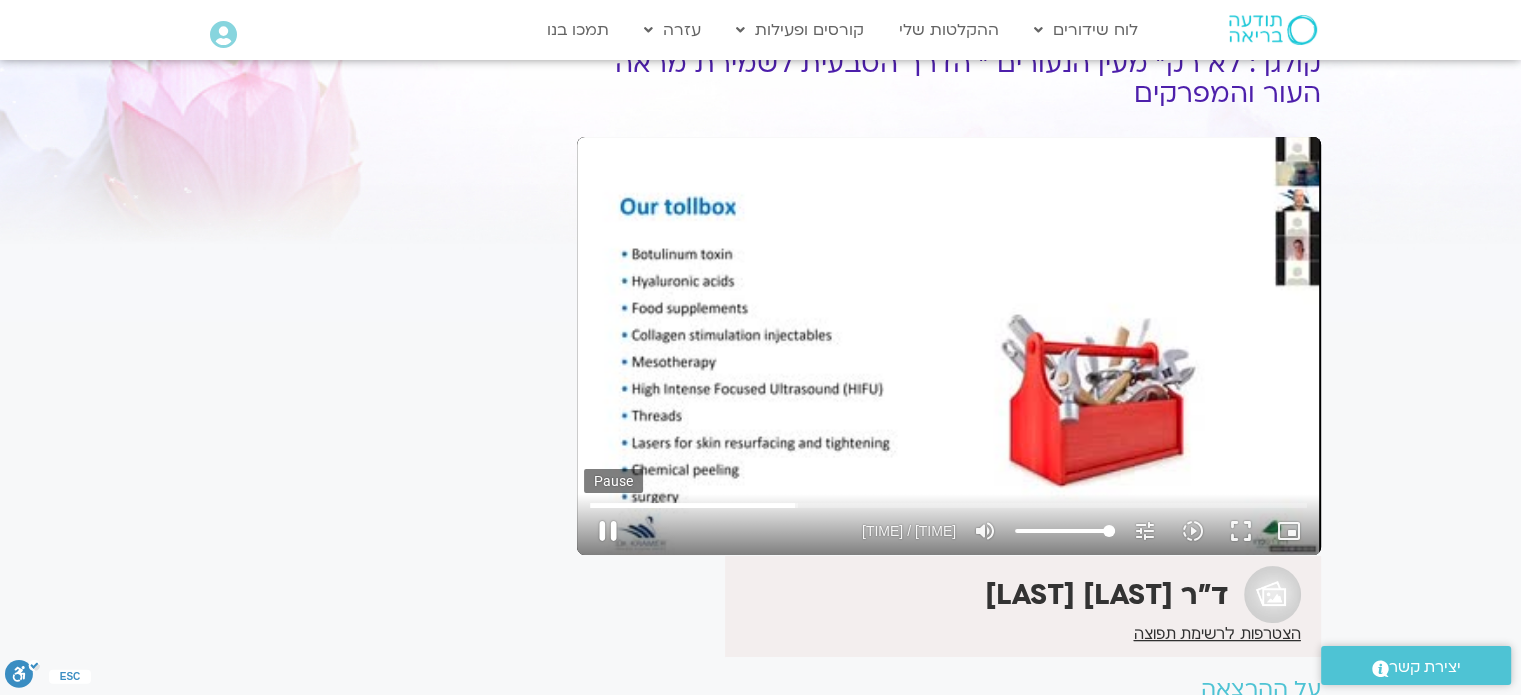click on "pause" at bounding box center [608, 531] 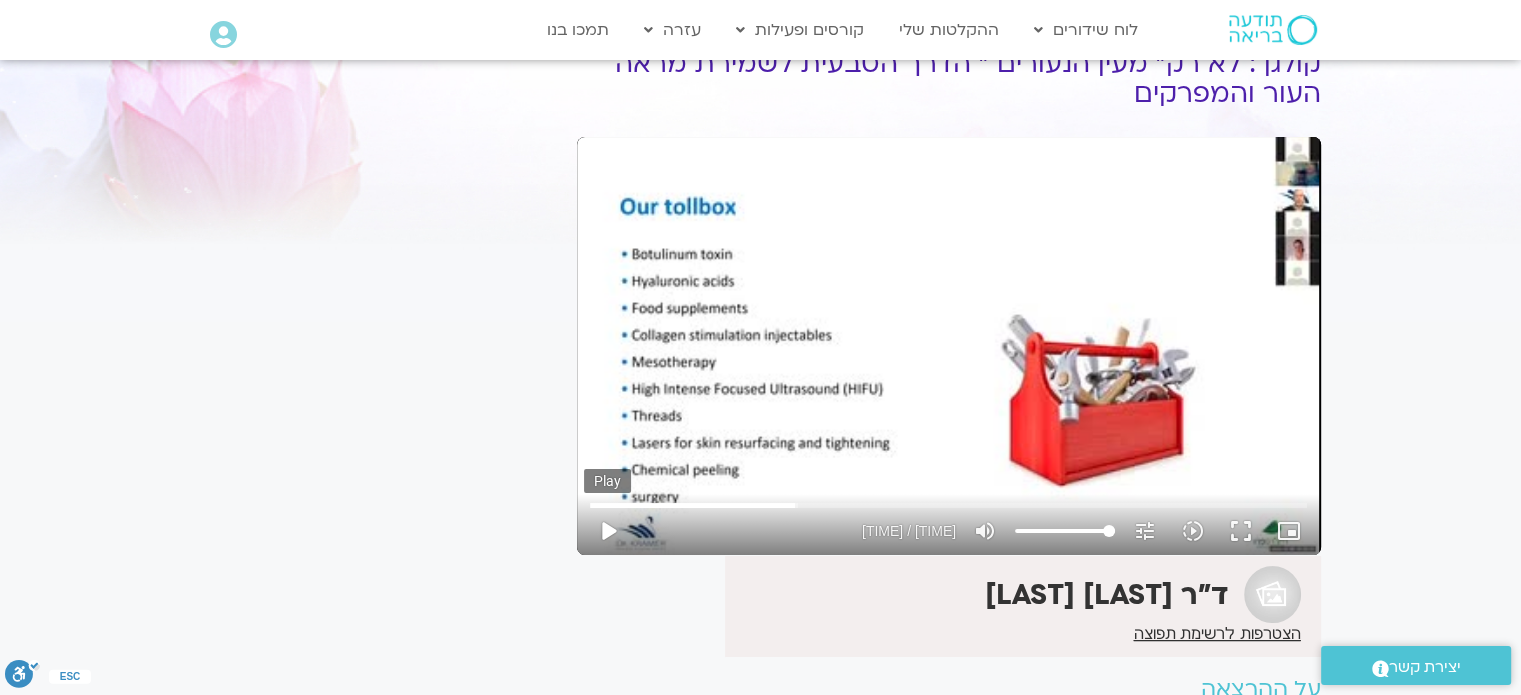 click on "play_arrow" at bounding box center (608, 531) 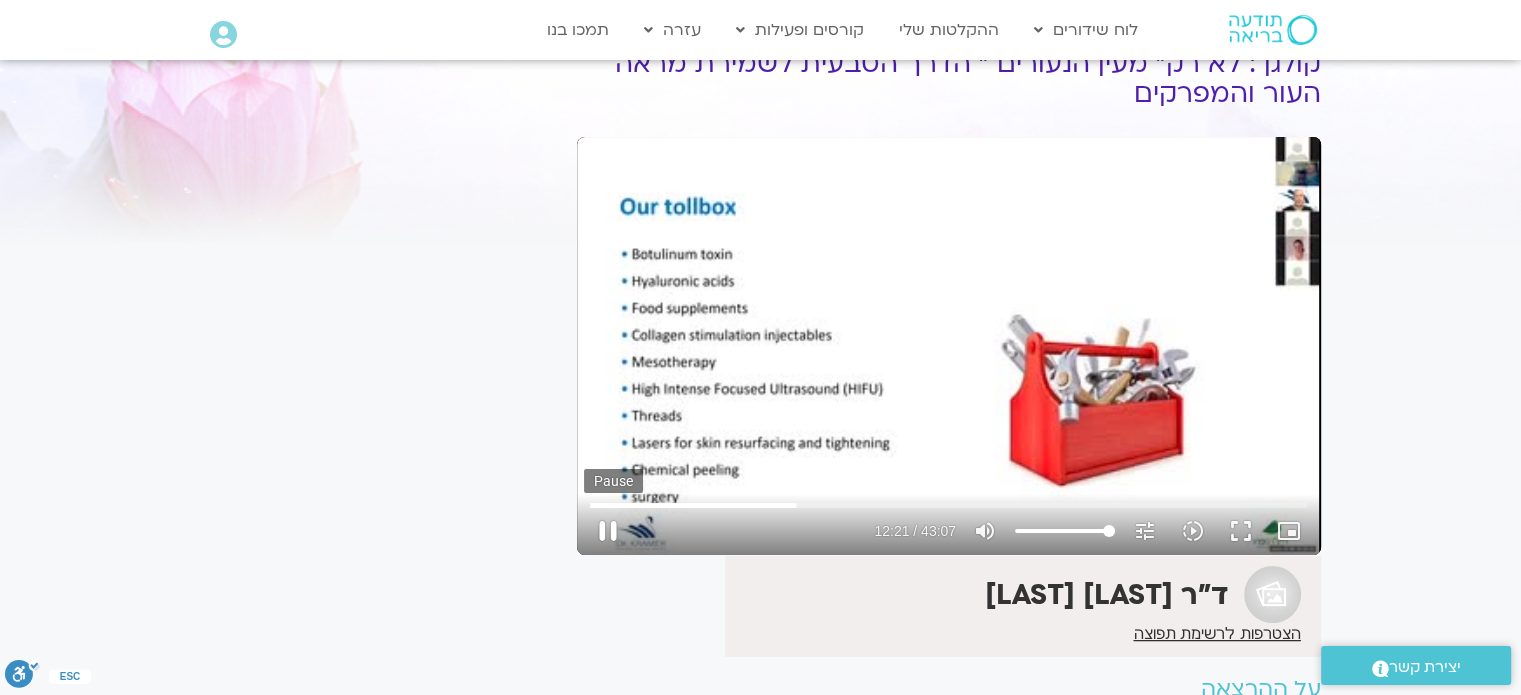 click on "pause" at bounding box center [608, 531] 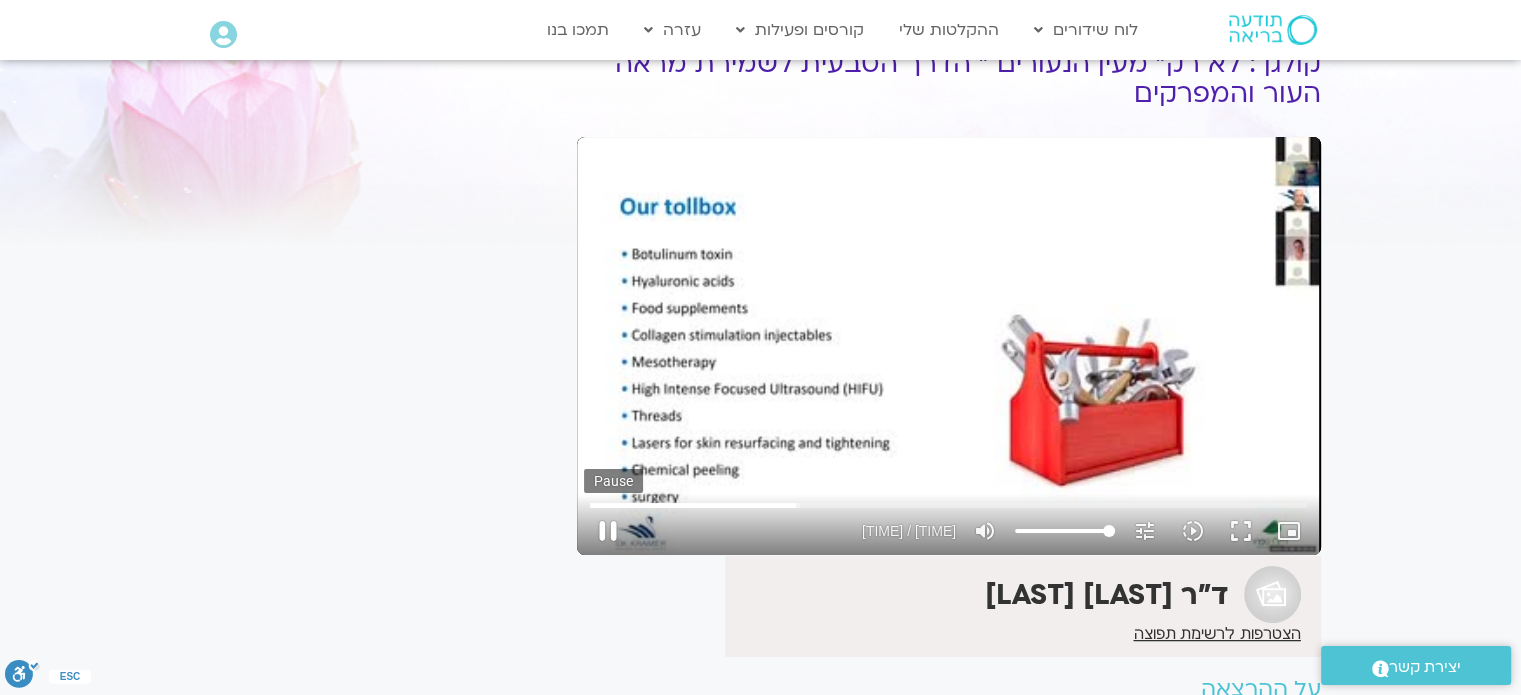 click on "pause" at bounding box center [608, 531] 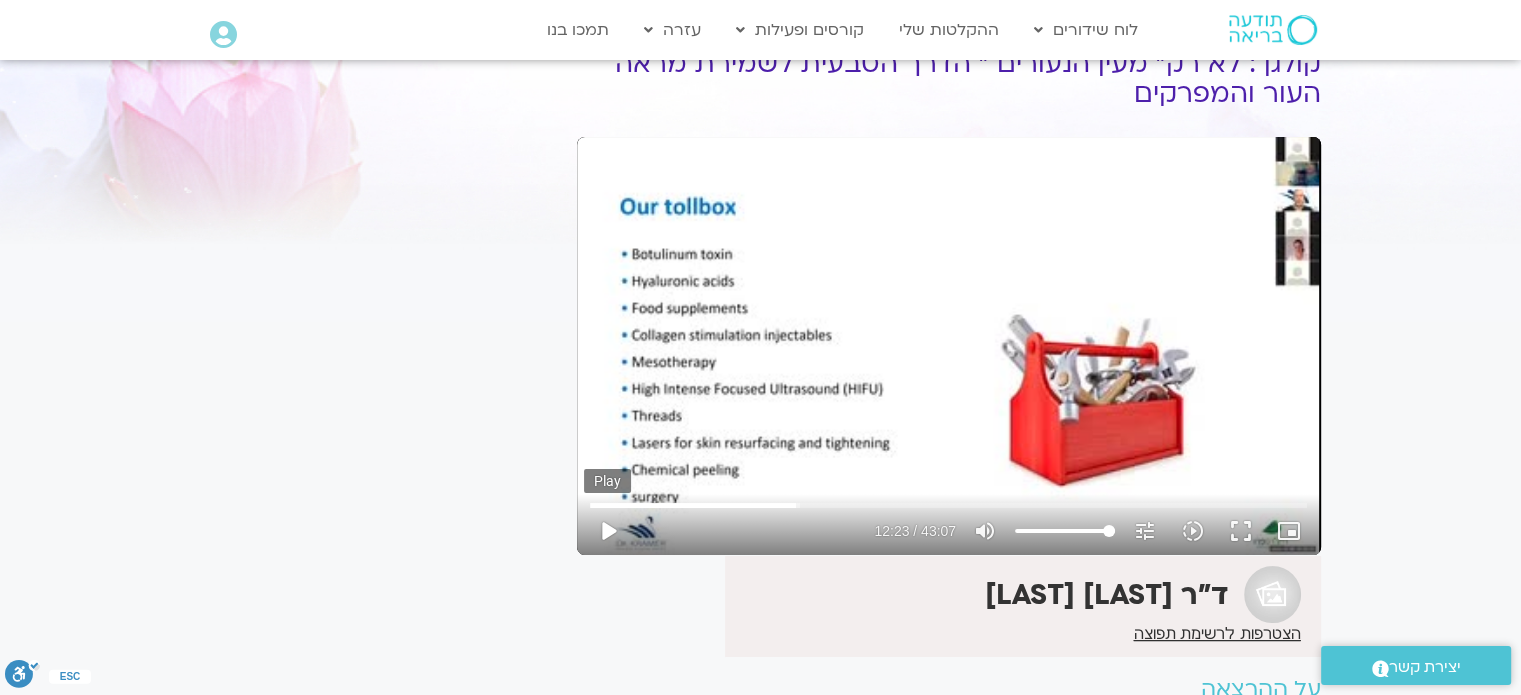 click on "play_arrow" at bounding box center (608, 531) 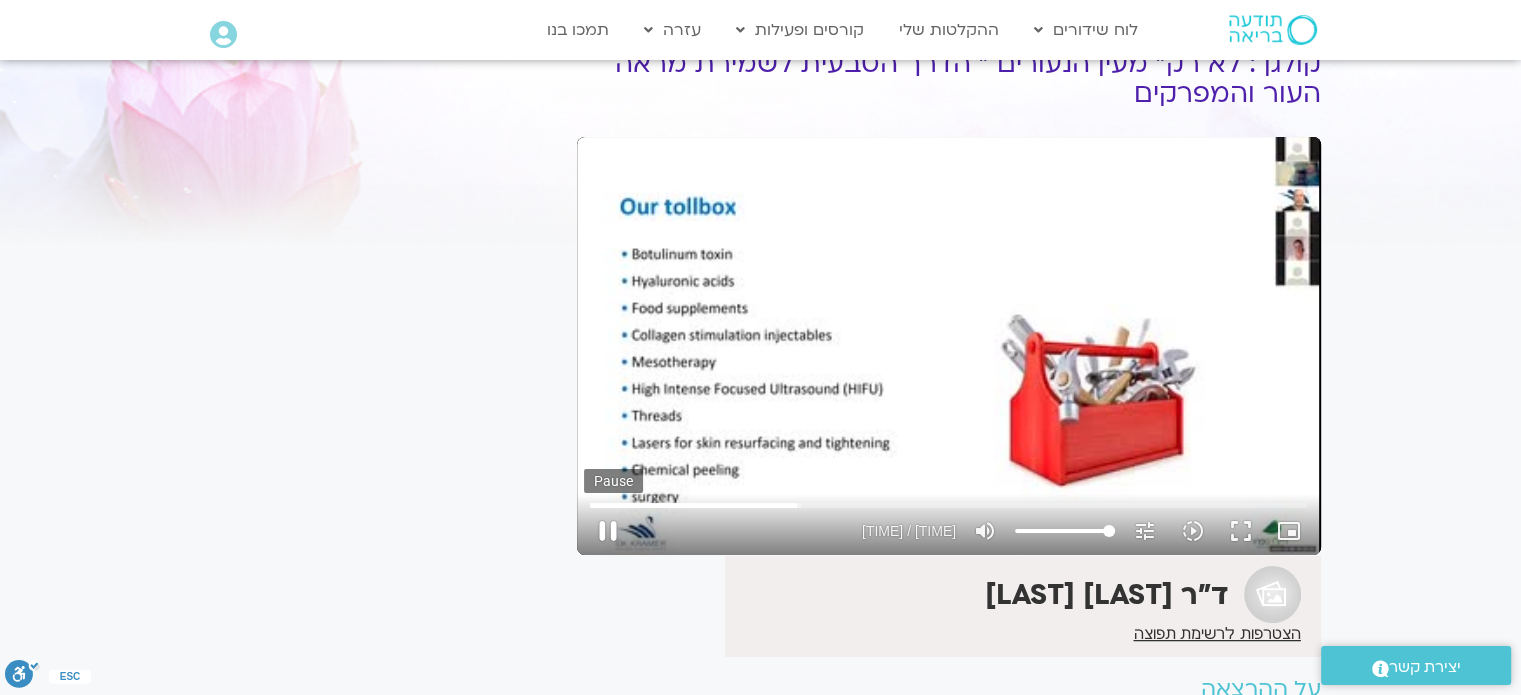 click on "pause" at bounding box center (608, 531) 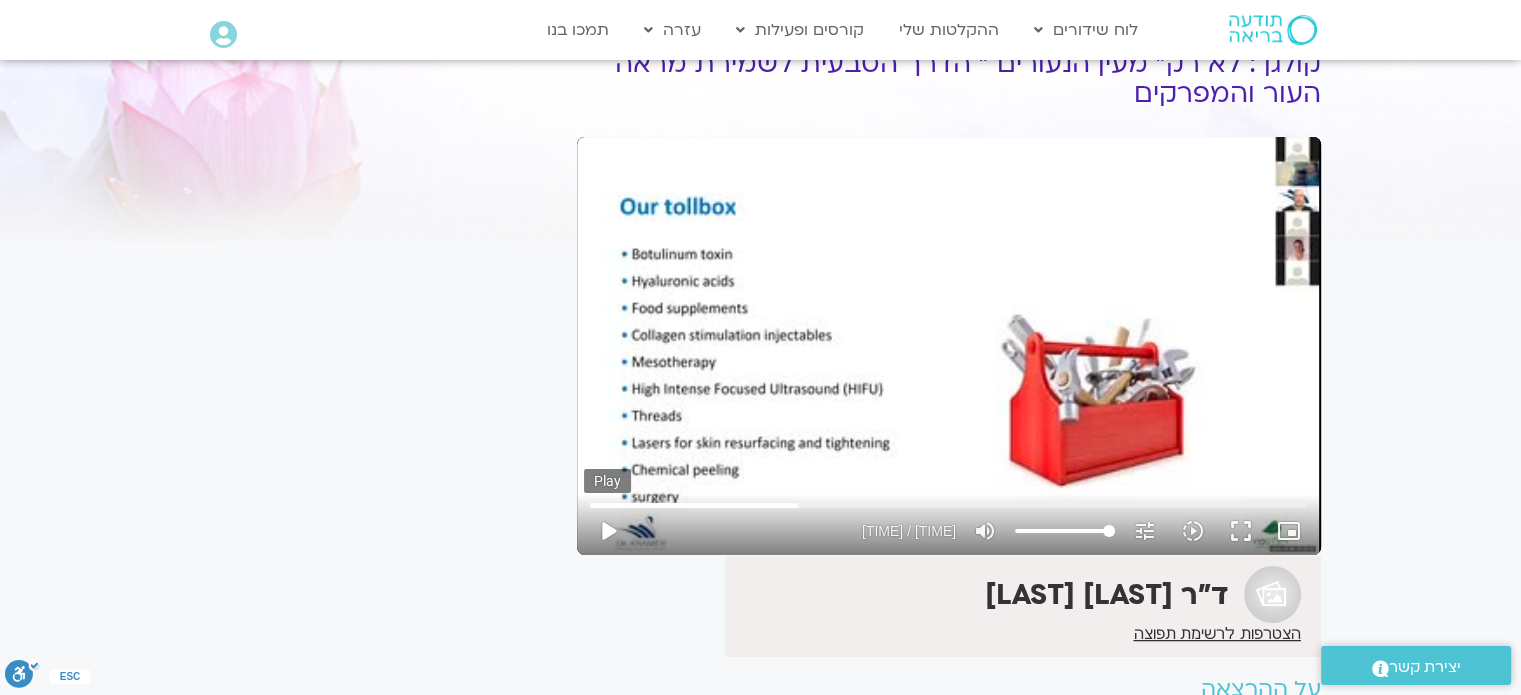 click on "play_arrow" at bounding box center (608, 531) 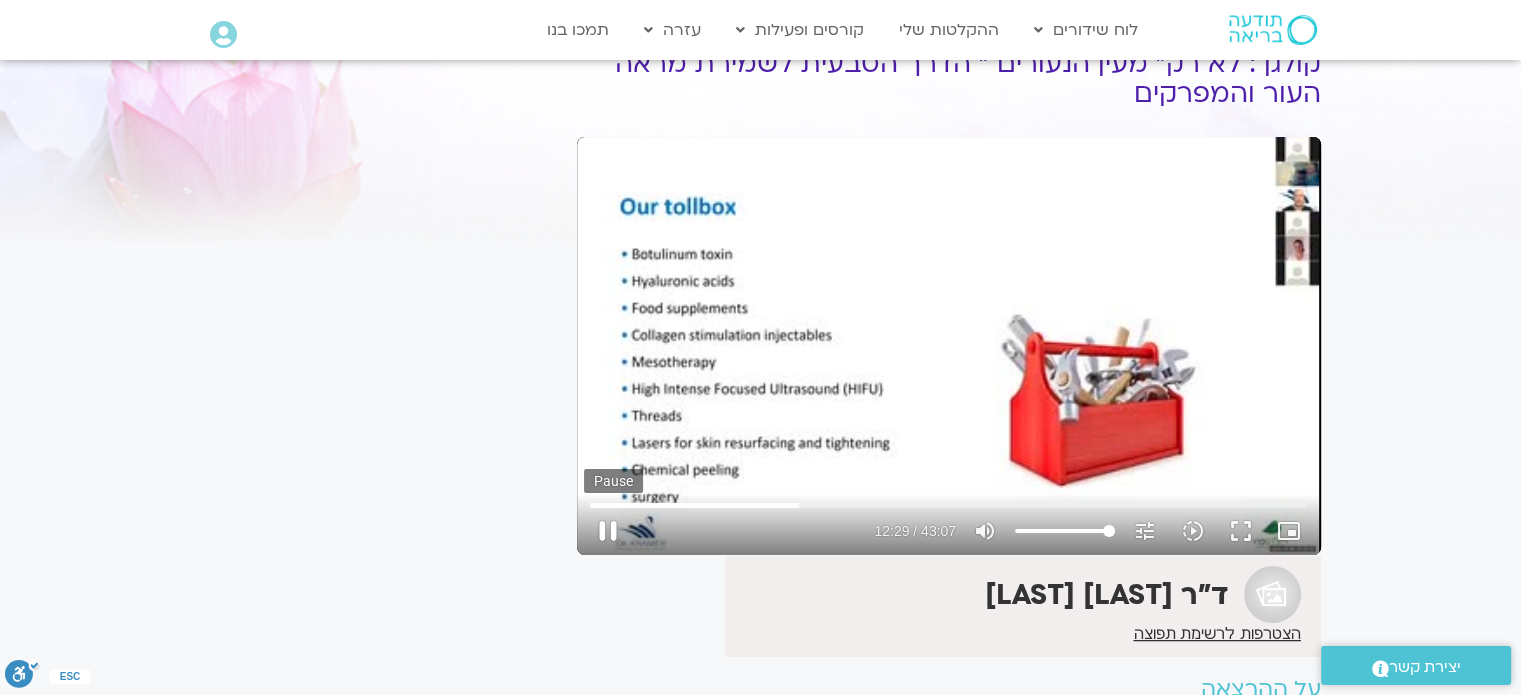 click on "pause" at bounding box center (608, 531) 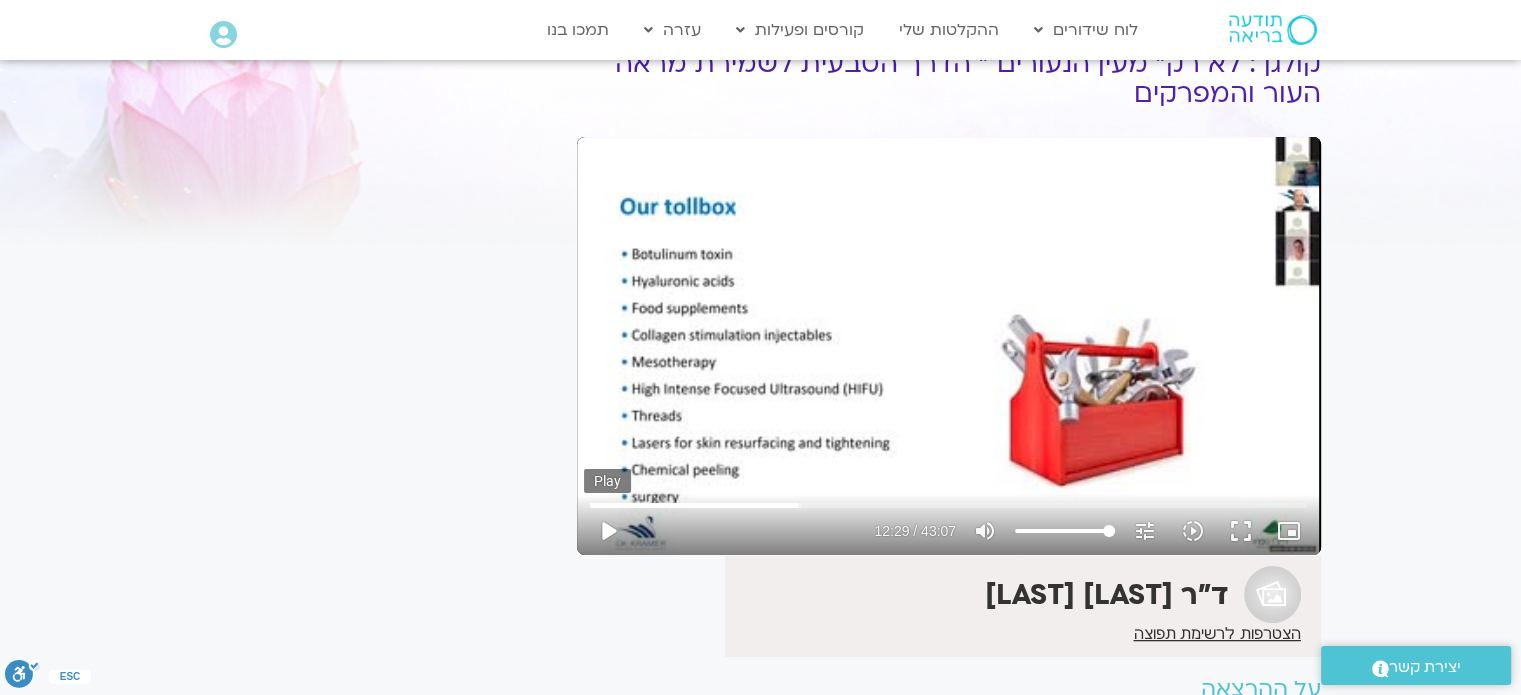 click on "play_arrow" at bounding box center (608, 531) 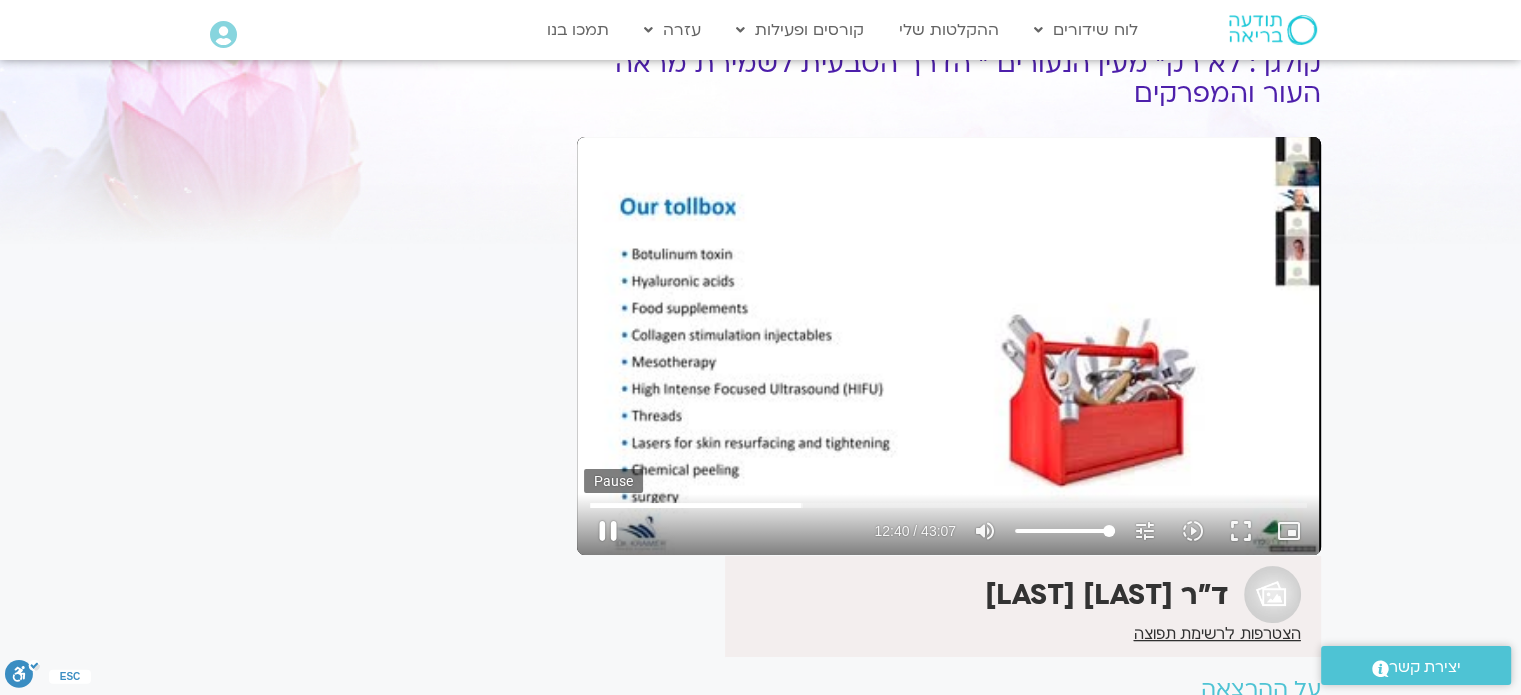 click on "pause" at bounding box center (608, 531) 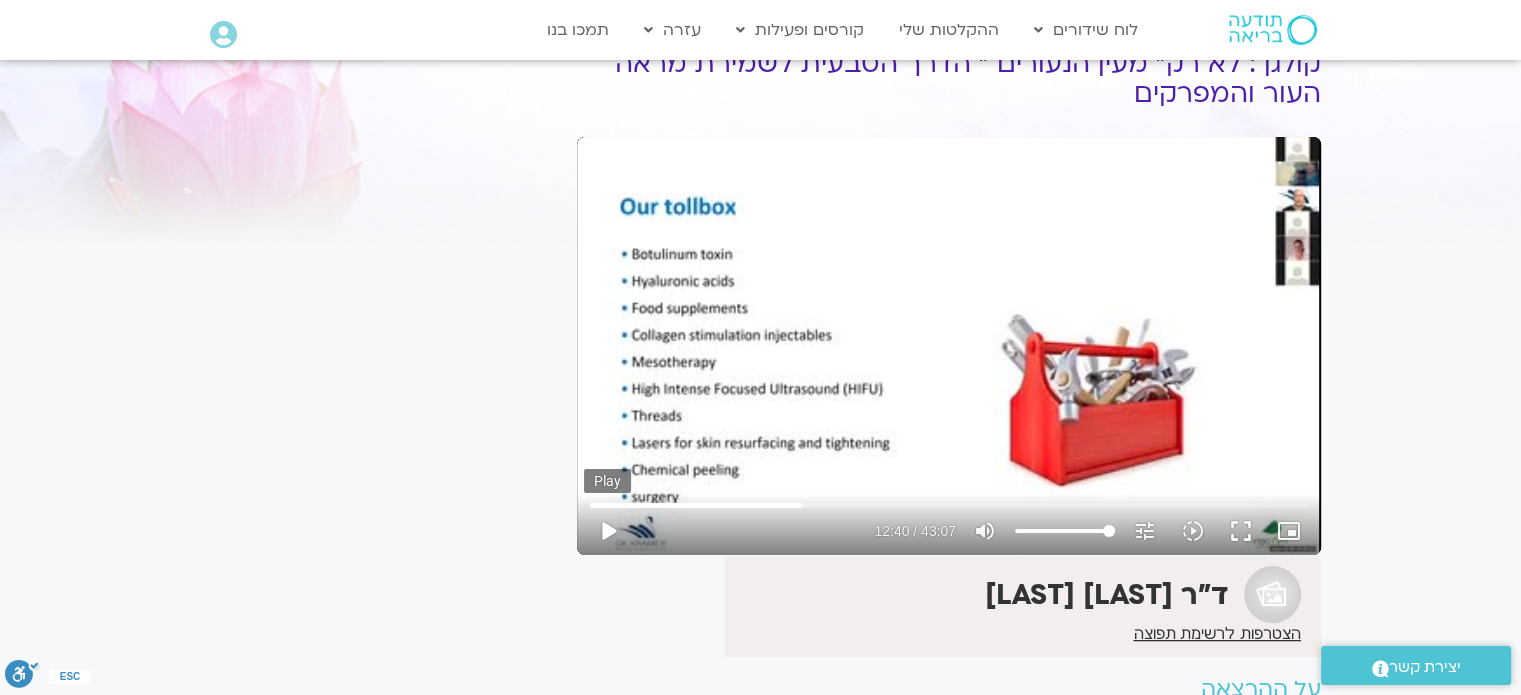 click on "play_arrow" at bounding box center [608, 531] 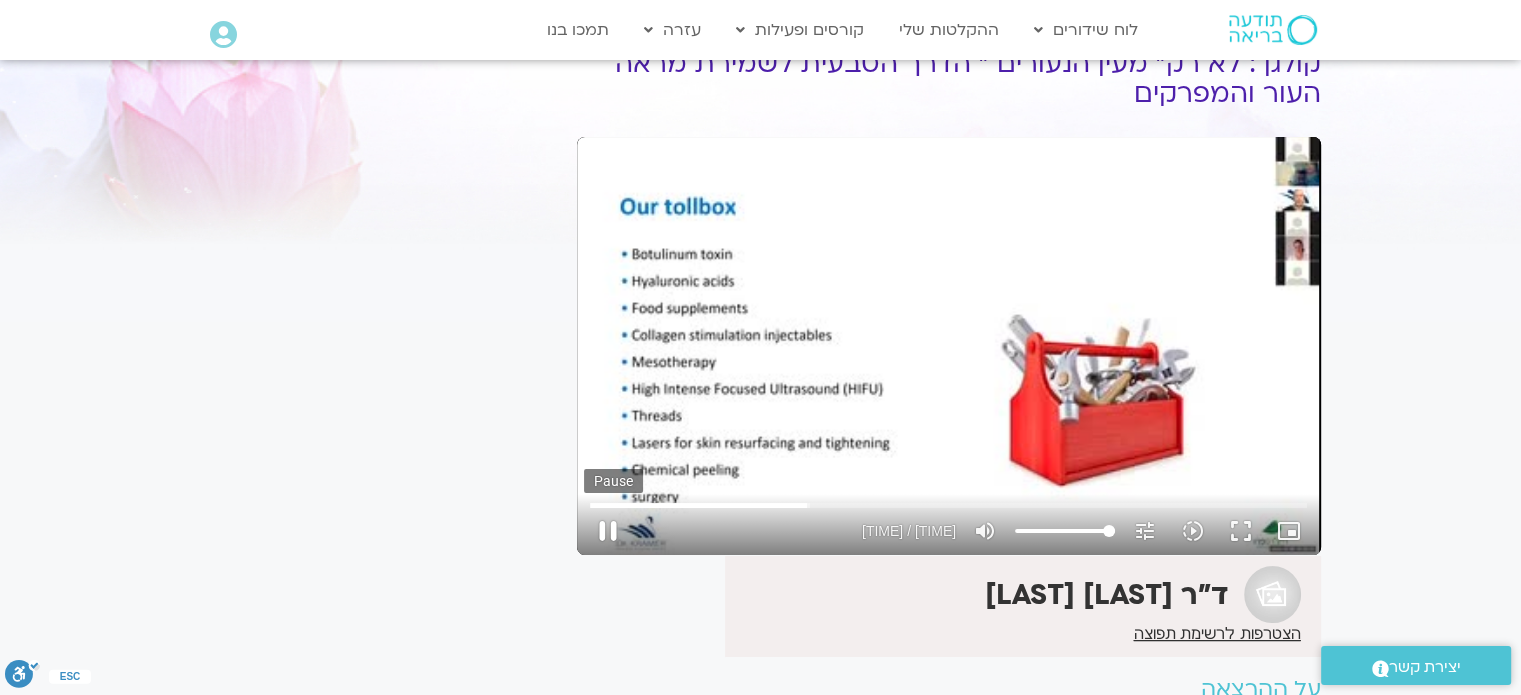 click on "pause" at bounding box center (608, 531) 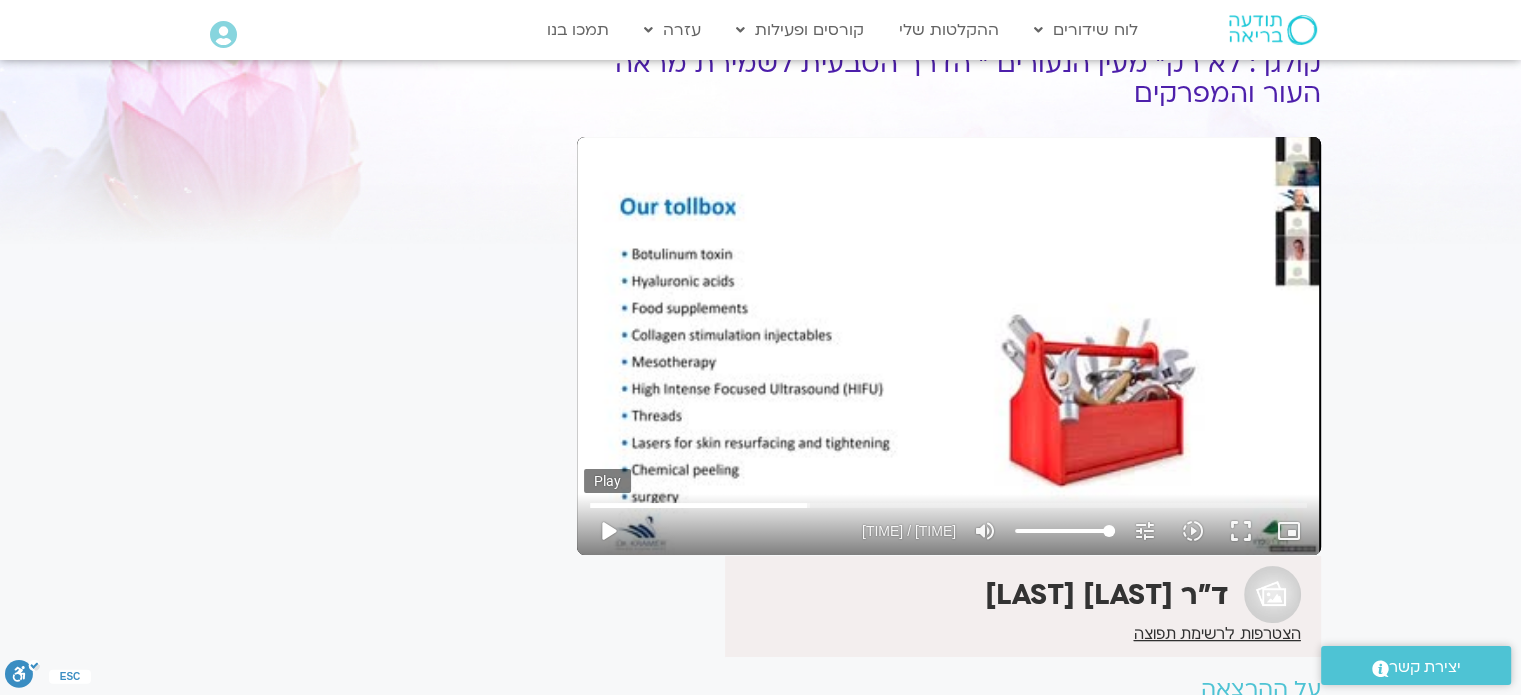 click on "play_arrow" at bounding box center (608, 531) 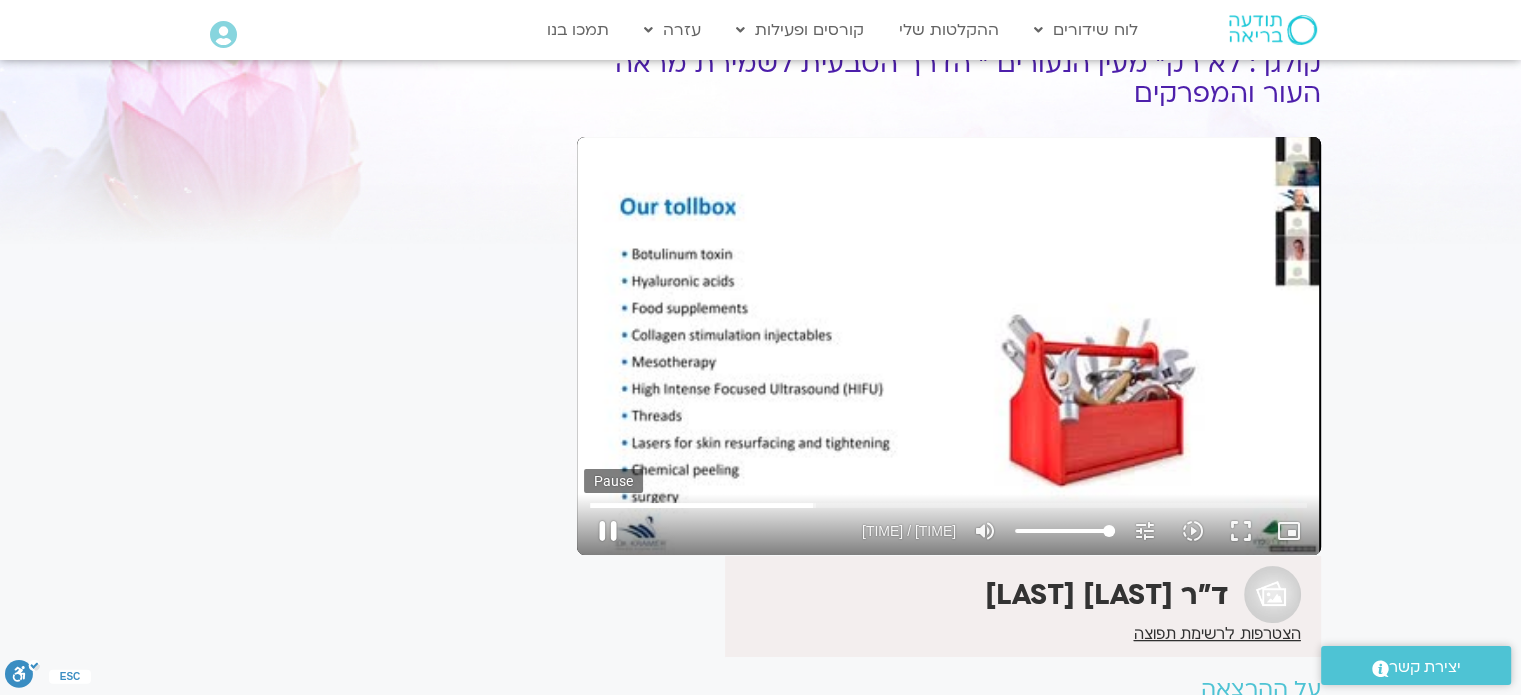 click on "pause" at bounding box center [608, 531] 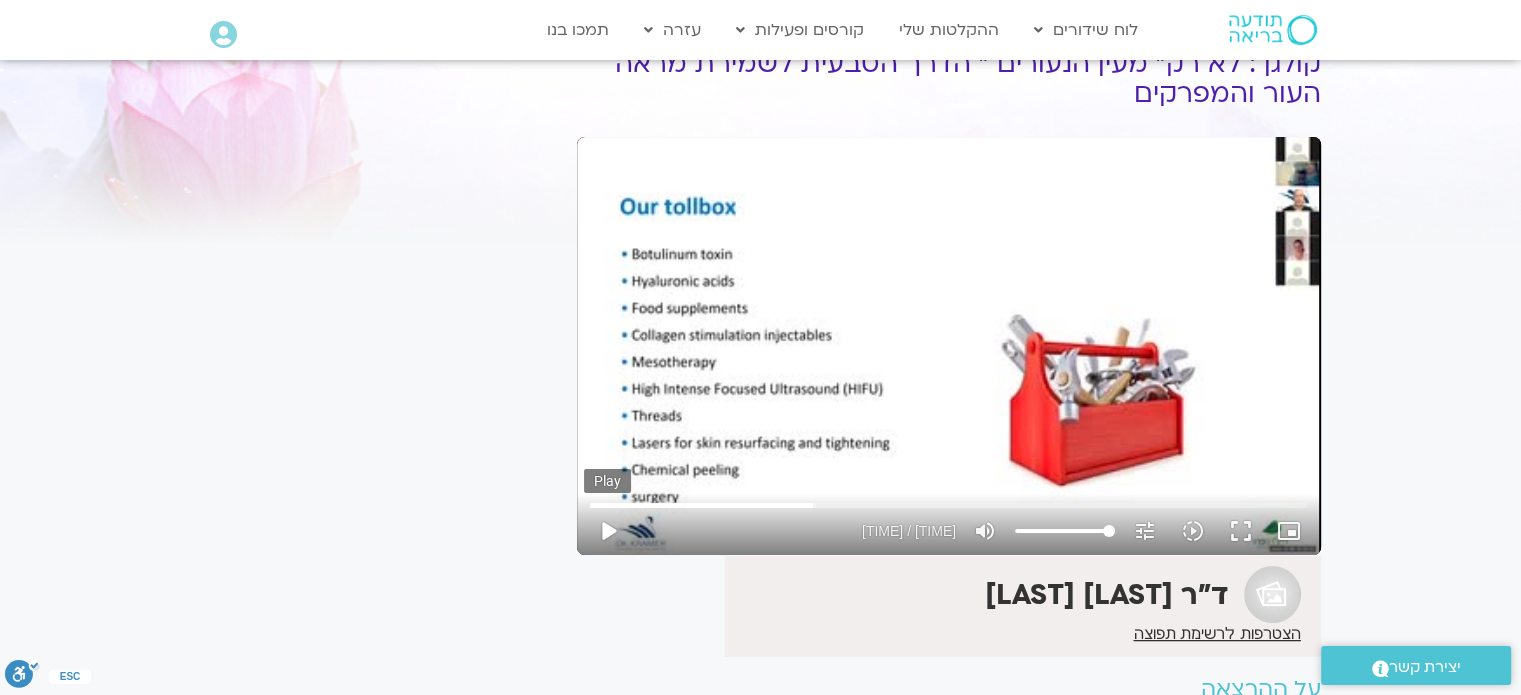 click on "play_arrow" at bounding box center [608, 531] 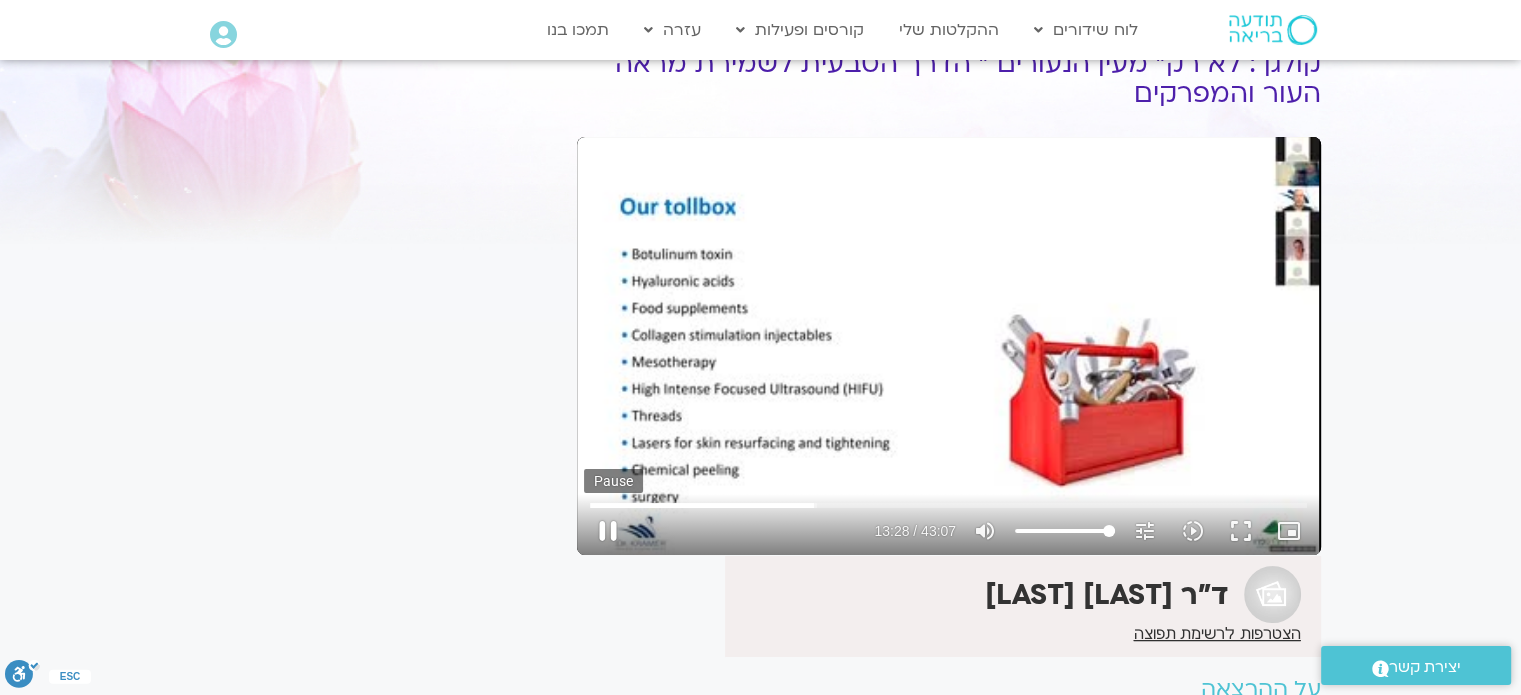 click on "pause" at bounding box center [608, 531] 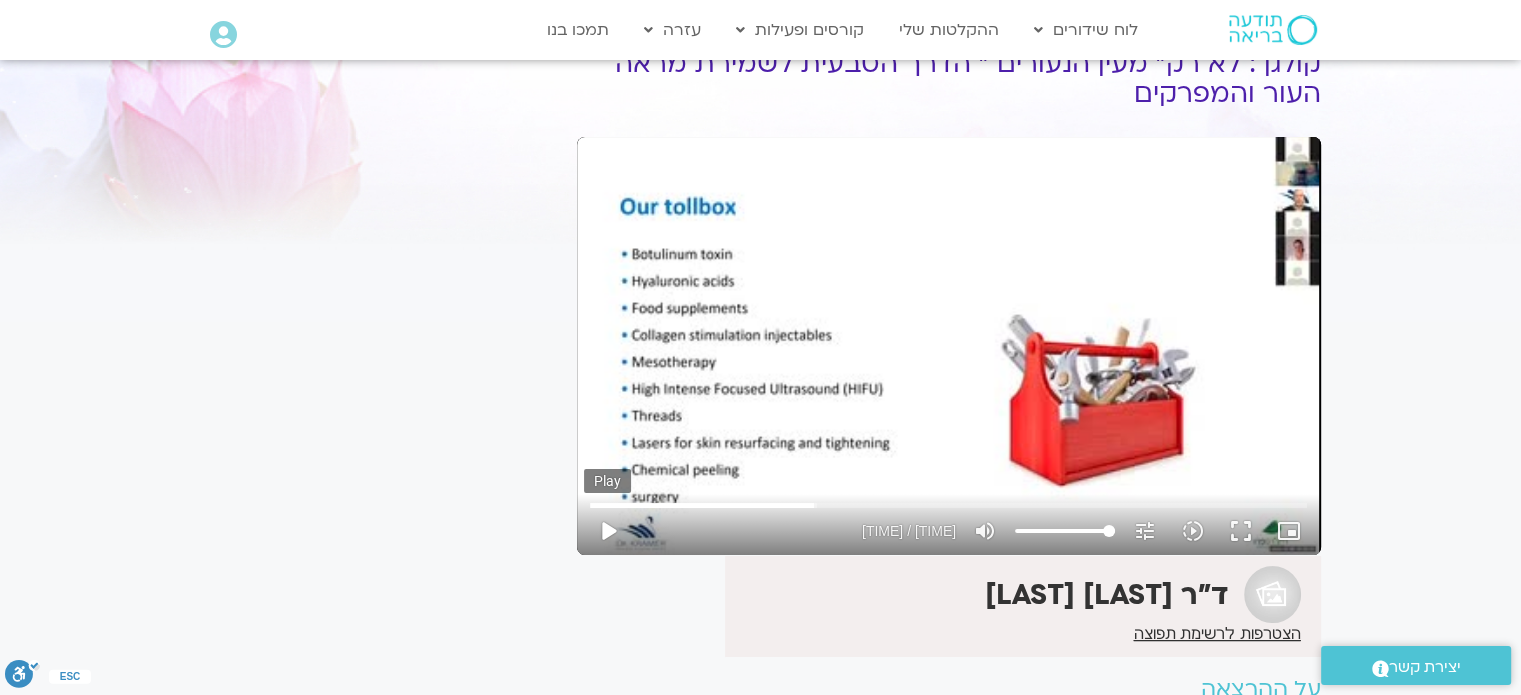 click on "play_arrow" at bounding box center [608, 531] 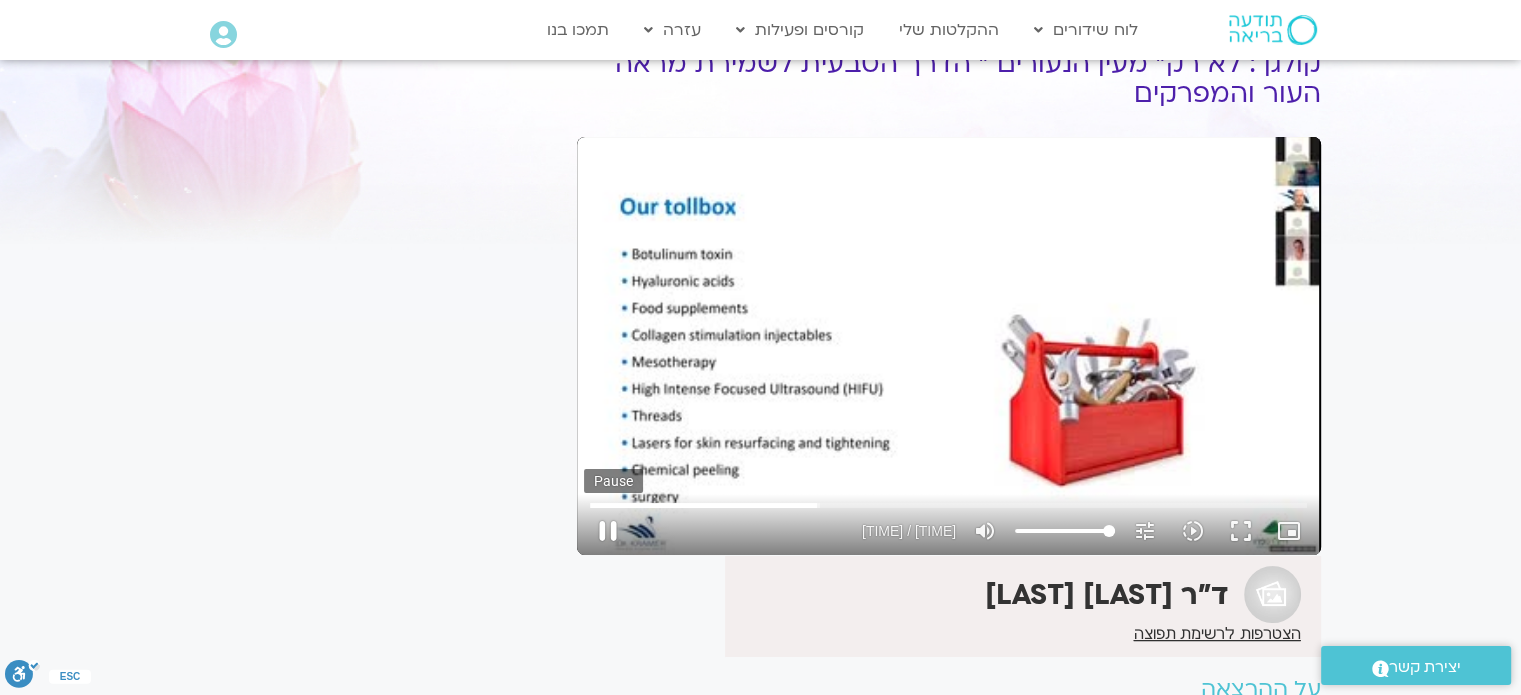 click on "pause" at bounding box center (608, 531) 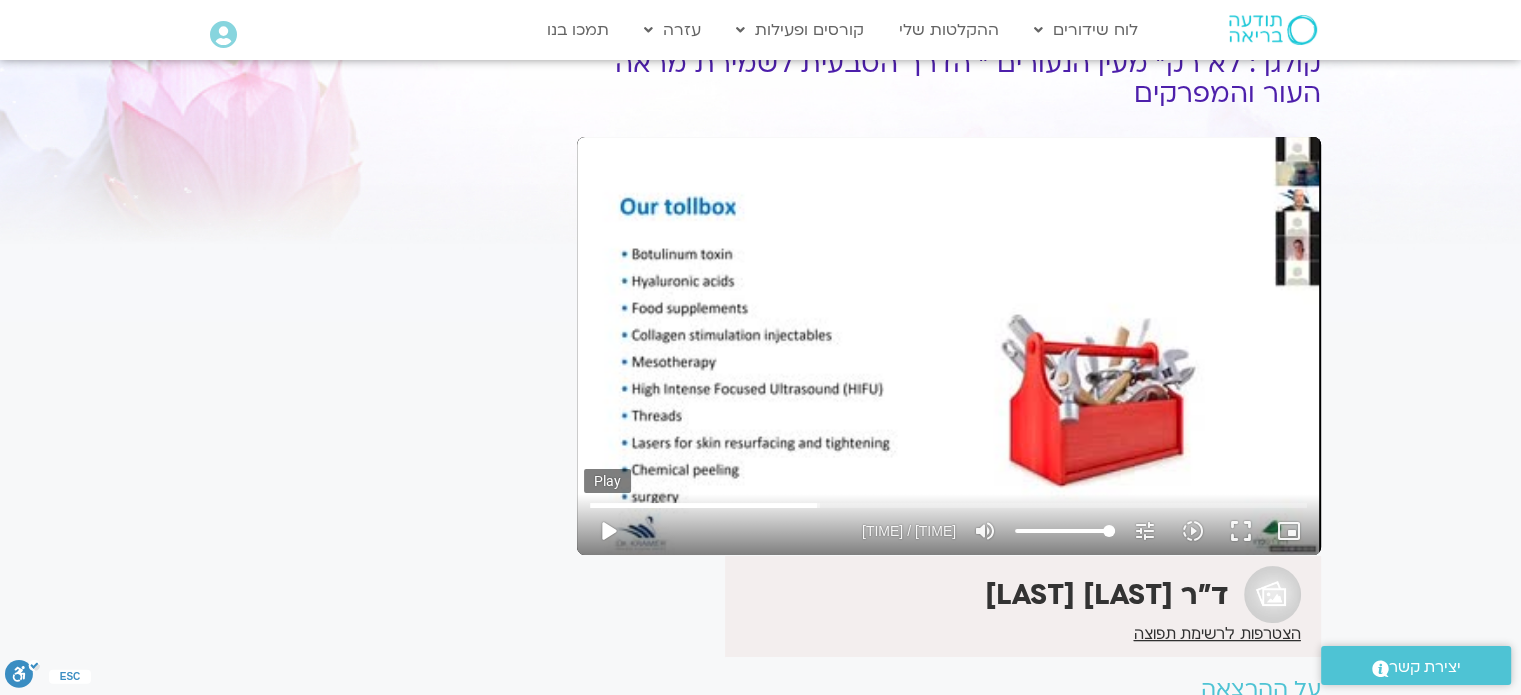 click on "play_arrow" at bounding box center [608, 531] 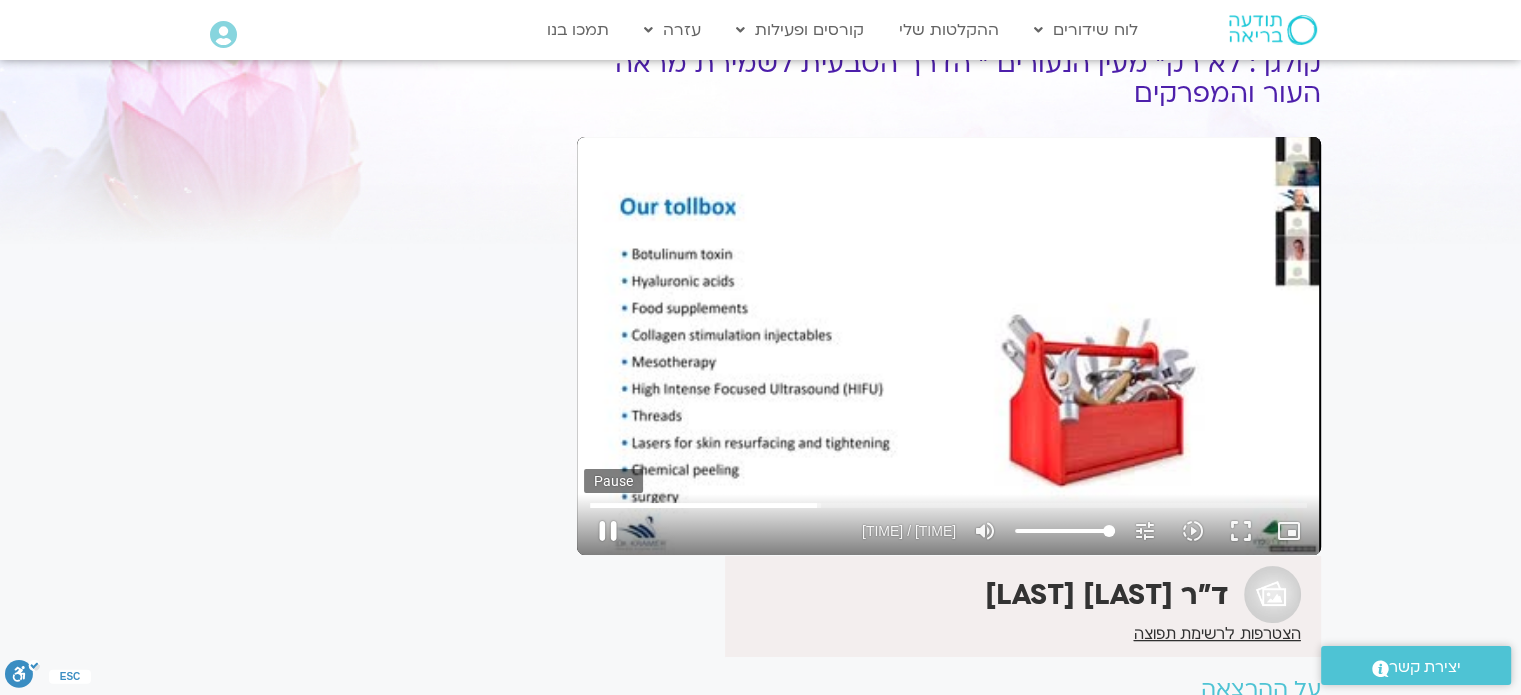 click on "pause" at bounding box center [608, 531] 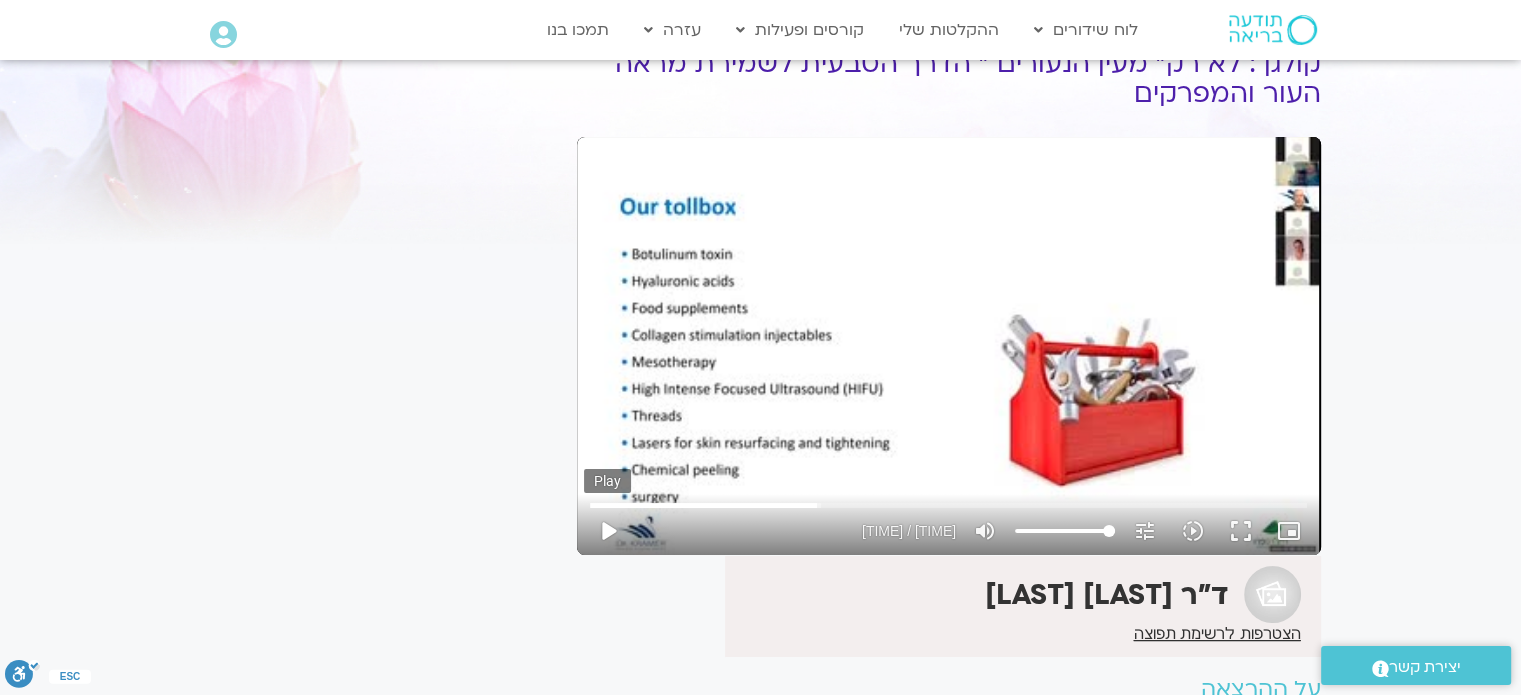 click on "play_arrow" at bounding box center (608, 531) 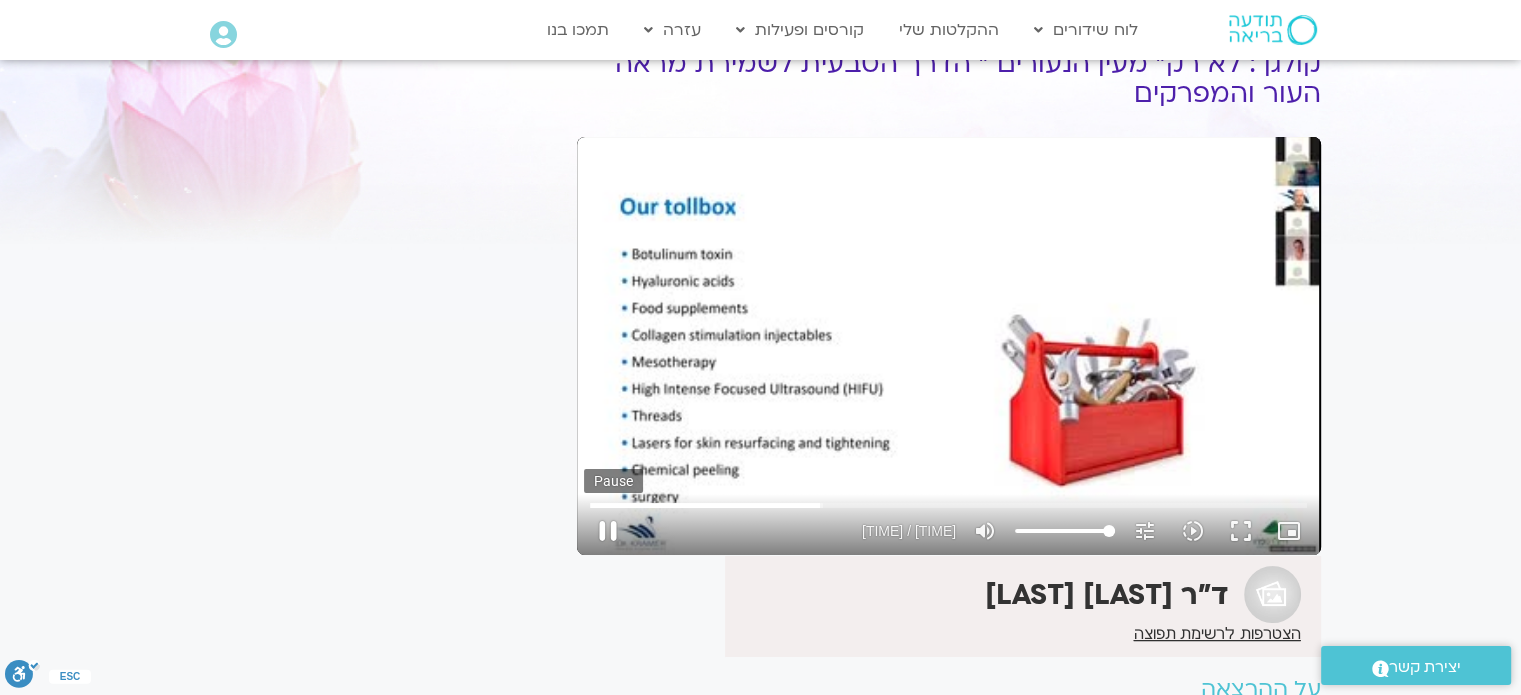 click on "pause" at bounding box center (608, 531) 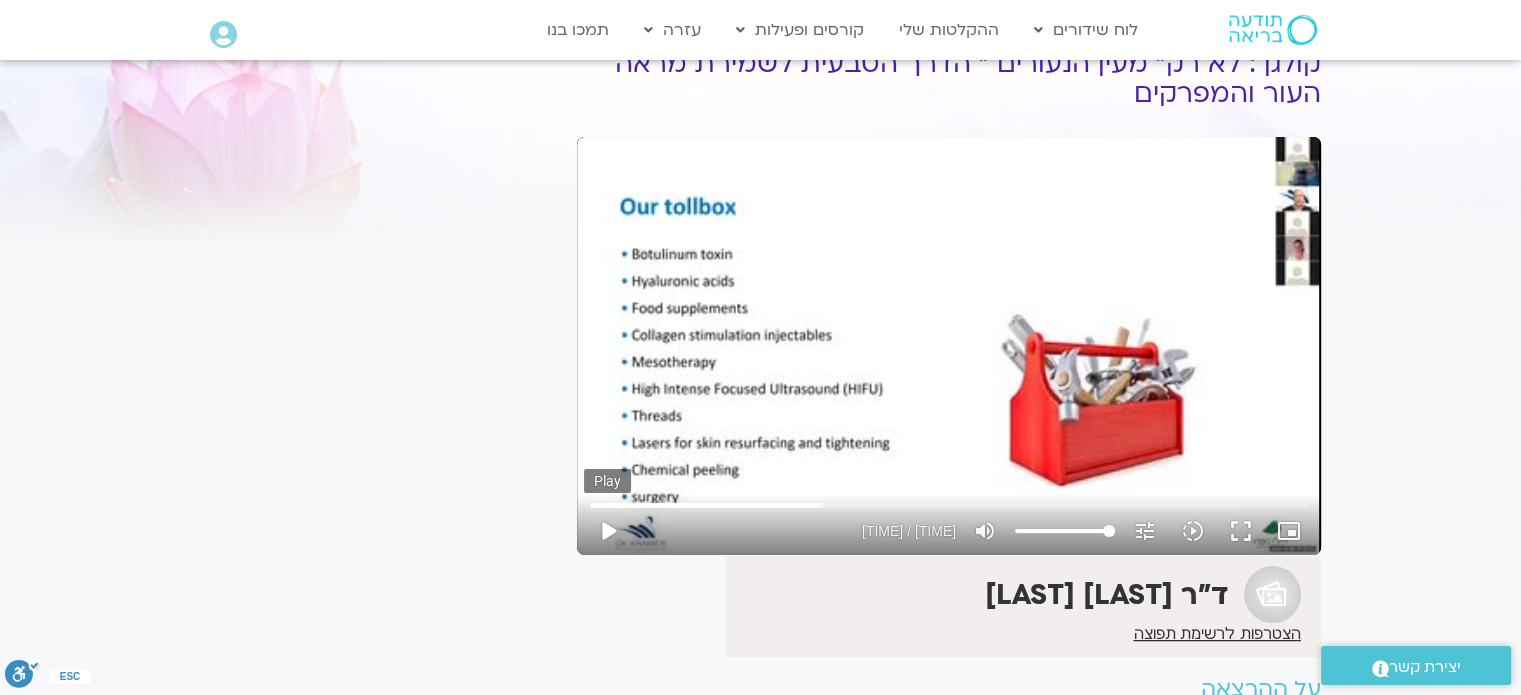 click on "play_arrow" at bounding box center [608, 531] 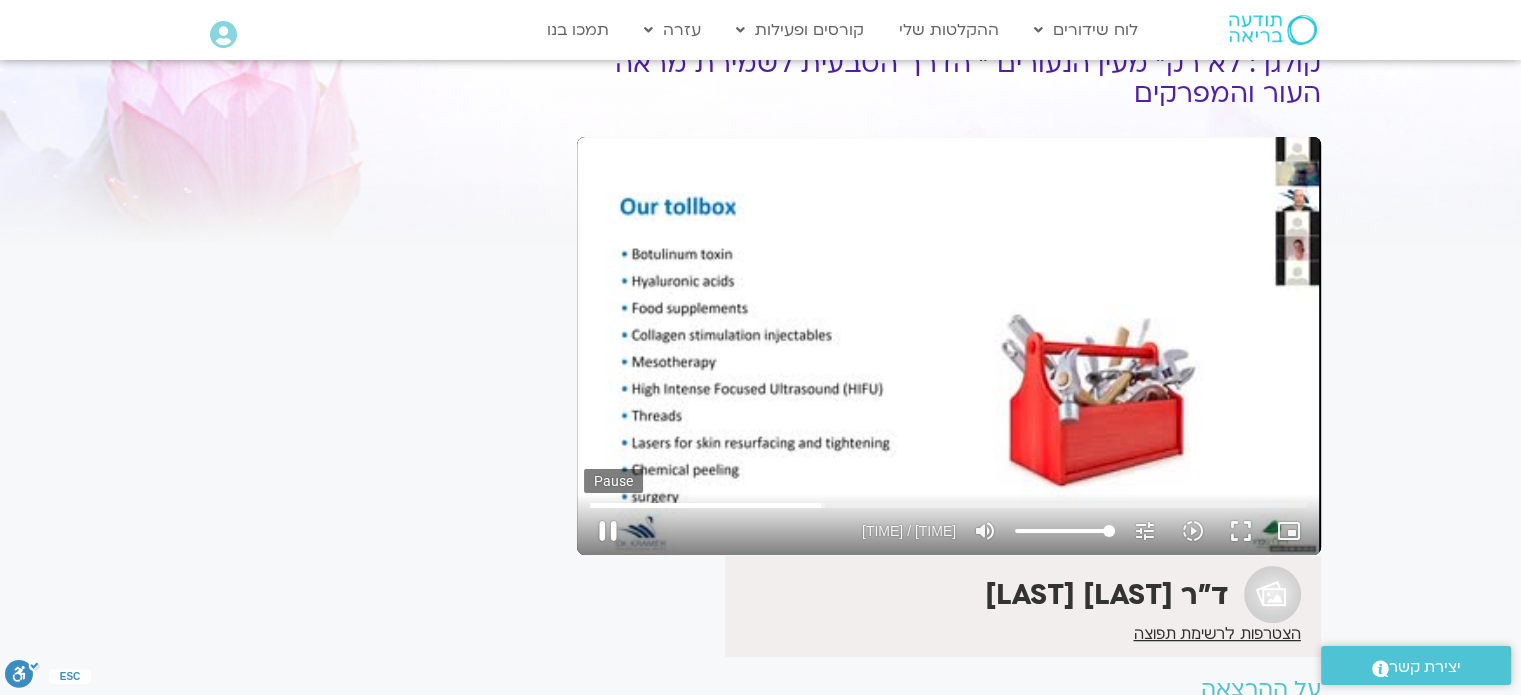 click on "pause" at bounding box center [608, 531] 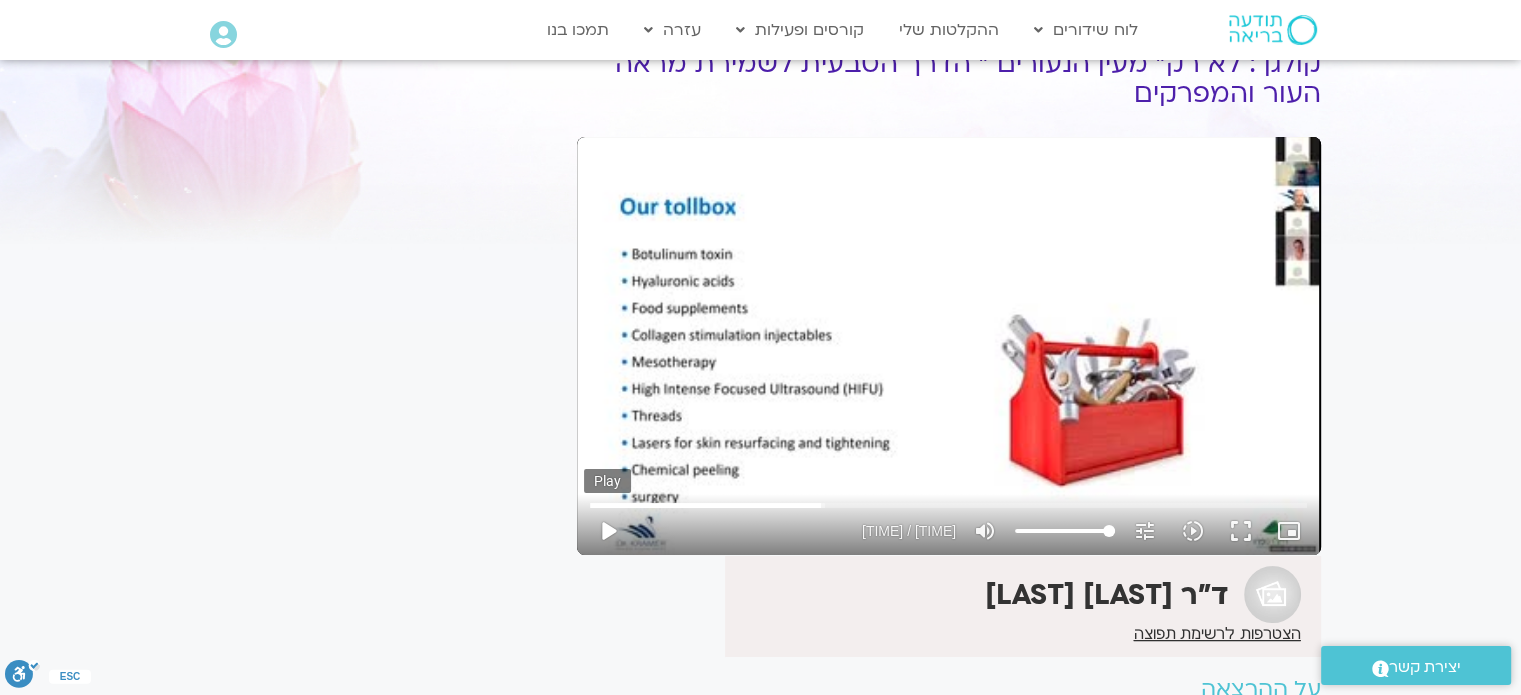 click on "play_arrow" at bounding box center [608, 531] 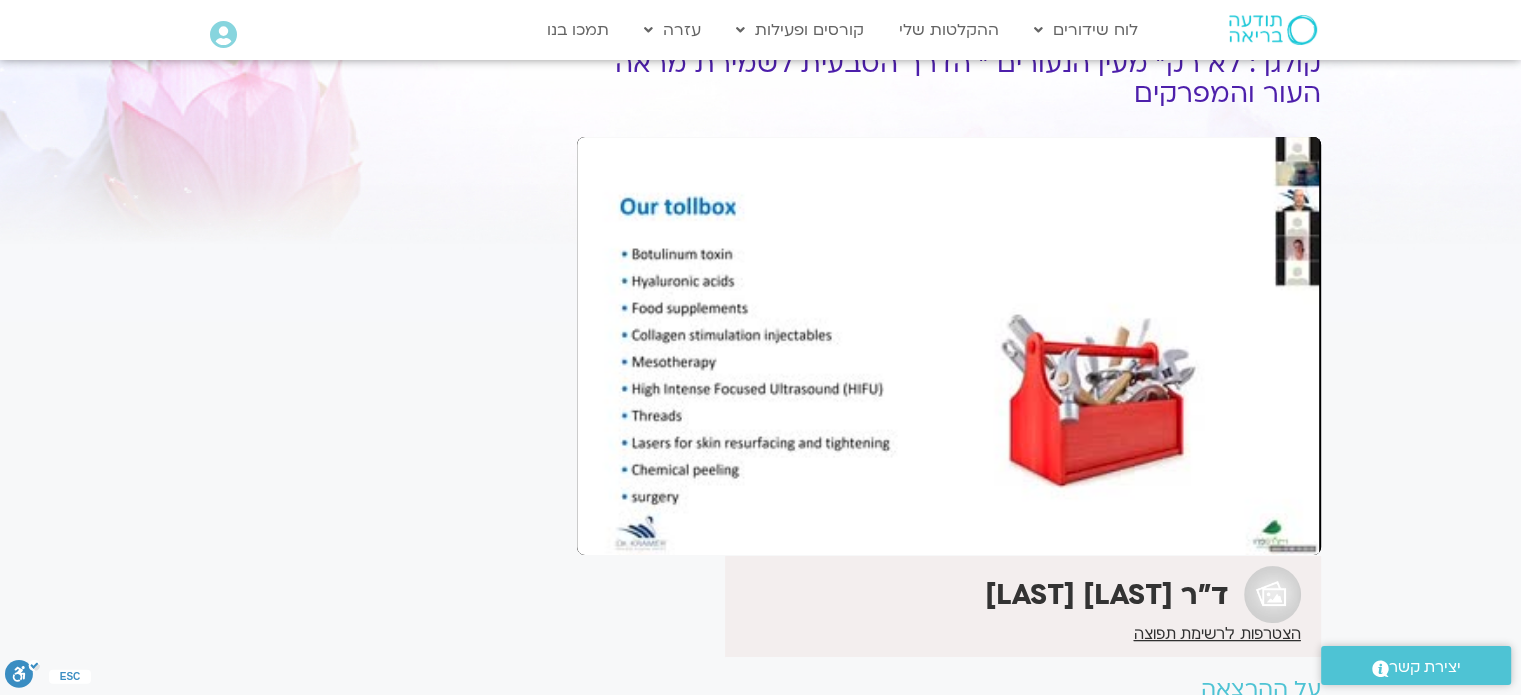 click on "pause" at bounding box center [608, 531] 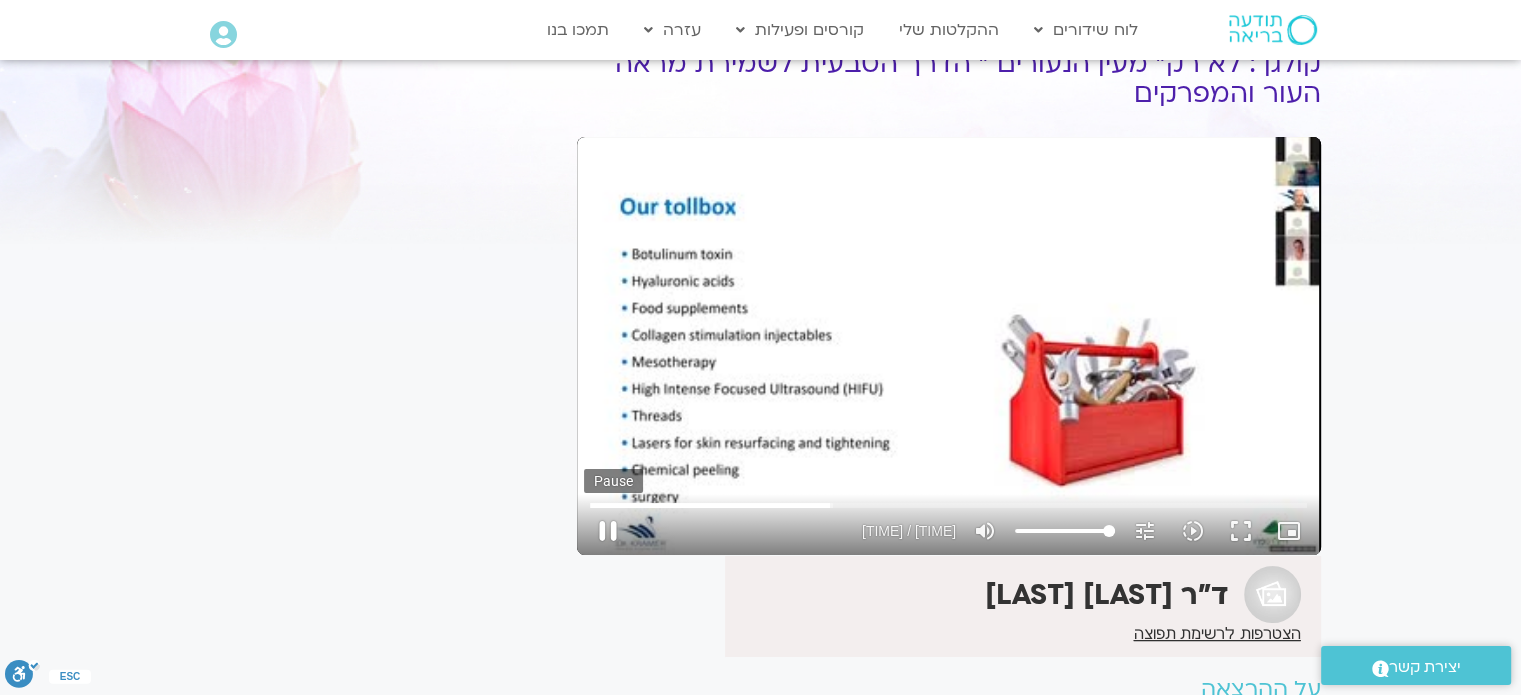 click on "pause" at bounding box center [608, 531] 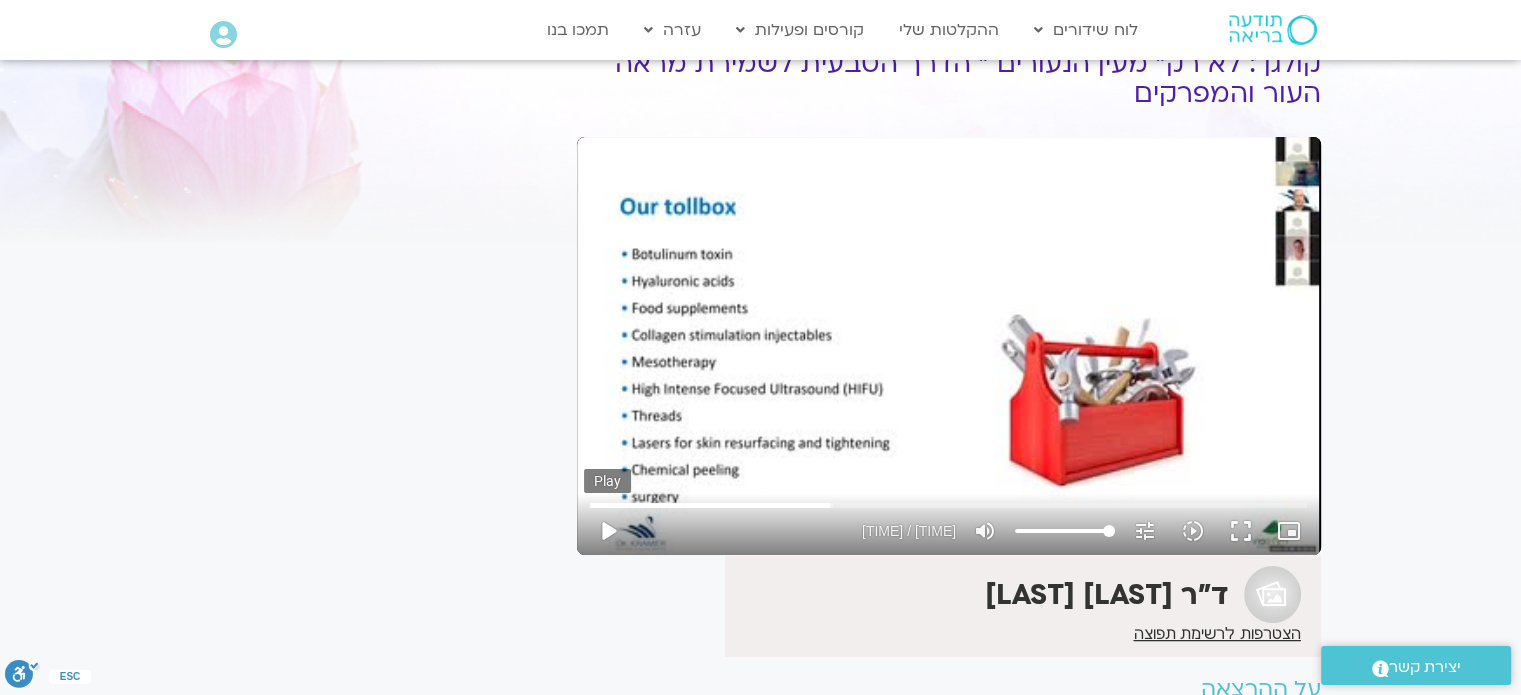 click on "play_arrow" at bounding box center (608, 531) 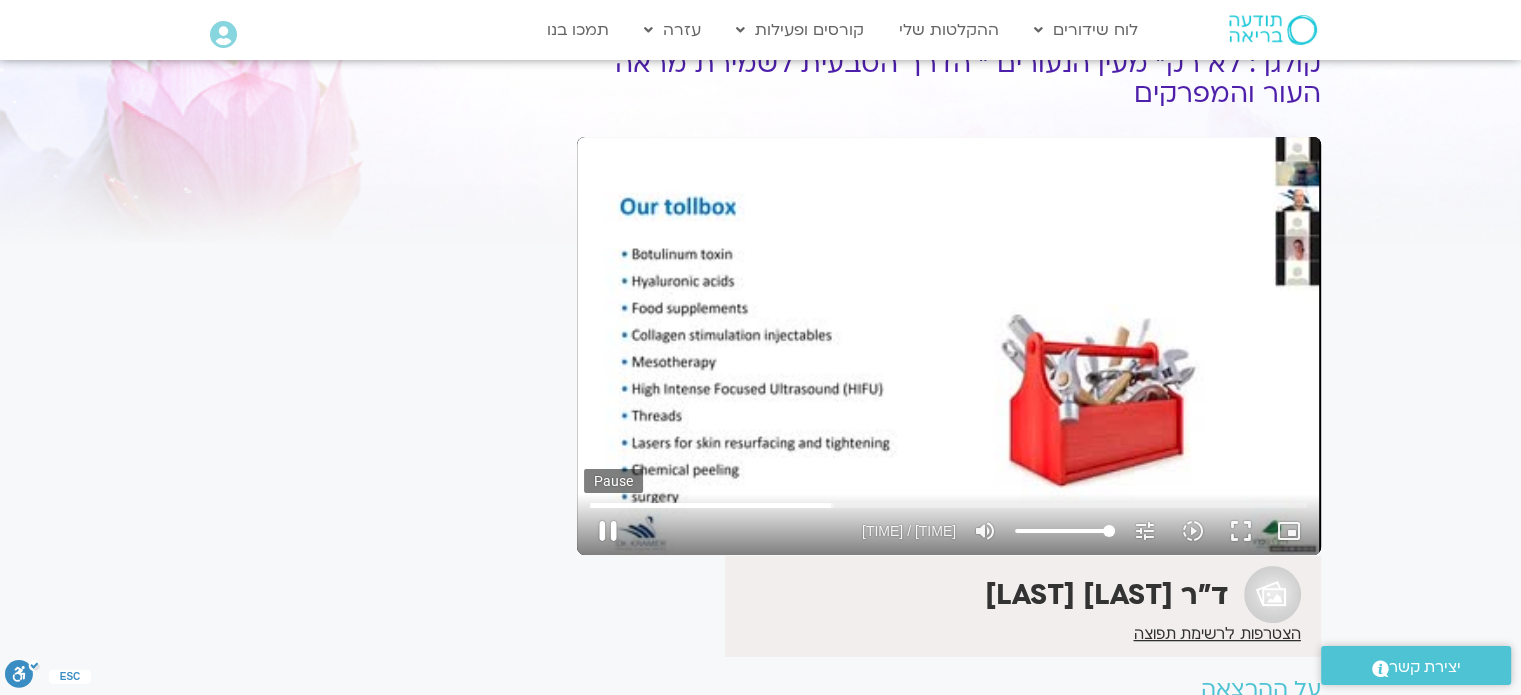 click on "pause" at bounding box center (608, 531) 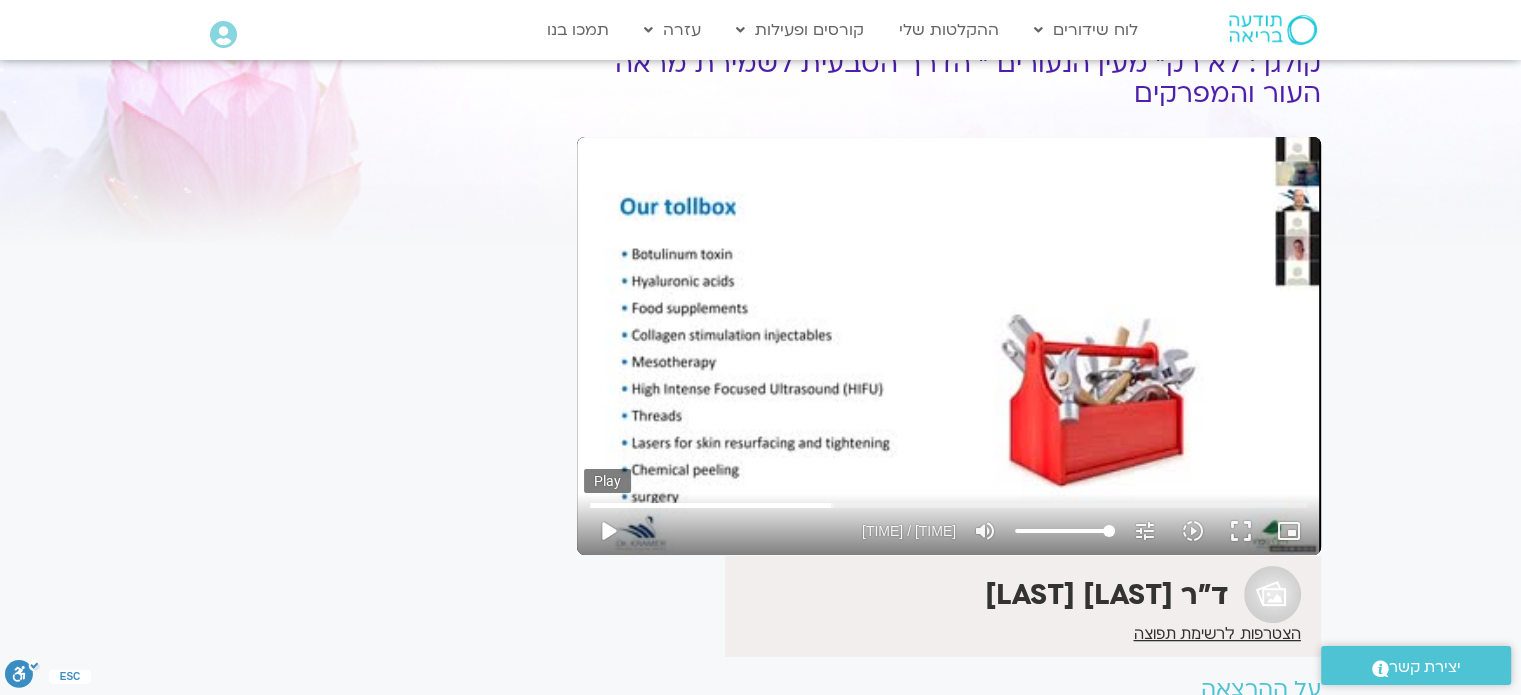 click on "play_arrow" at bounding box center [608, 531] 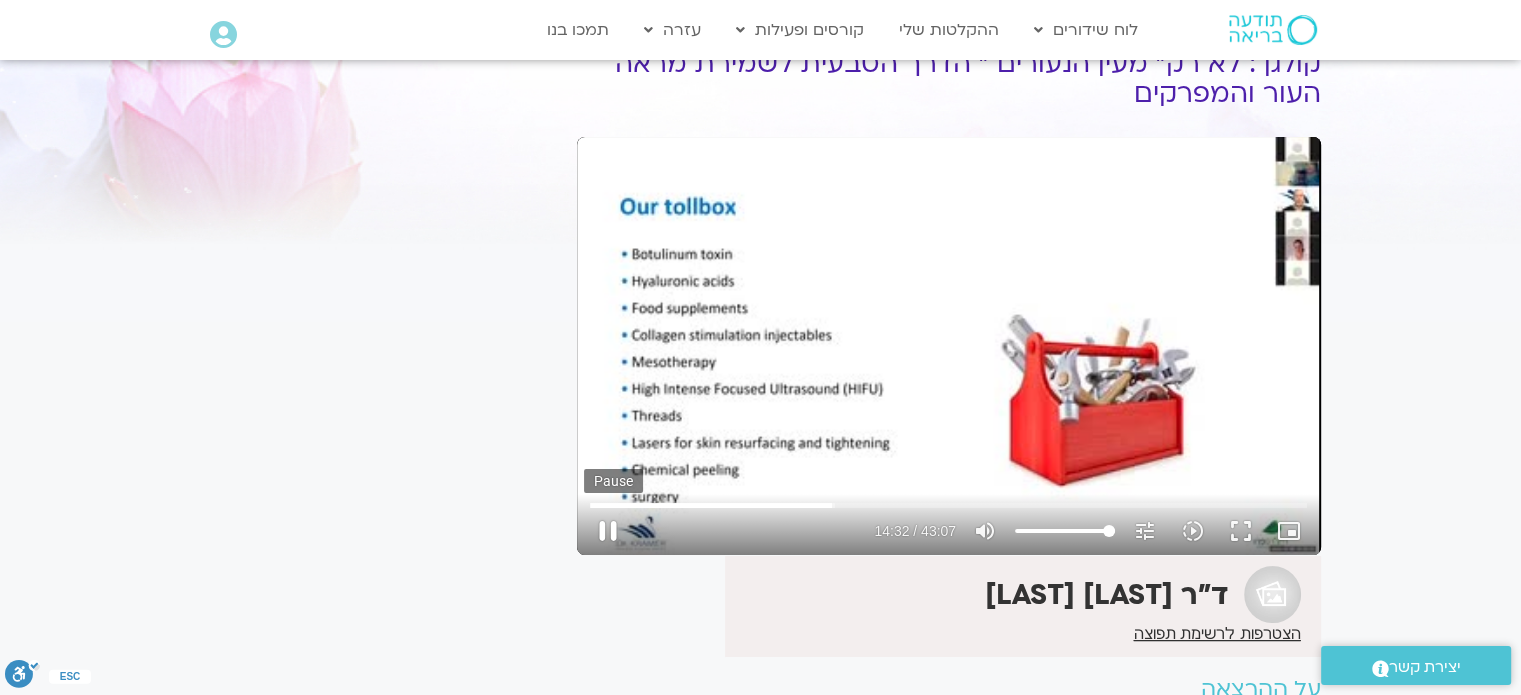 click on "pause" at bounding box center [608, 531] 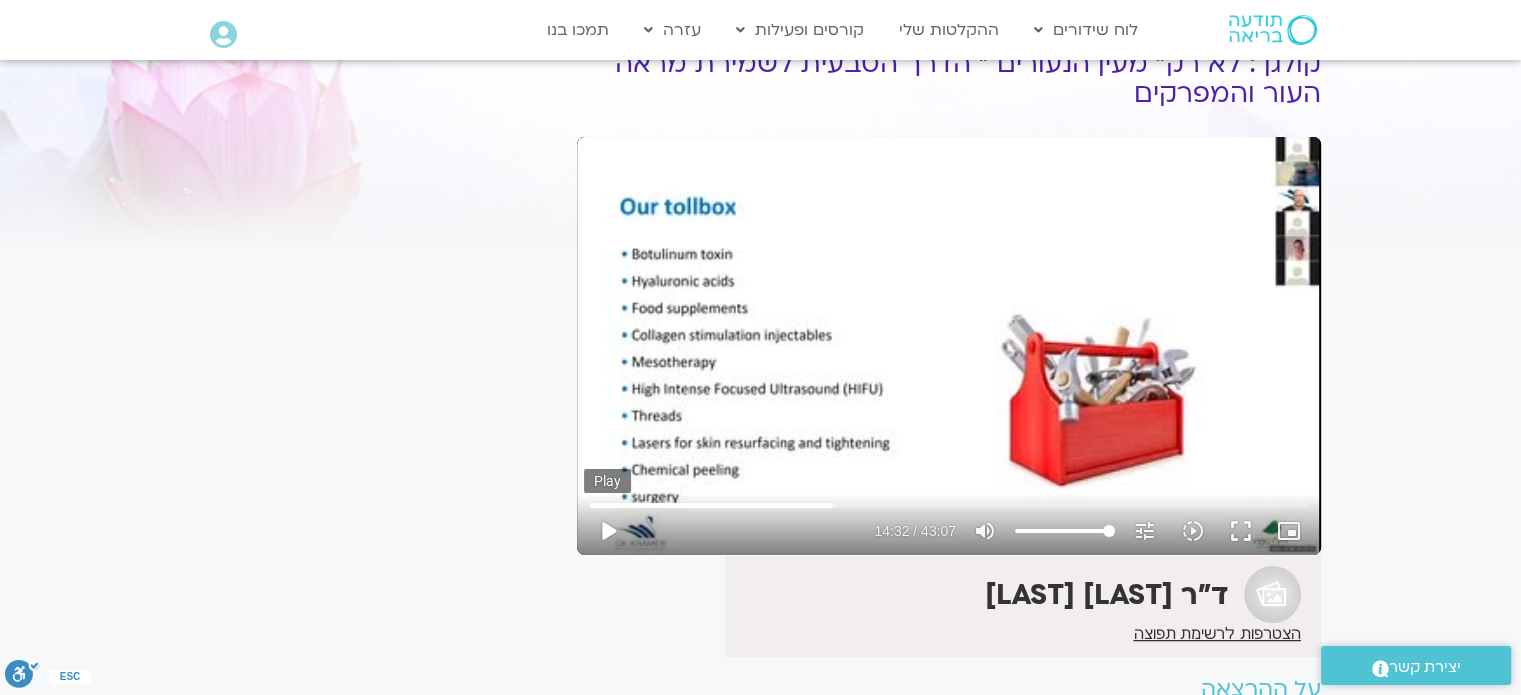 click on "play_arrow" at bounding box center (608, 531) 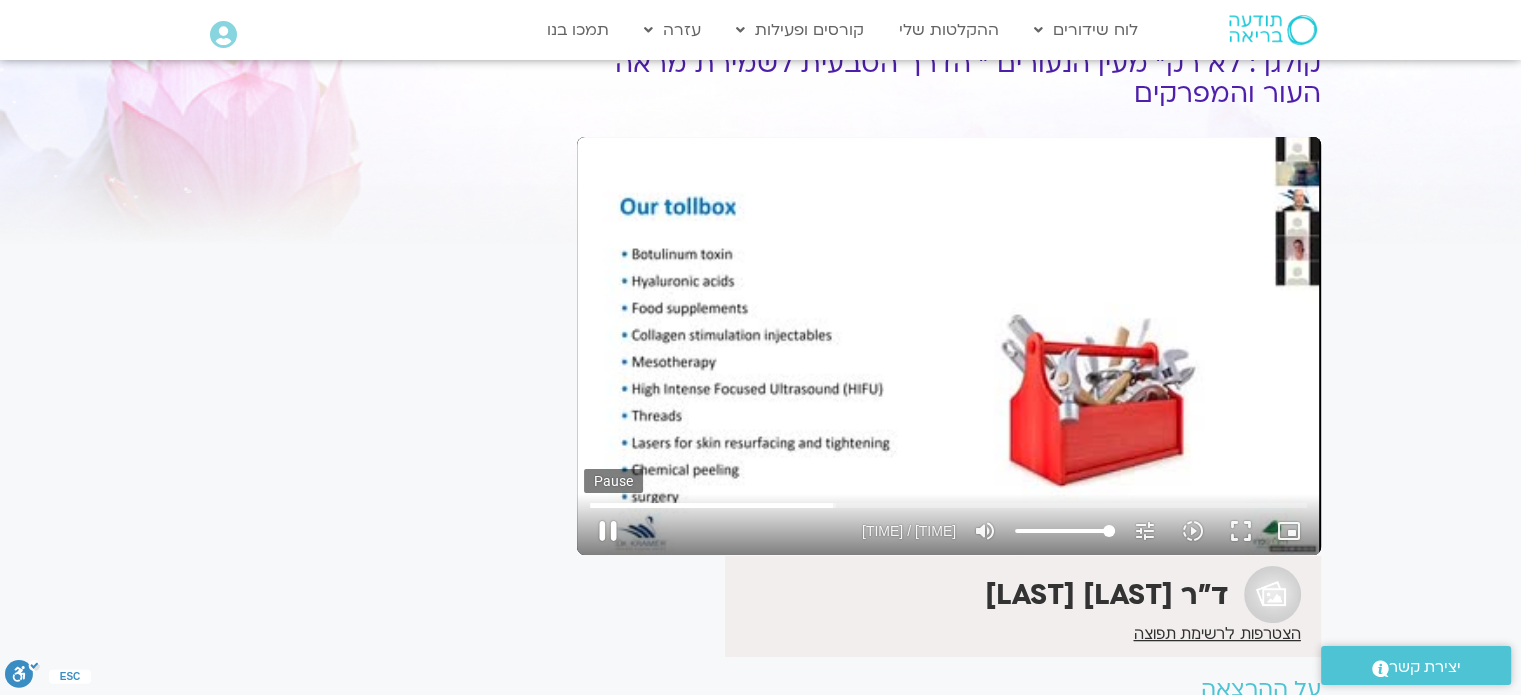 click on "pause" at bounding box center [608, 531] 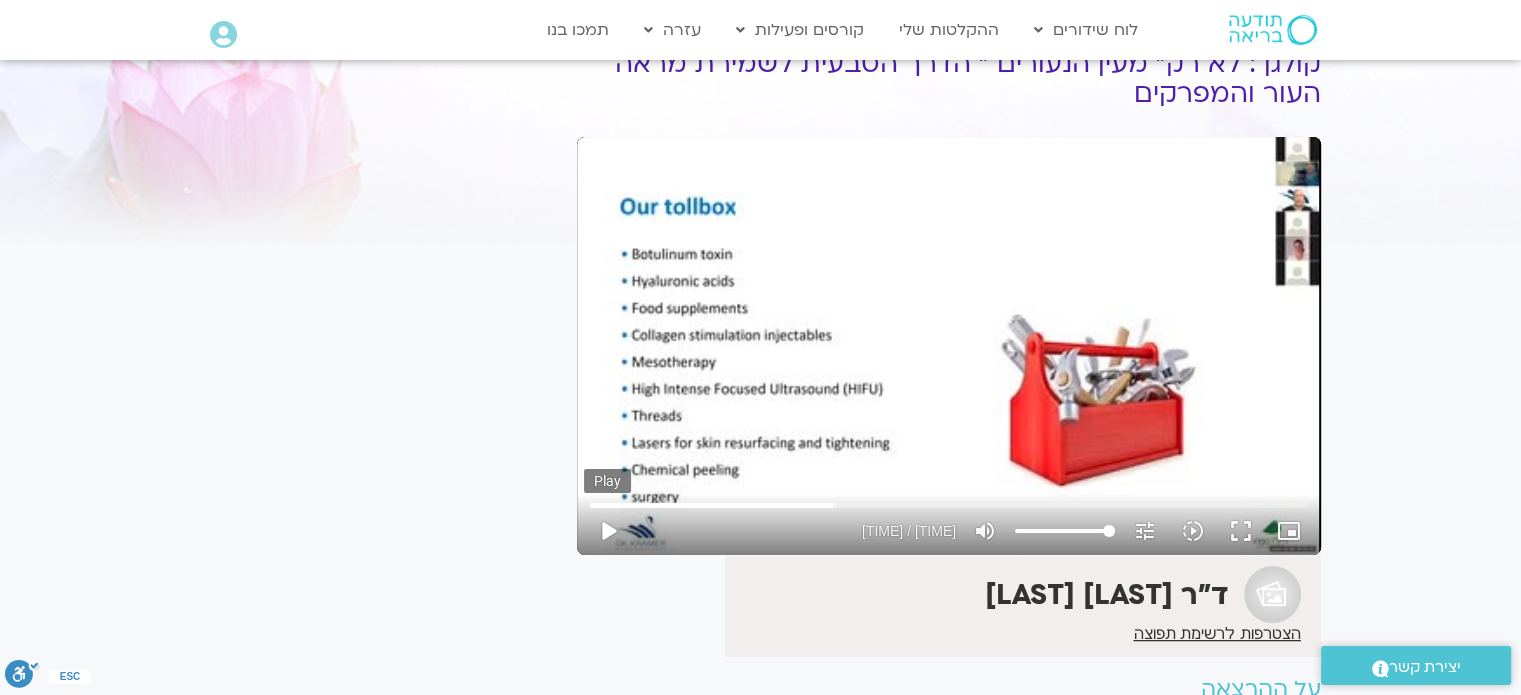 click on "play_arrow" at bounding box center [608, 531] 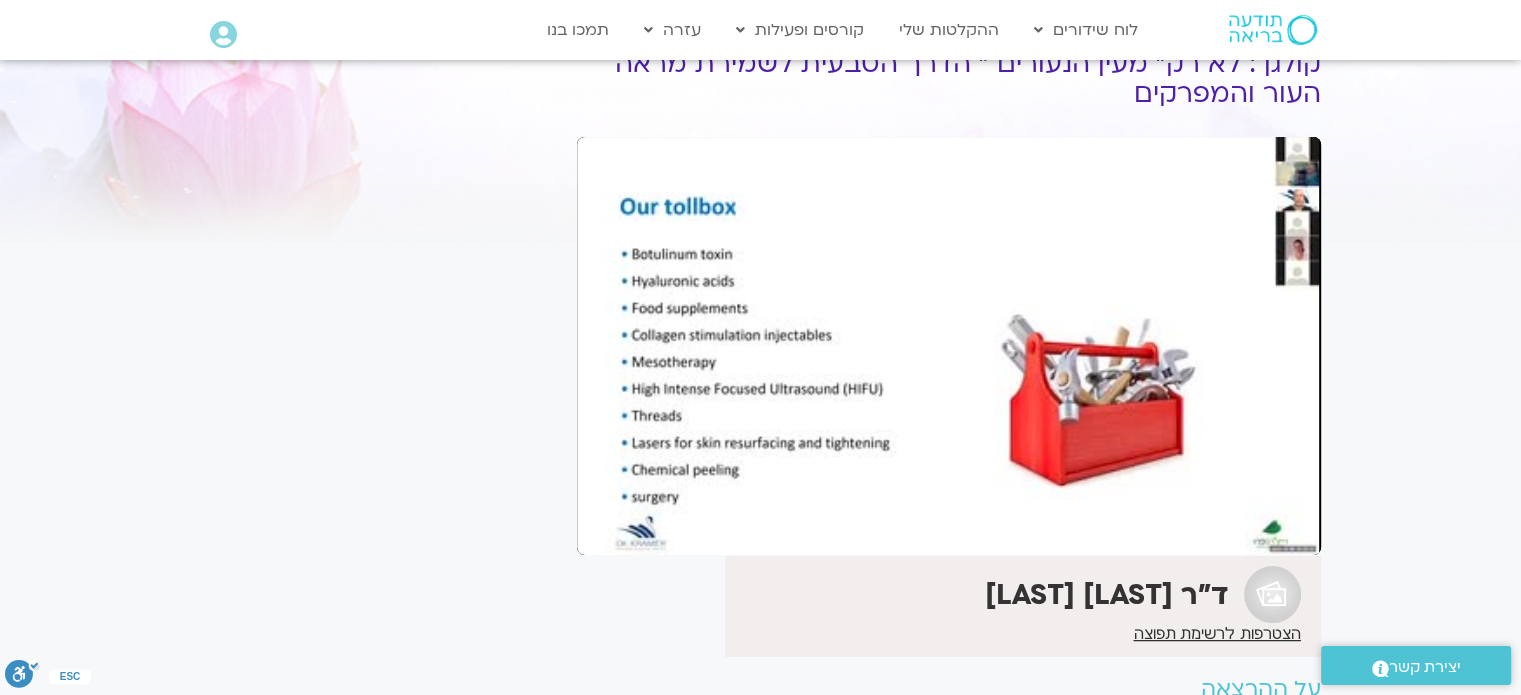 click on "pause" at bounding box center [608, 531] 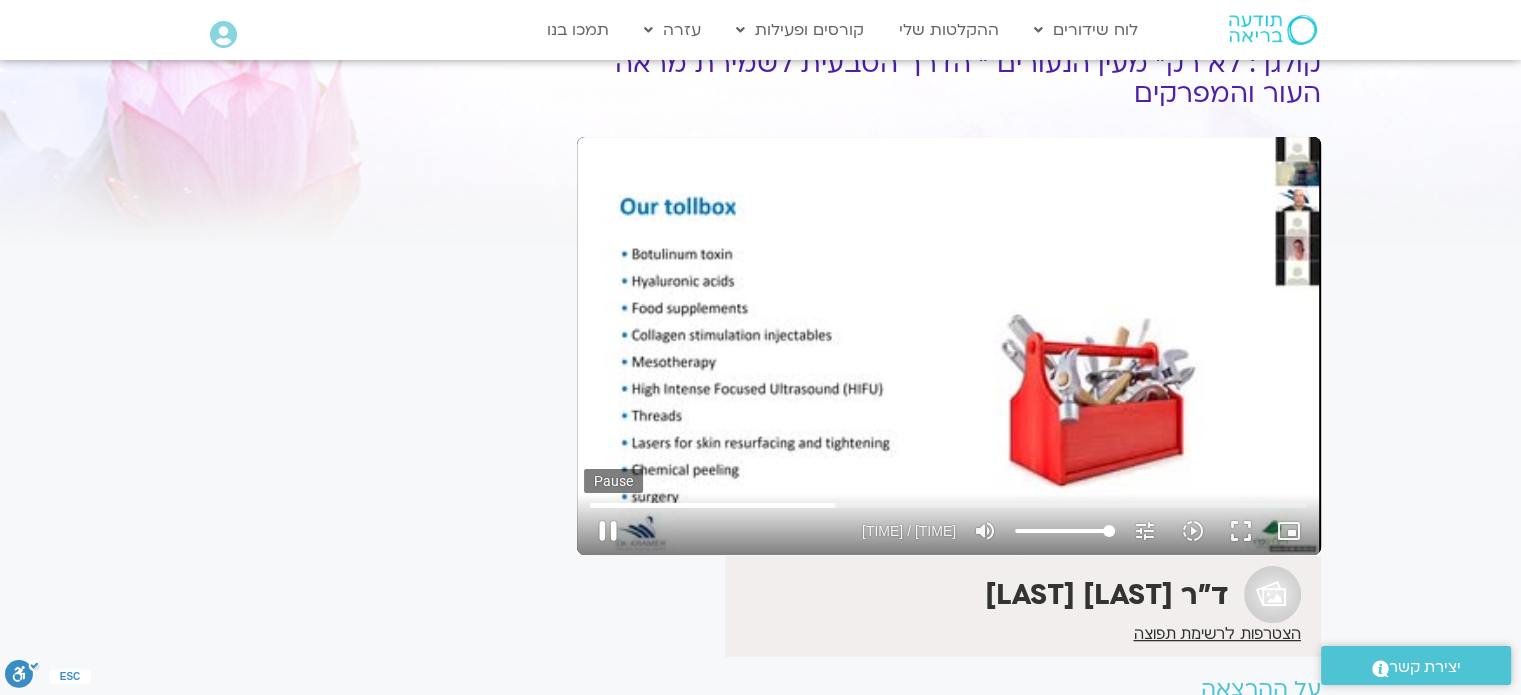 click on "pause" at bounding box center (608, 531) 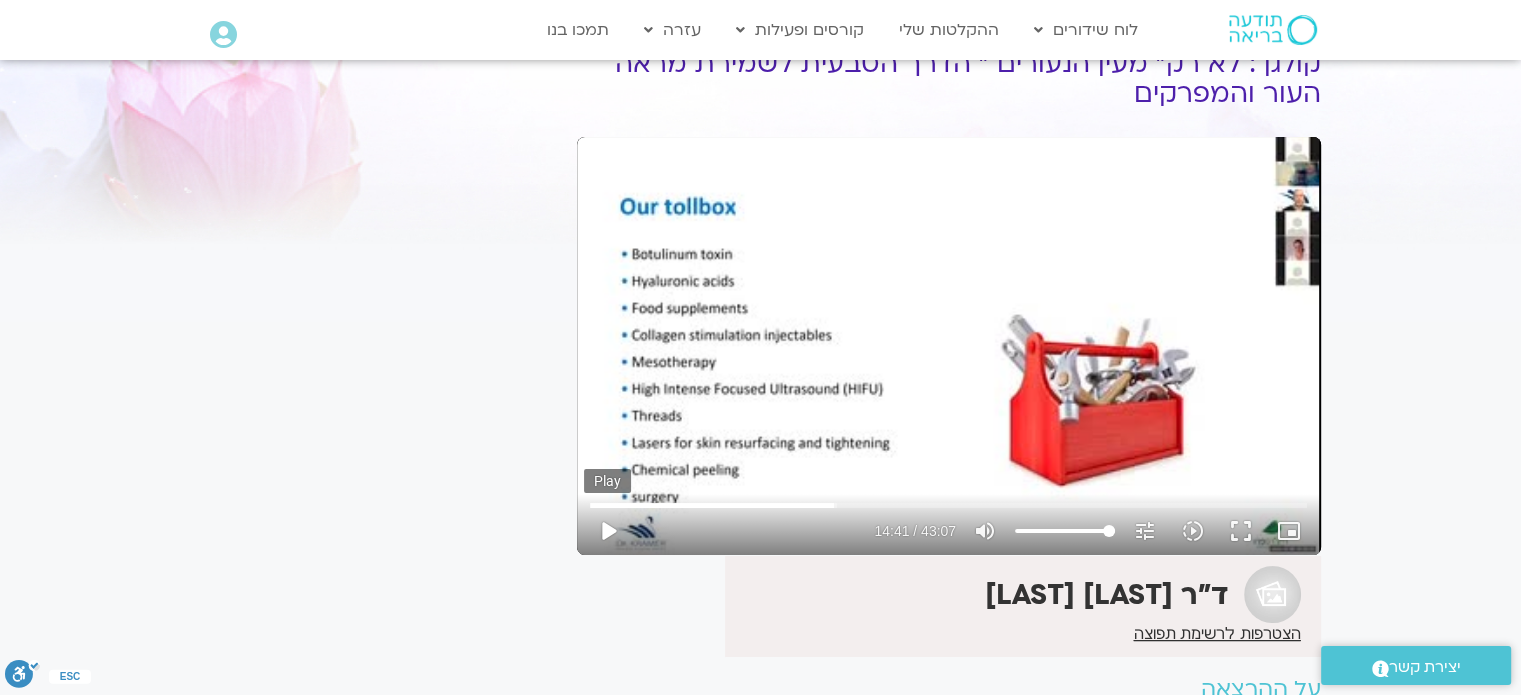 click on "play_arrow" at bounding box center (608, 531) 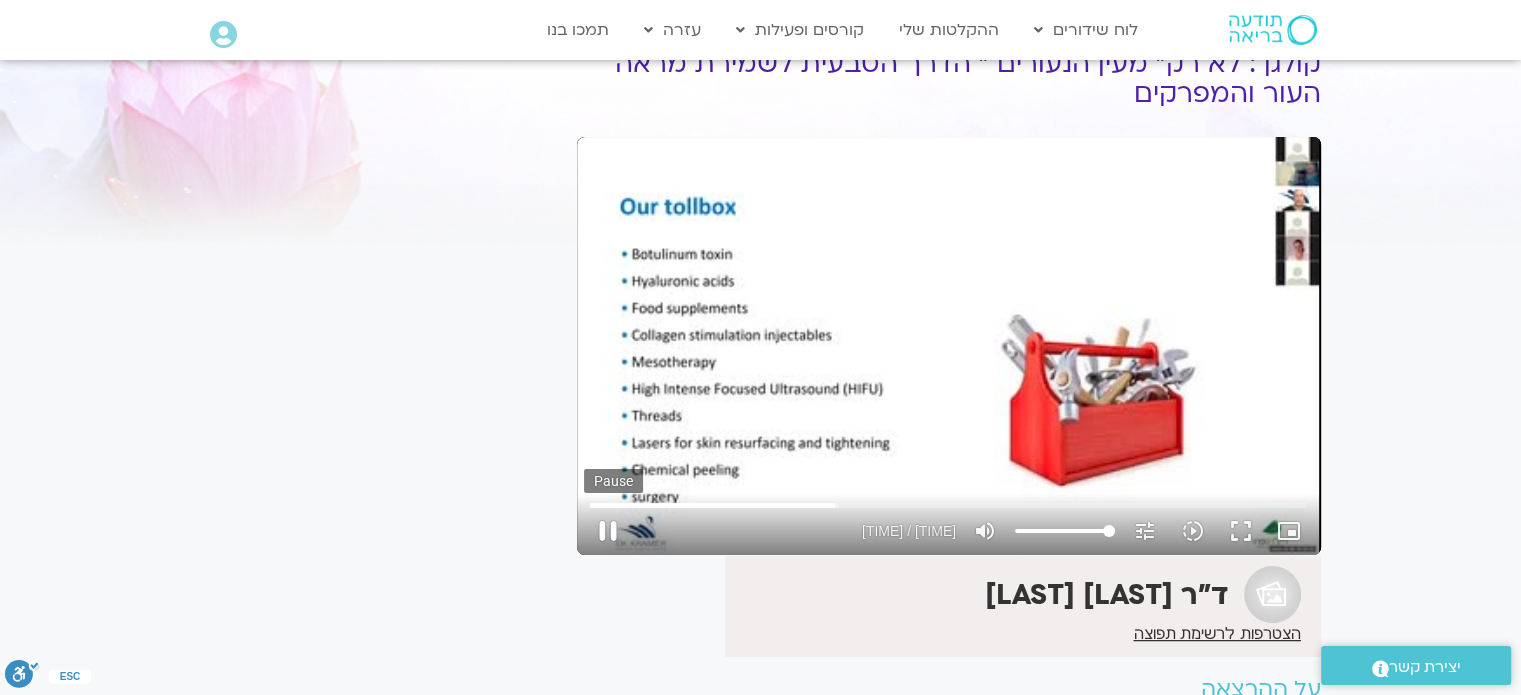 click on "pause" at bounding box center [608, 531] 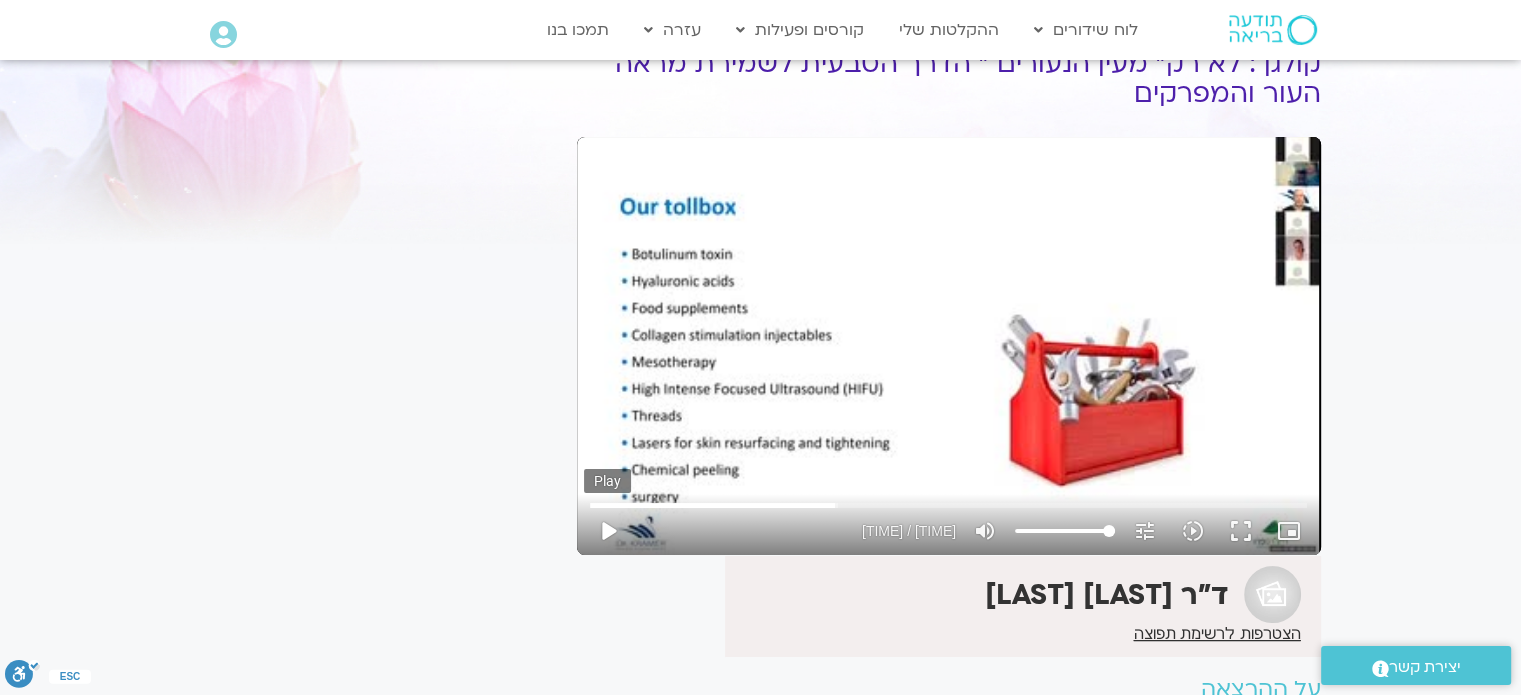 click on "play_arrow" at bounding box center (608, 531) 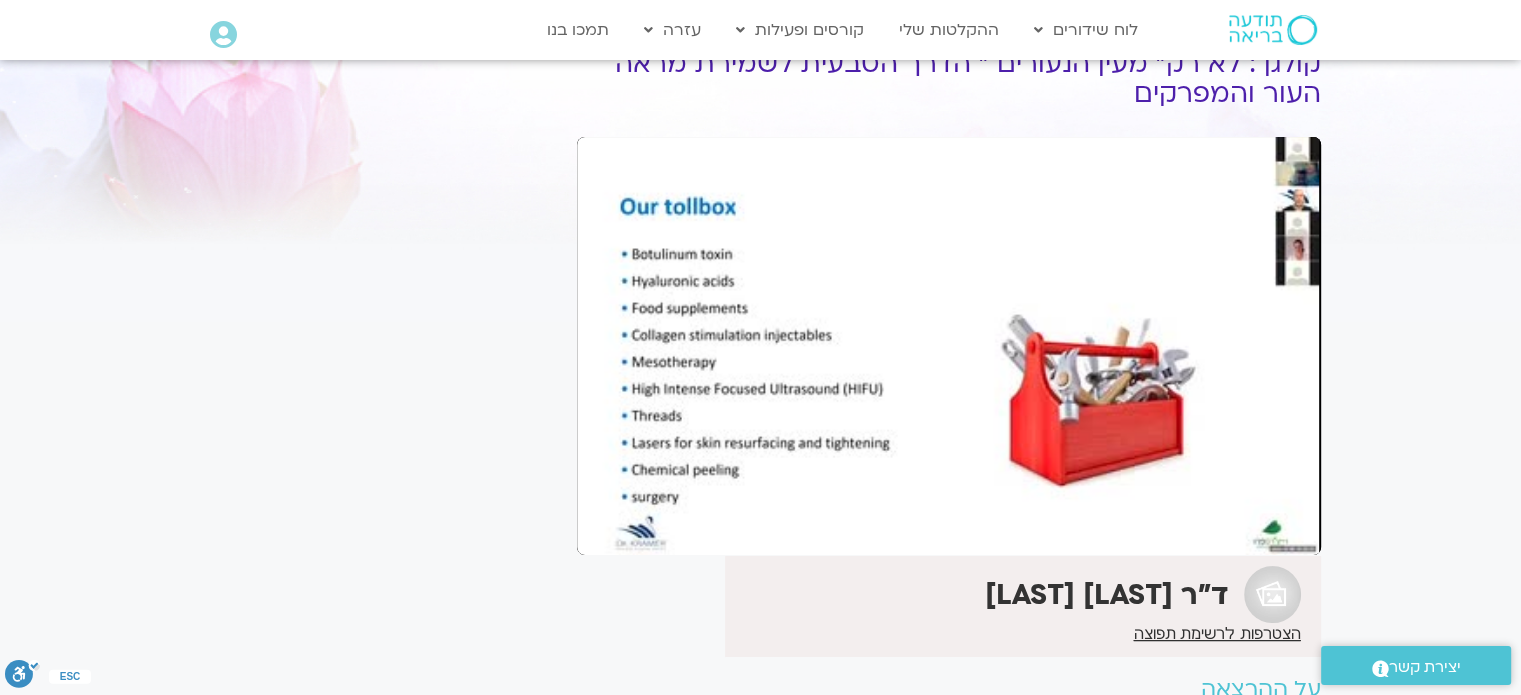 click on "pause" at bounding box center (608, 531) 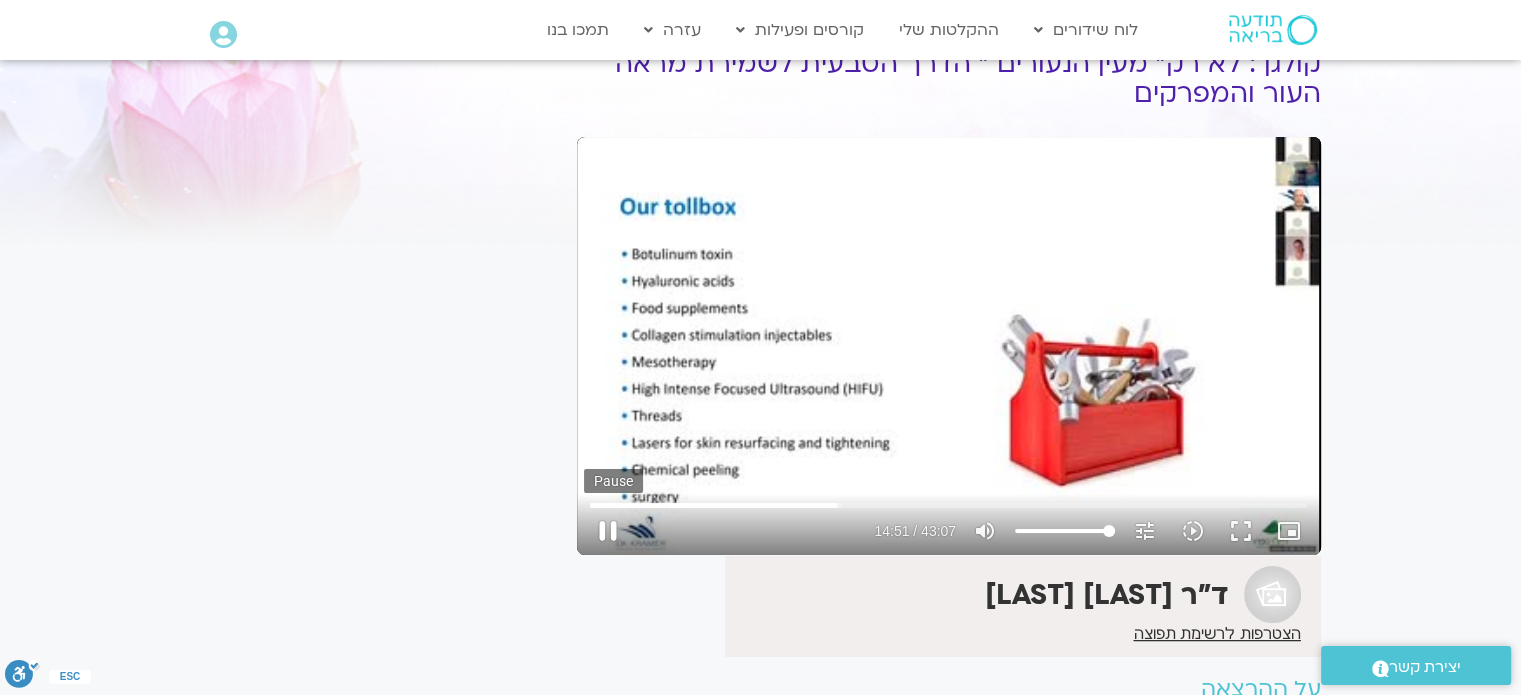 click on "pause" at bounding box center [608, 531] 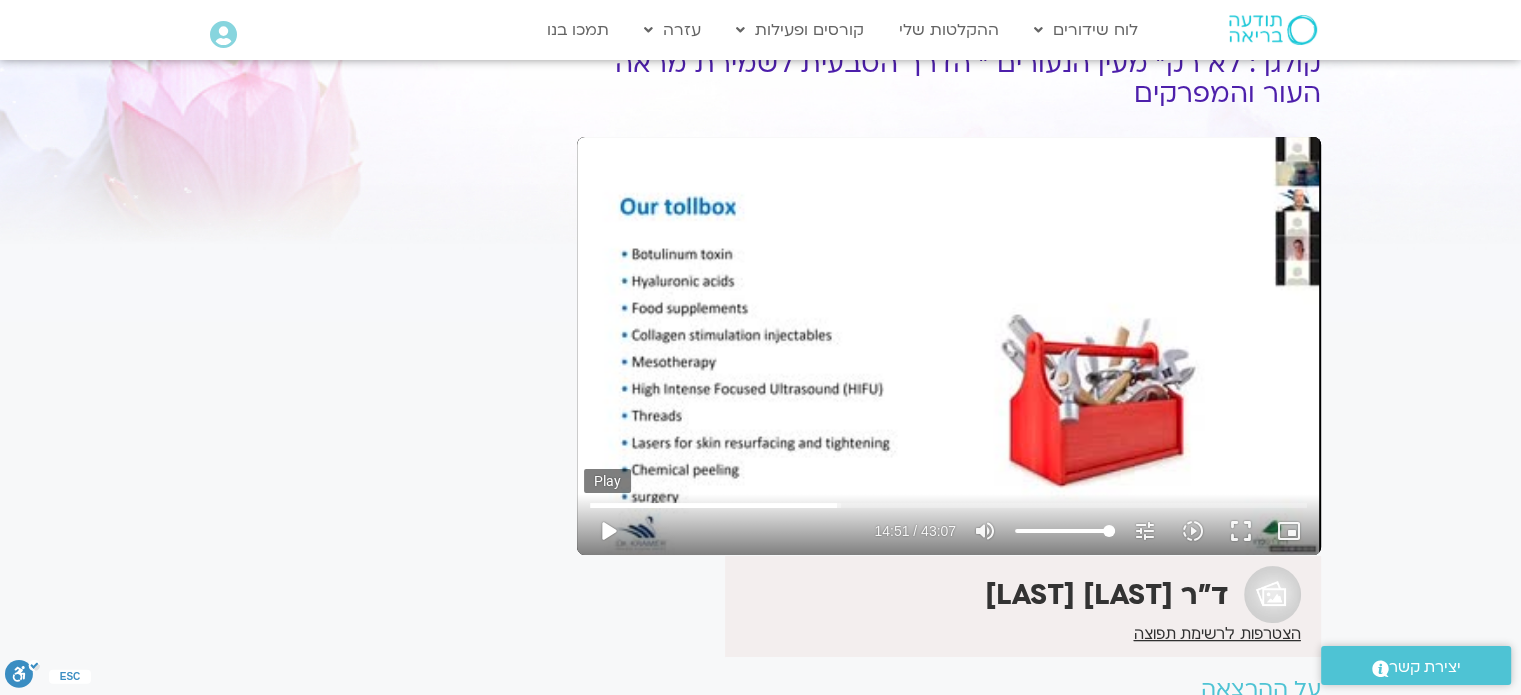 click on "play_arrow" at bounding box center (608, 531) 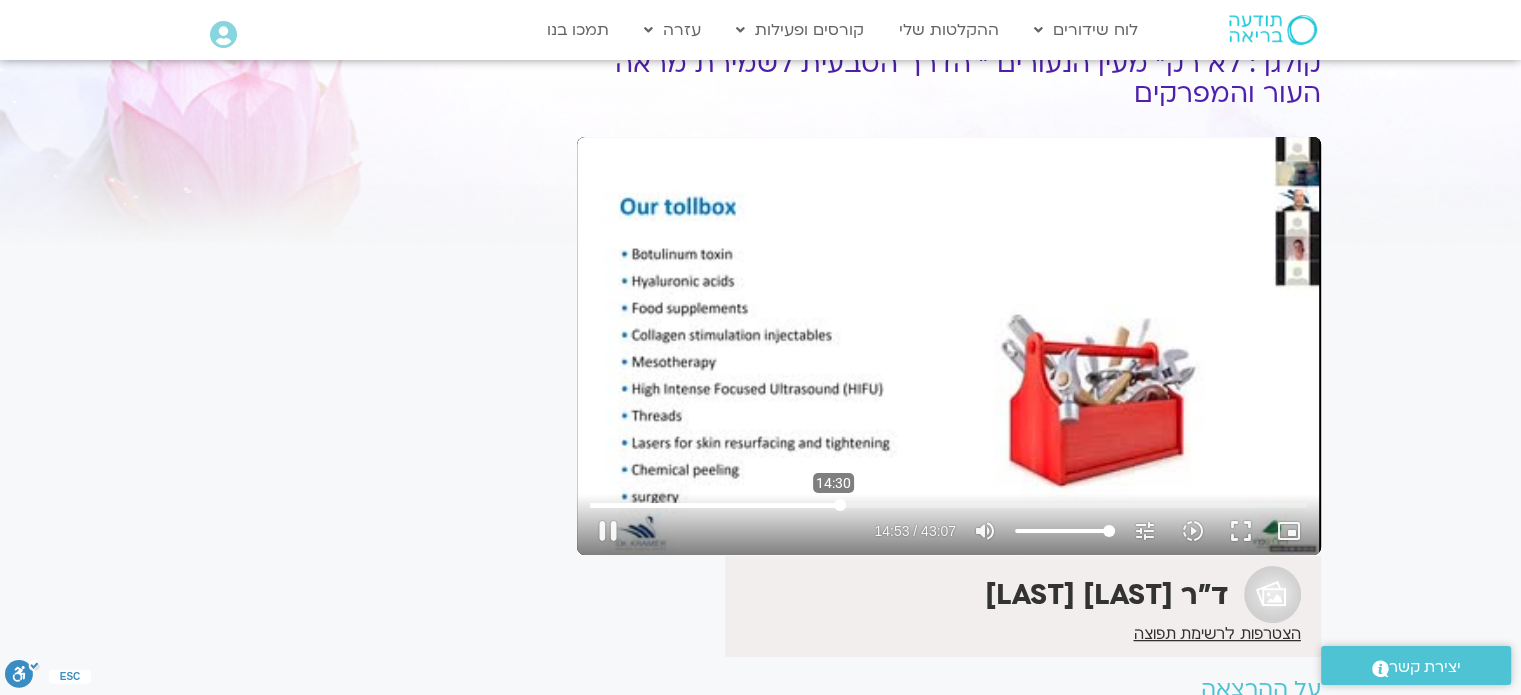 click at bounding box center [948, 505] 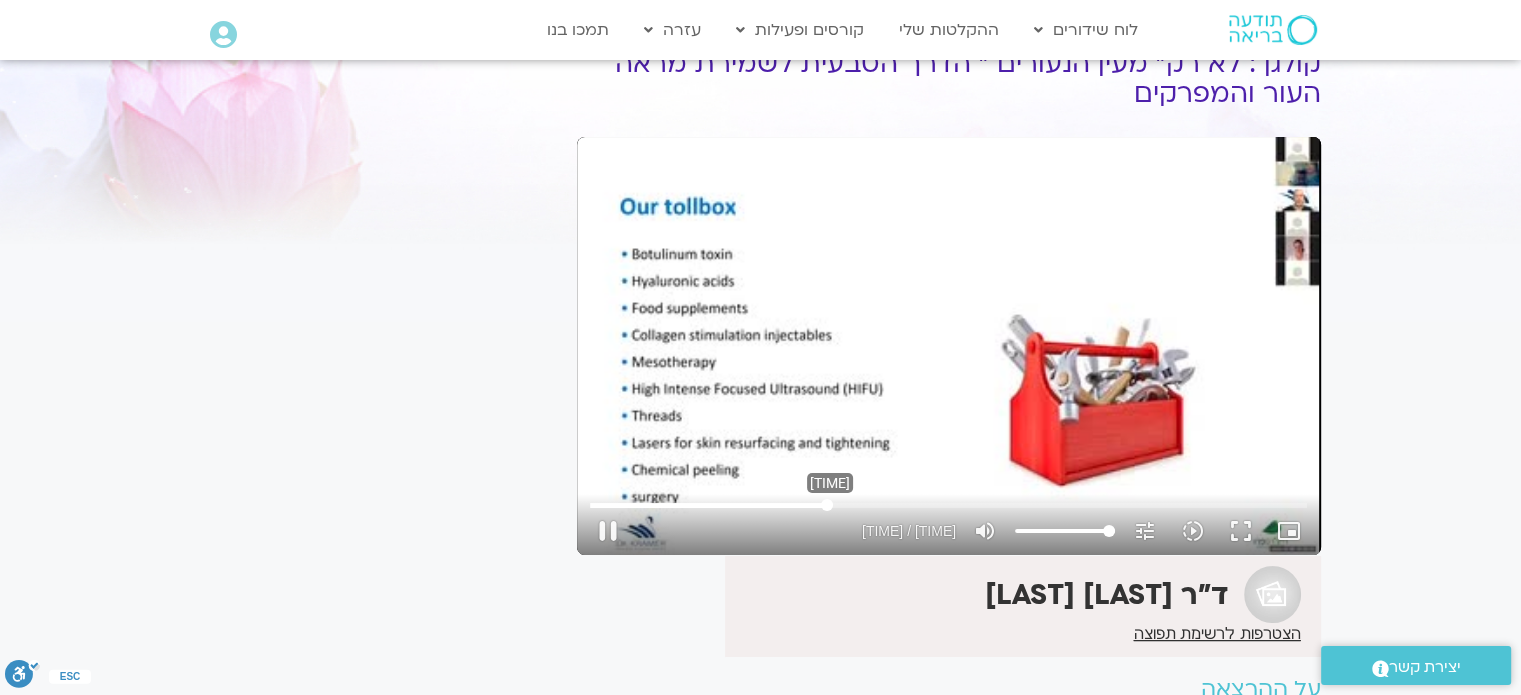 drag, startPoint x: 838, startPoint y: 505, endPoint x: 827, endPoint y: 505, distance: 11 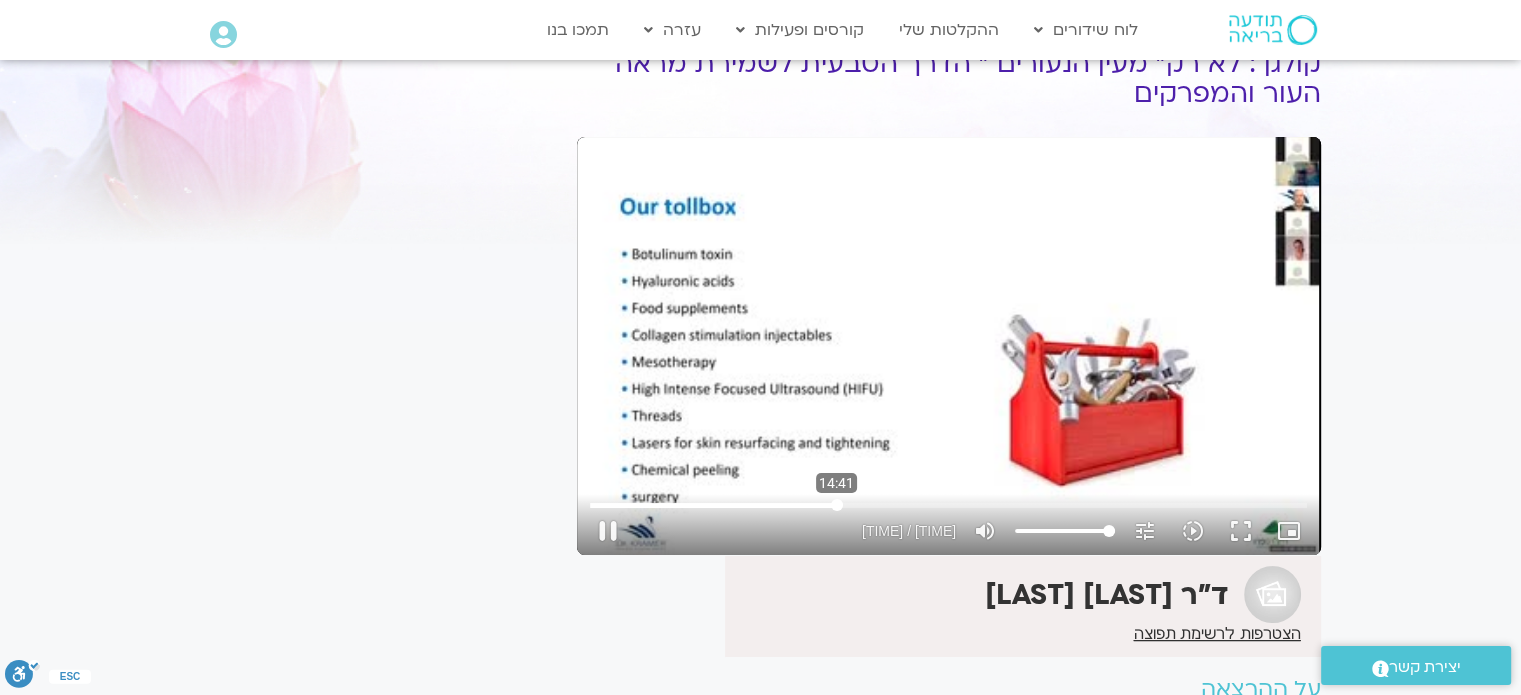 click at bounding box center (948, 505) 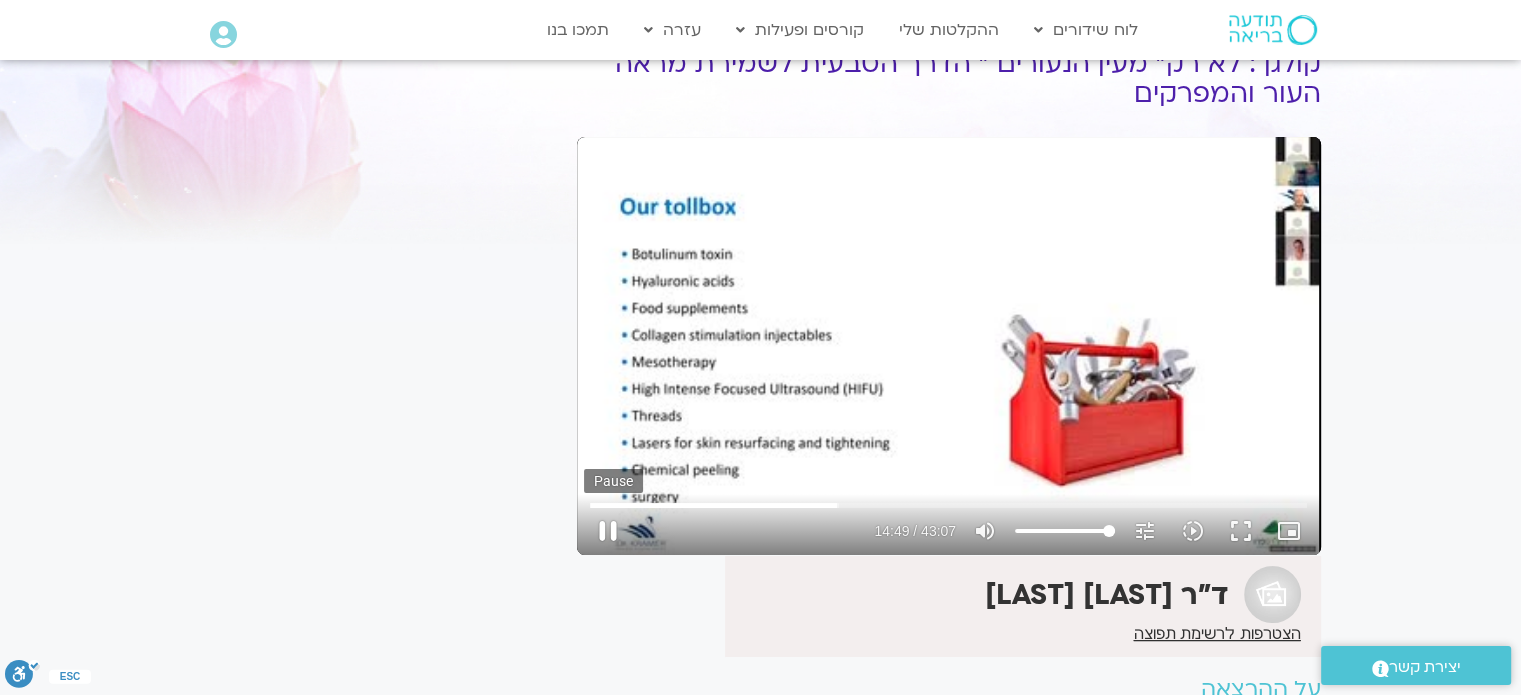 click on "pause" at bounding box center [608, 531] 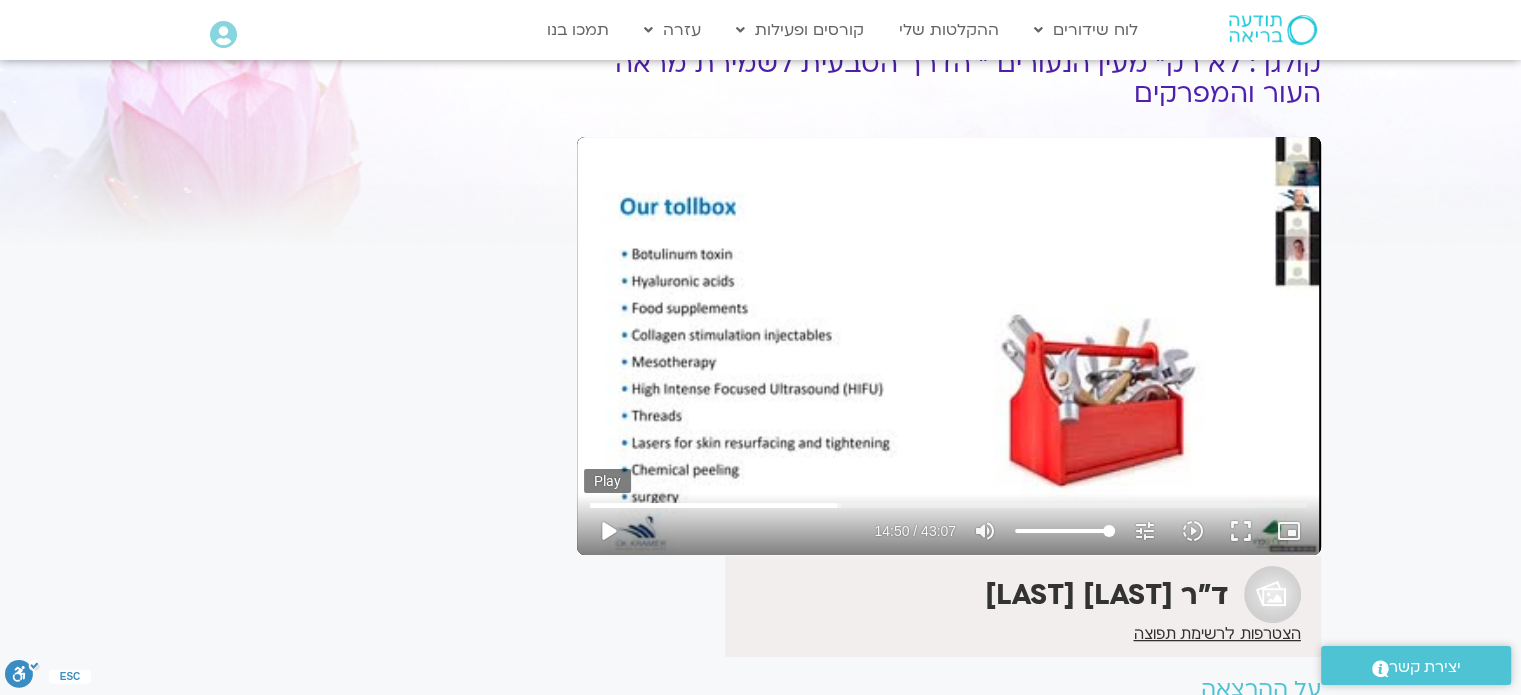 click on "play_arrow" at bounding box center (608, 531) 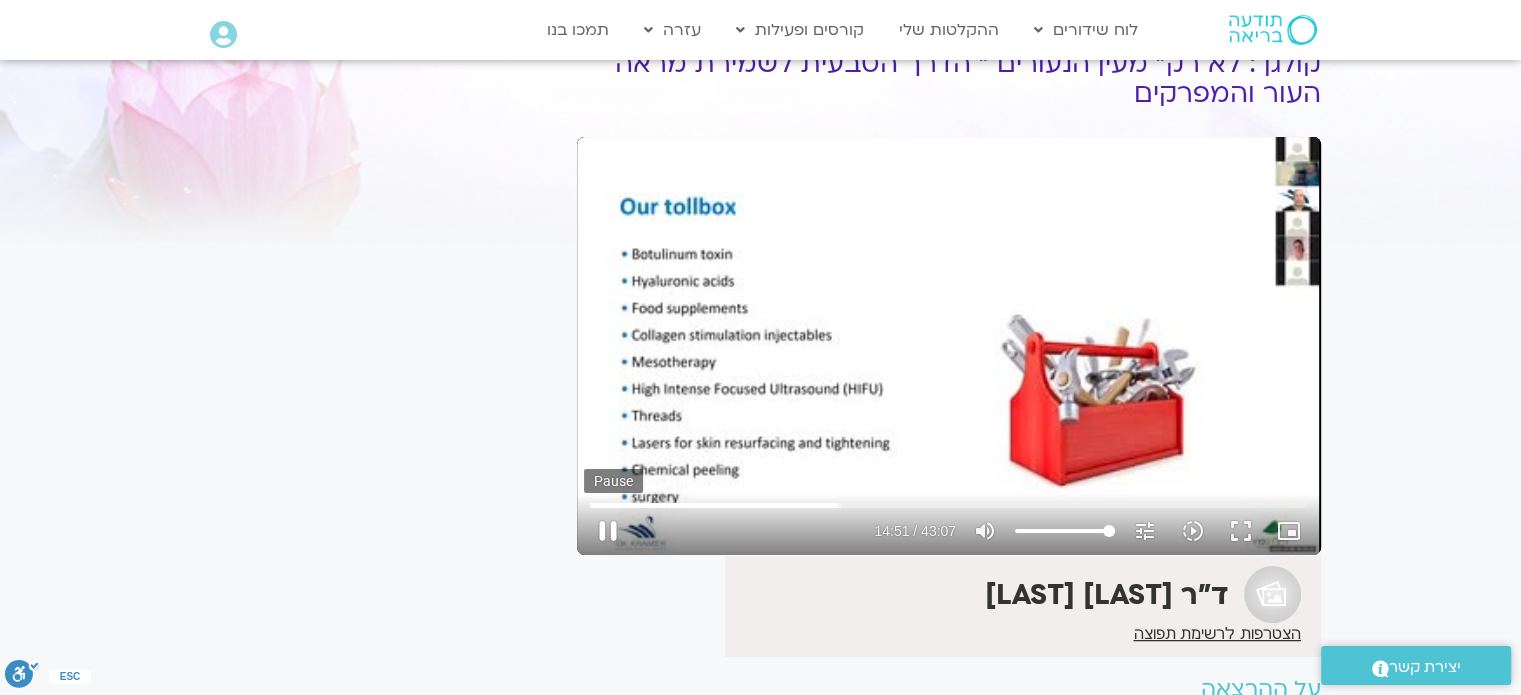 click on "pause" at bounding box center (608, 531) 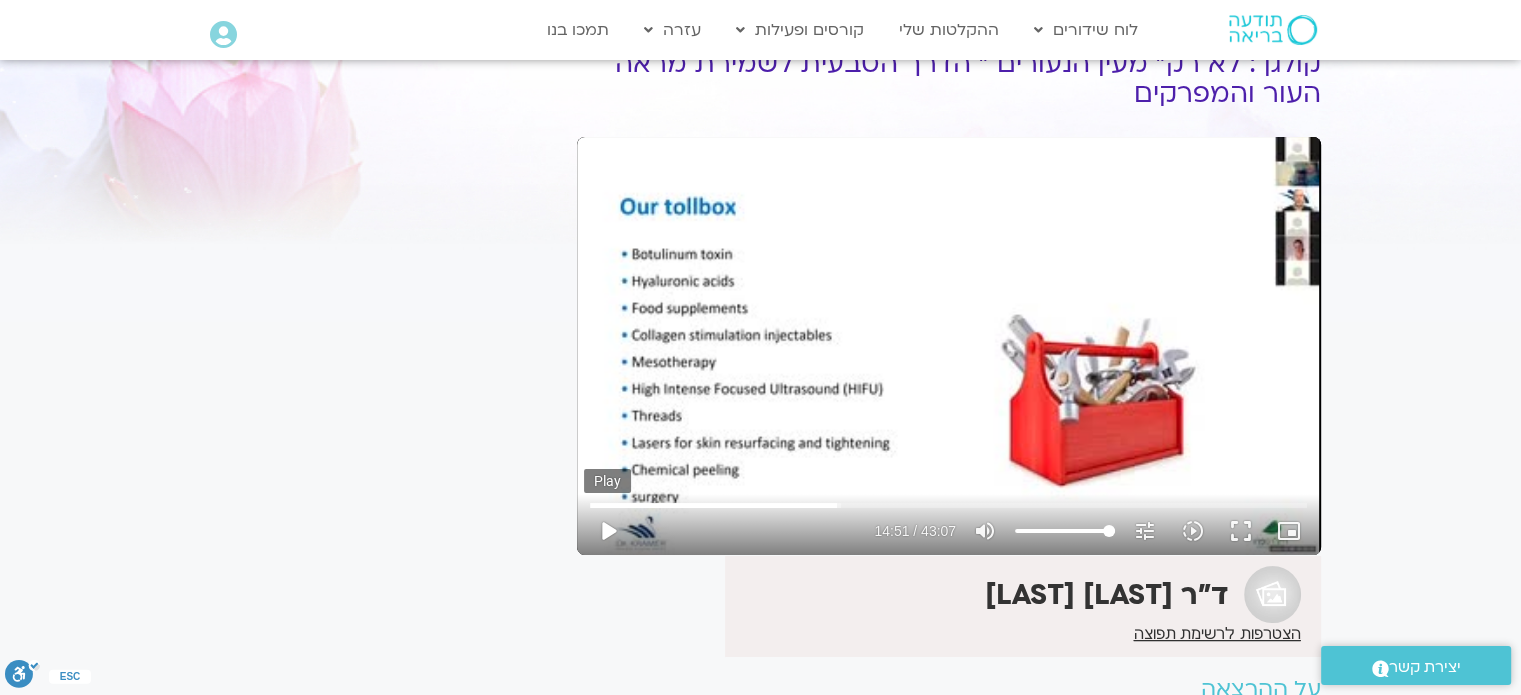 click on "play_arrow" at bounding box center (608, 531) 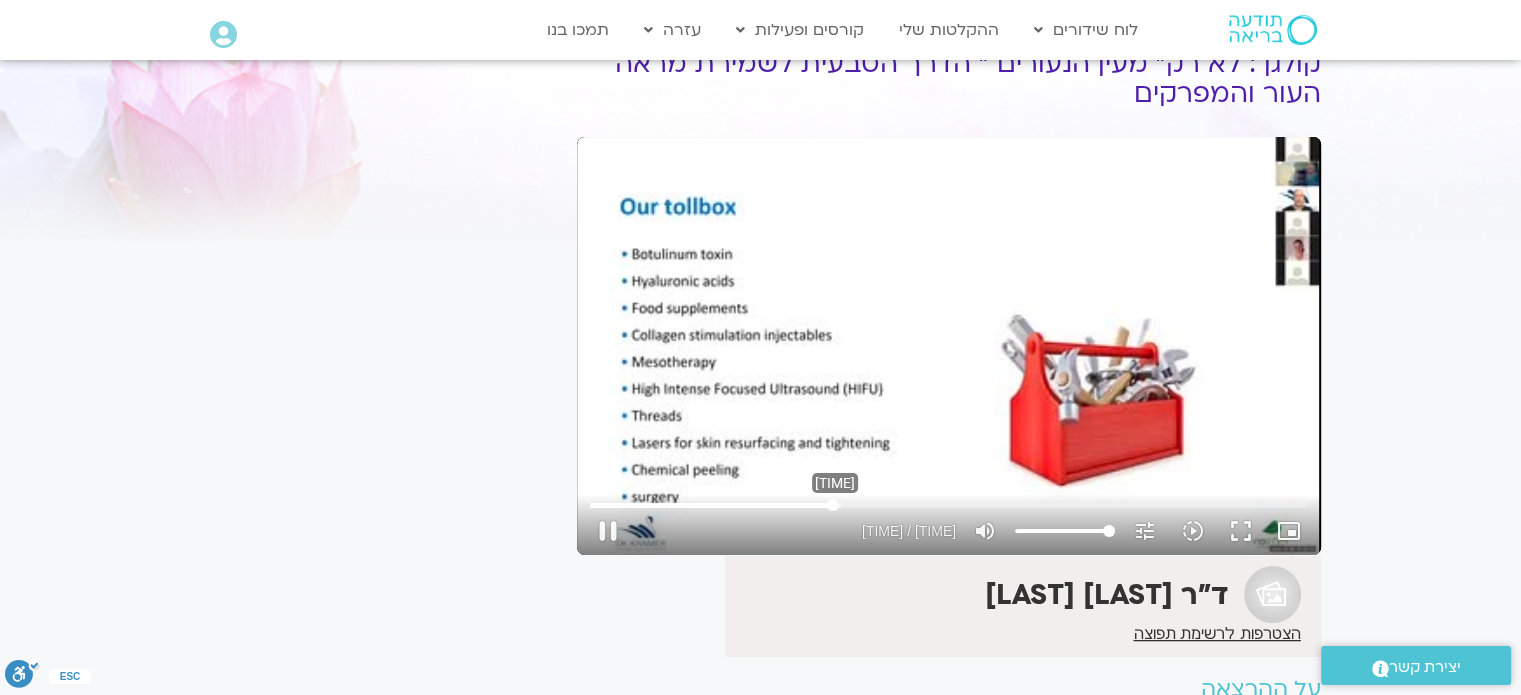 click at bounding box center [948, 505] 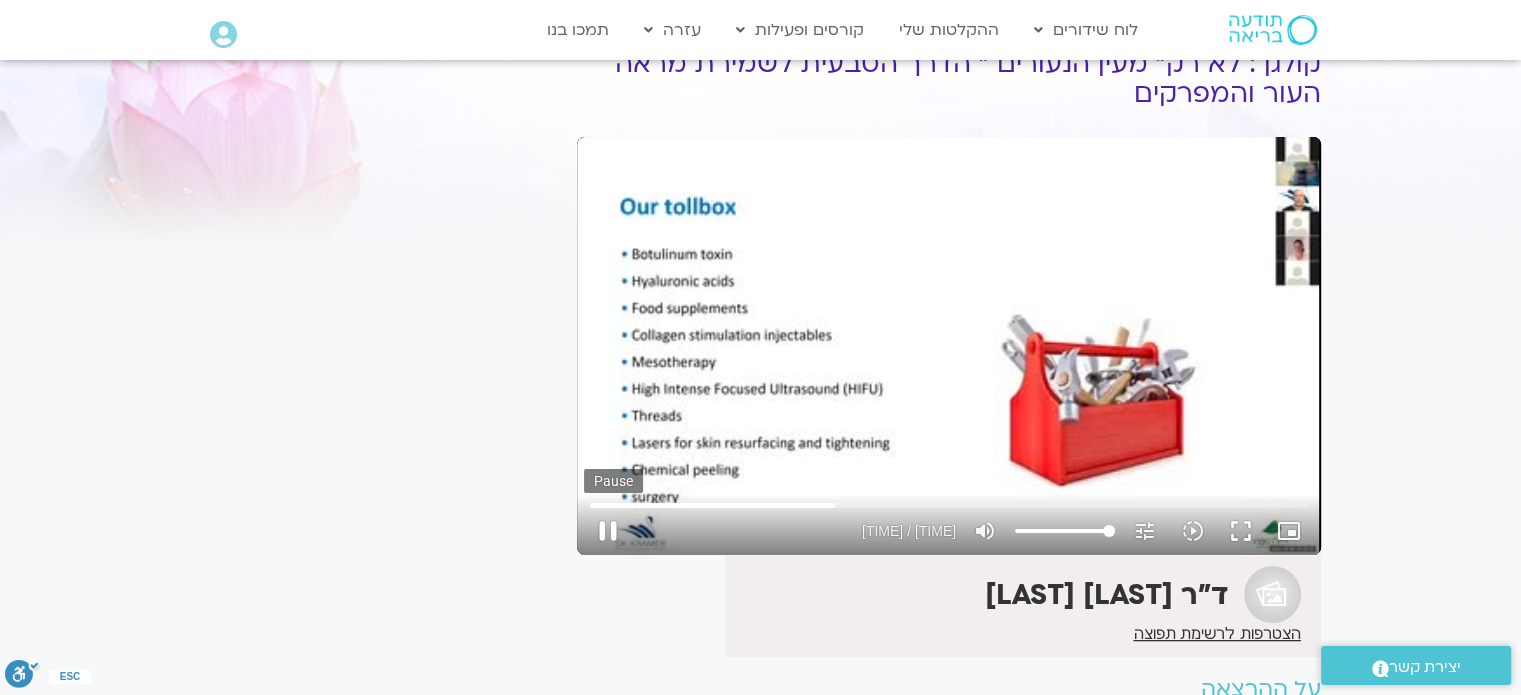 click on "pause" at bounding box center (608, 531) 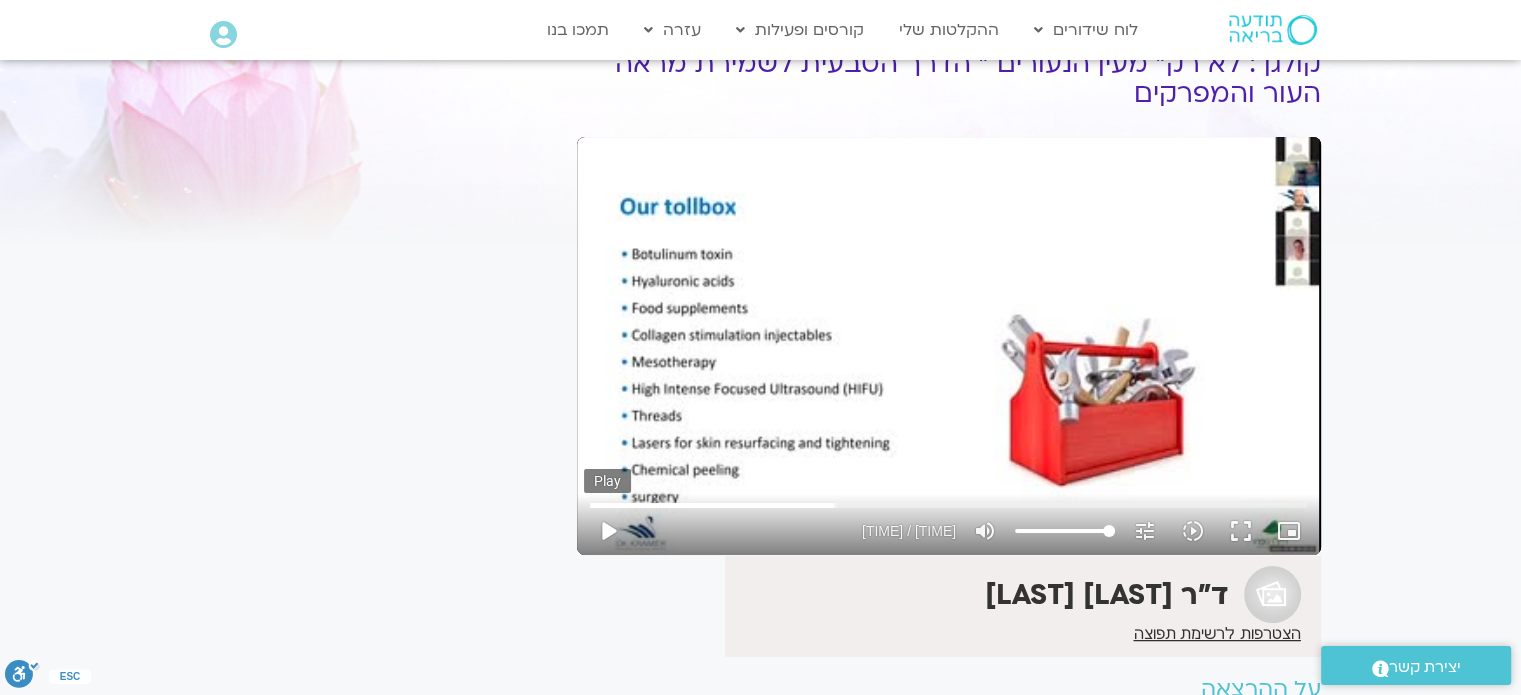 click on "play_arrow" at bounding box center (608, 531) 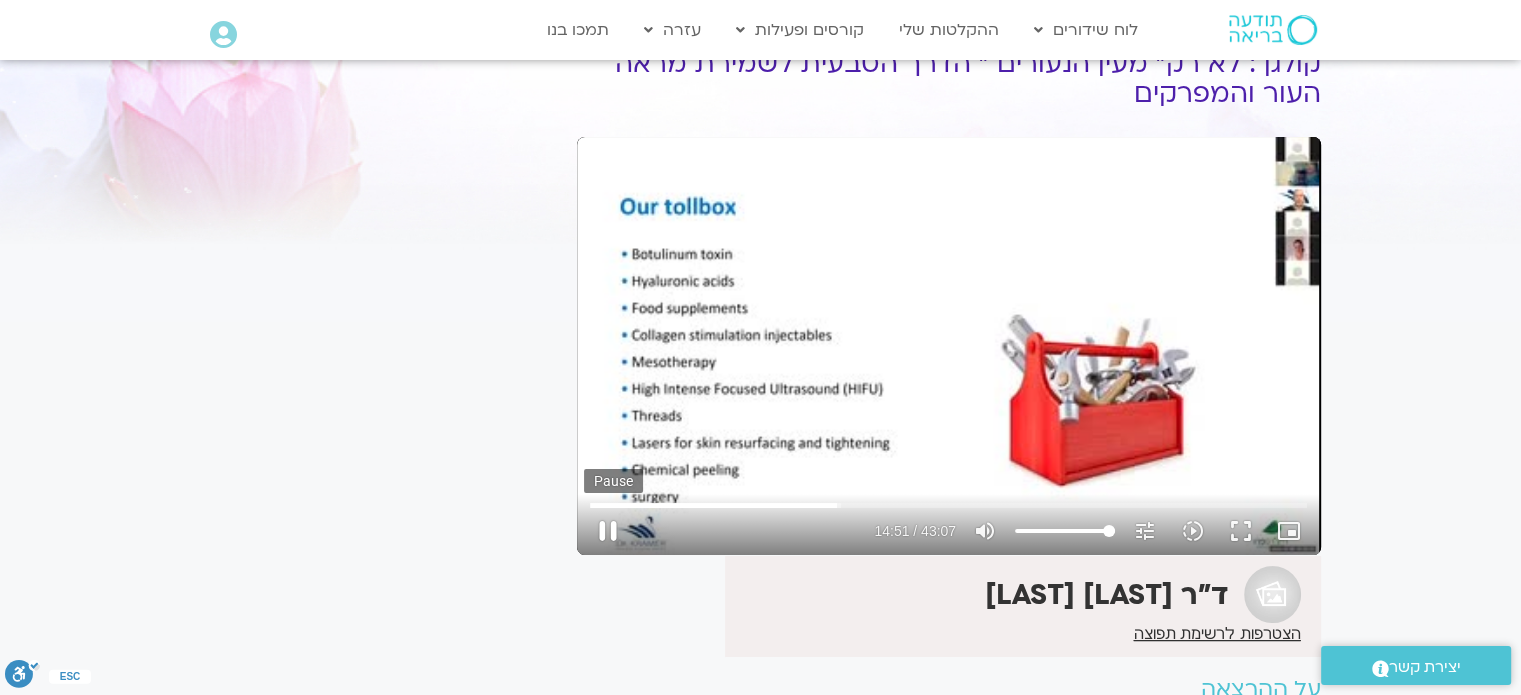 click on "pause" at bounding box center (608, 531) 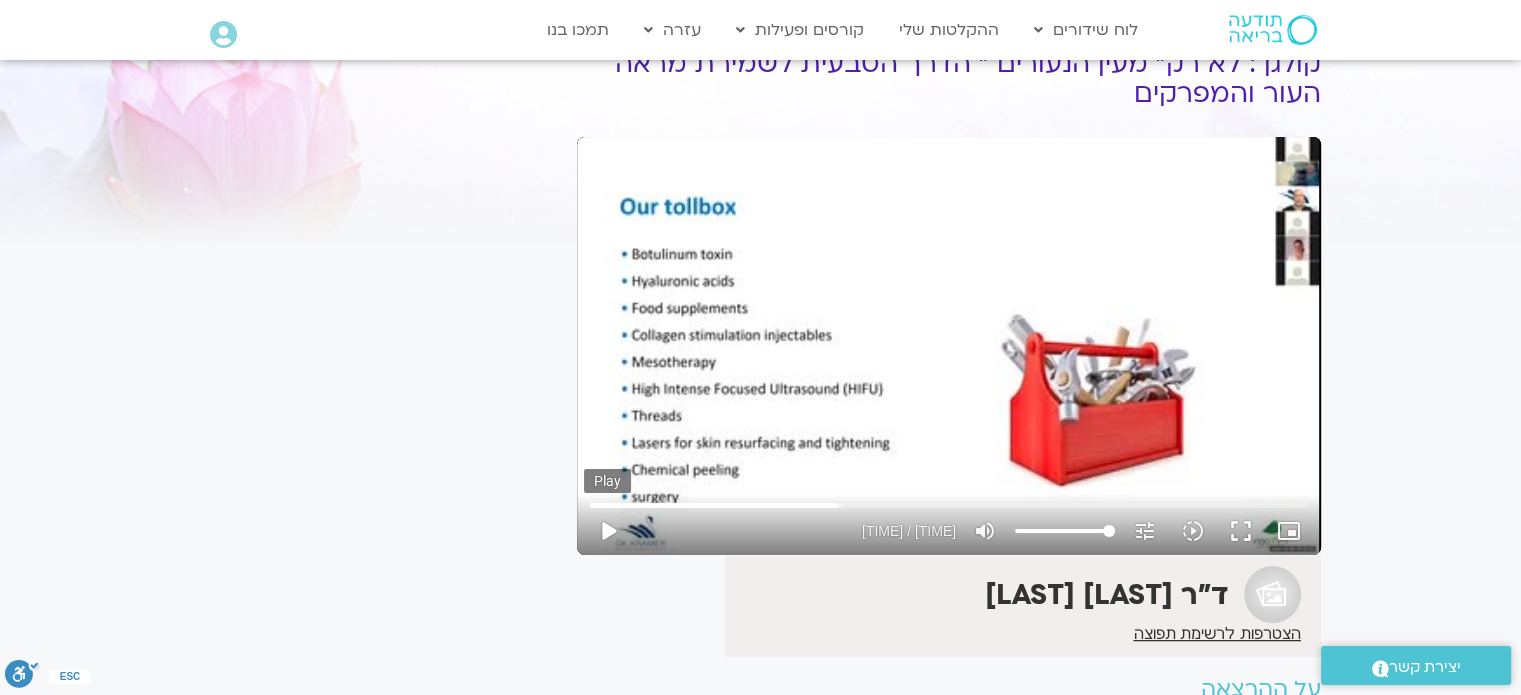 click on "play_arrow" at bounding box center (608, 531) 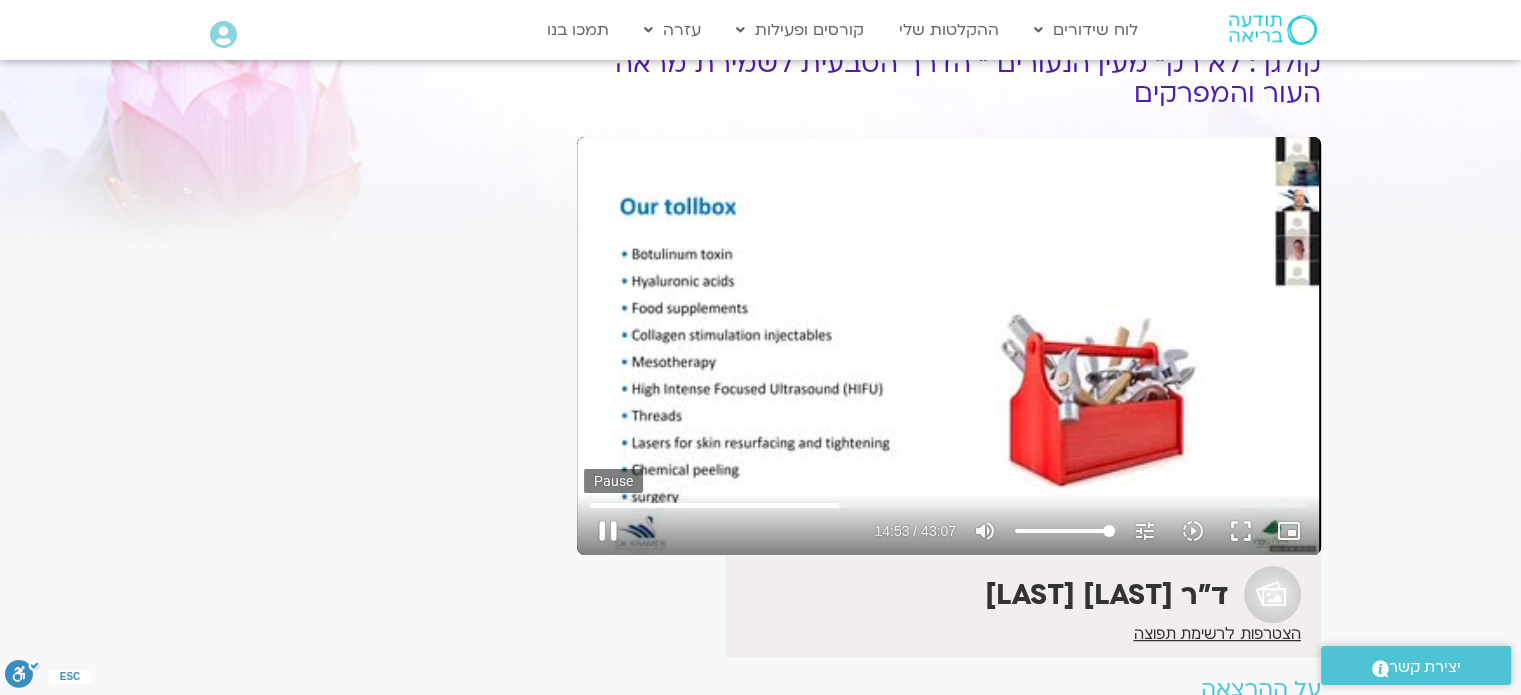 click on "pause" at bounding box center (608, 531) 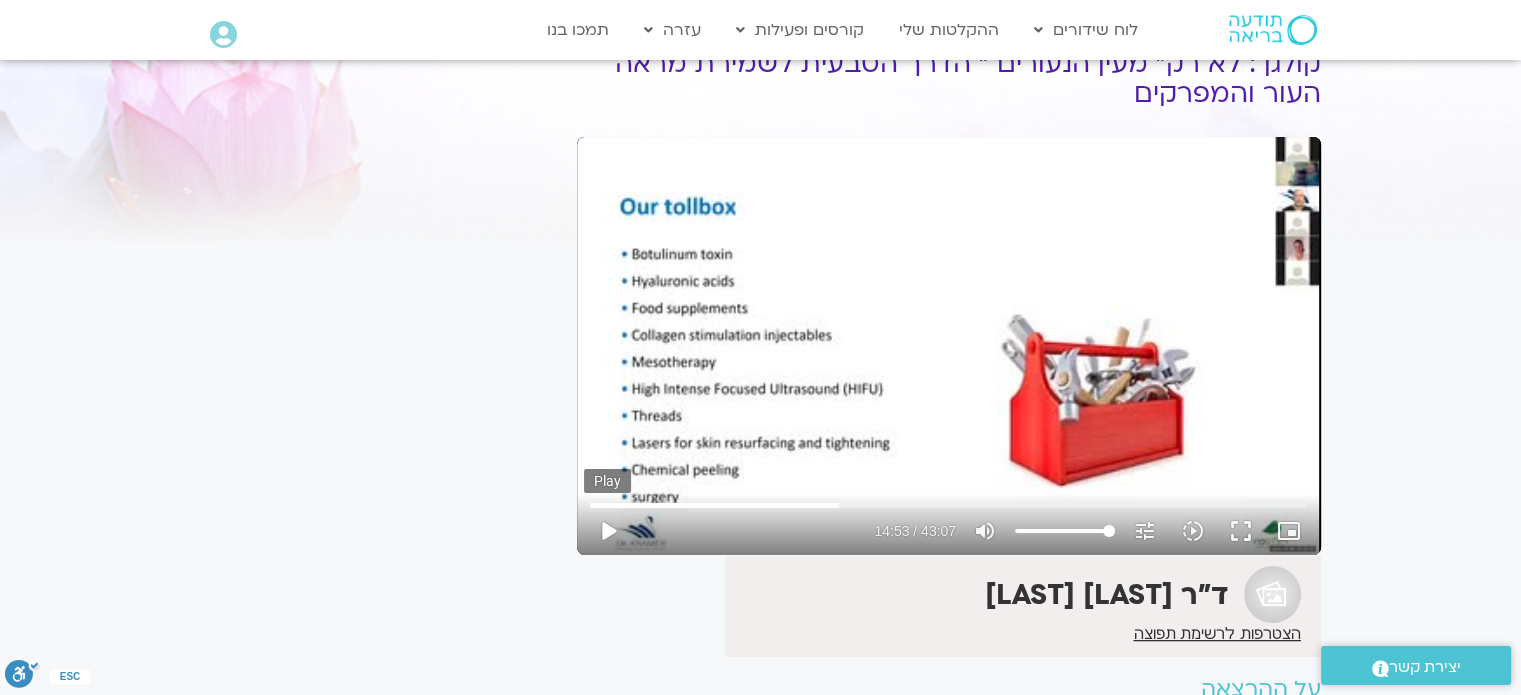 click on "play_arrow" at bounding box center [608, 531] 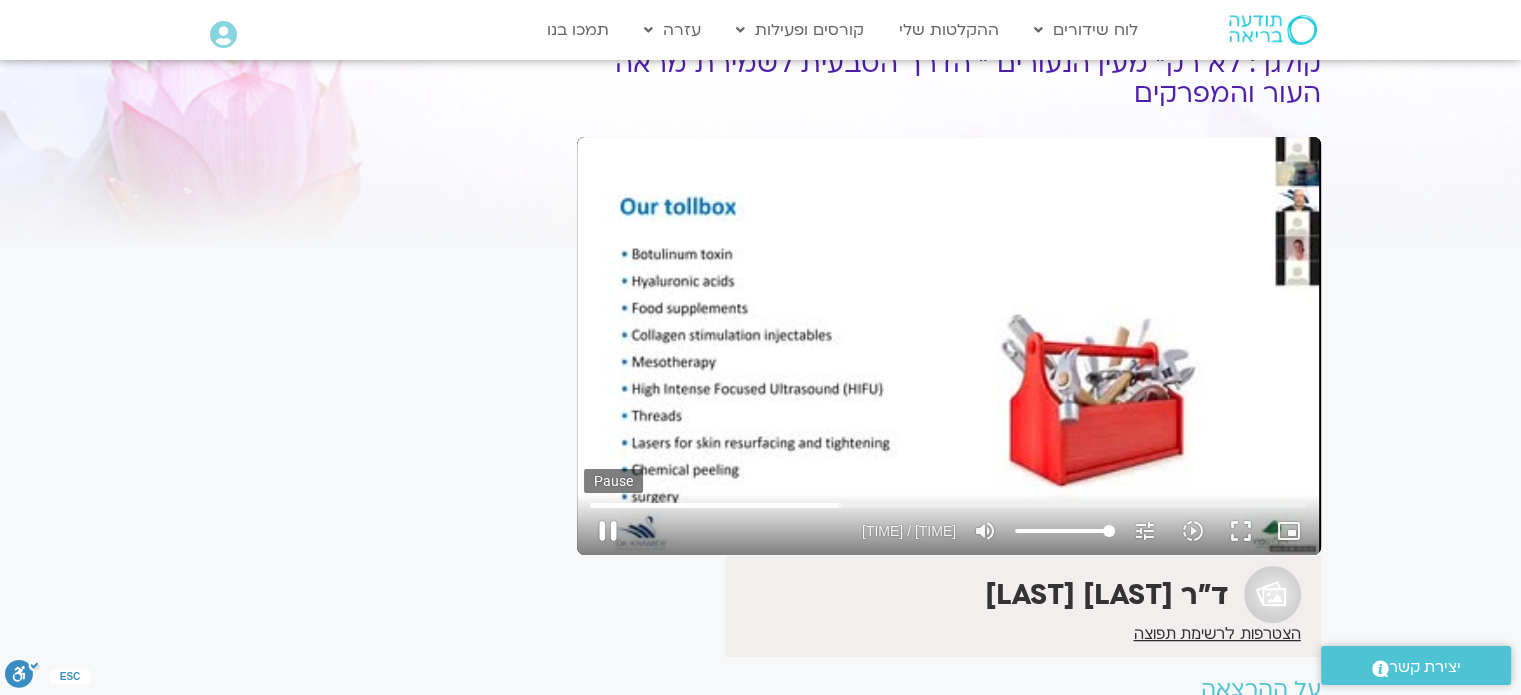 click on "pause" at bounding box center [608, 531] 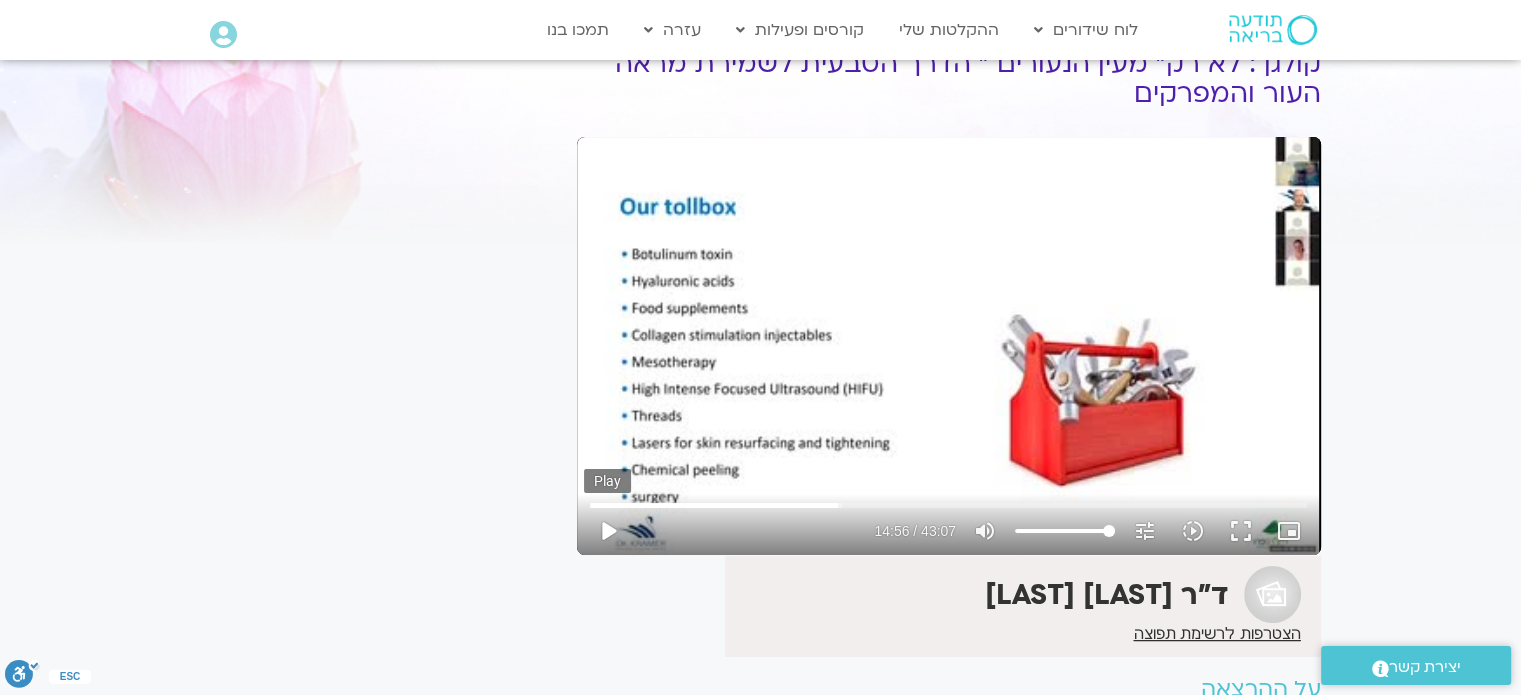 click on "play_arrow" at bounding box center (608, 531) 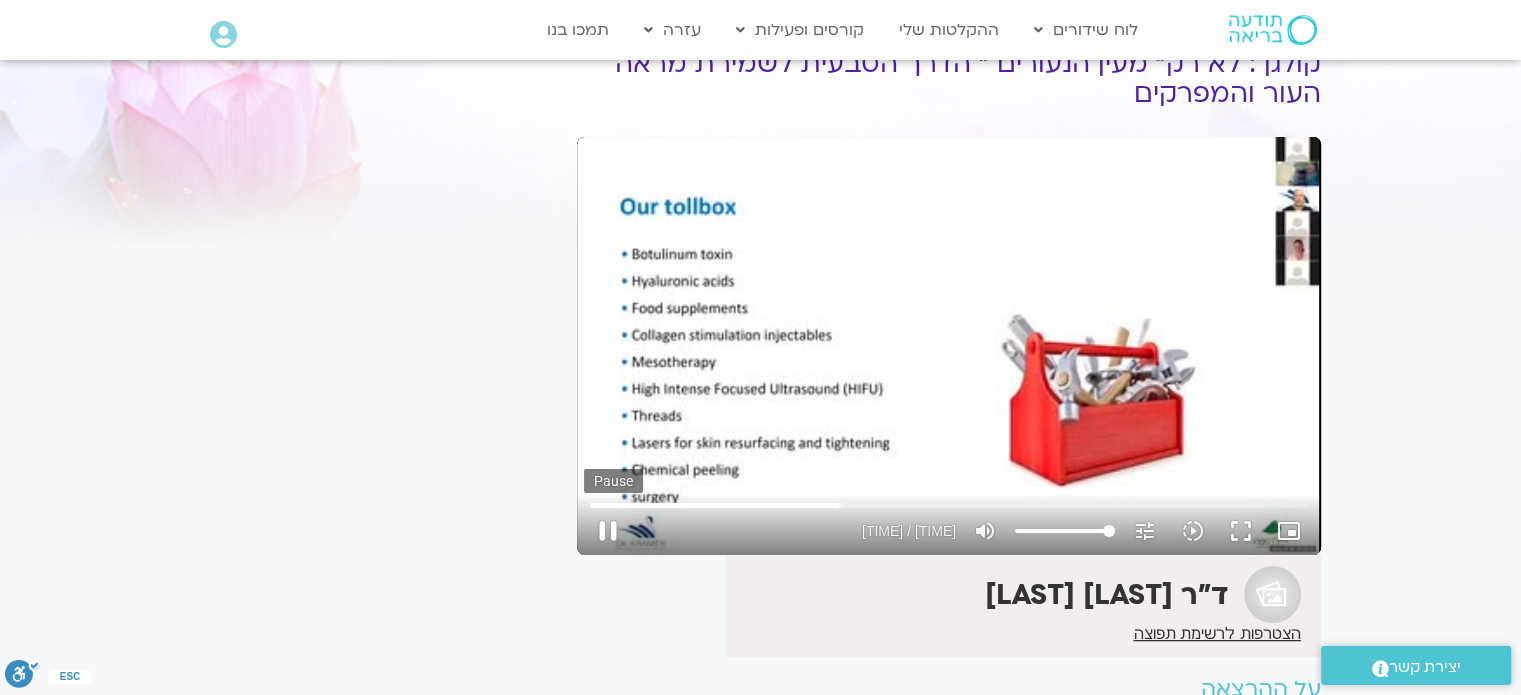 click on "pause" at bounding box center (608, 531) 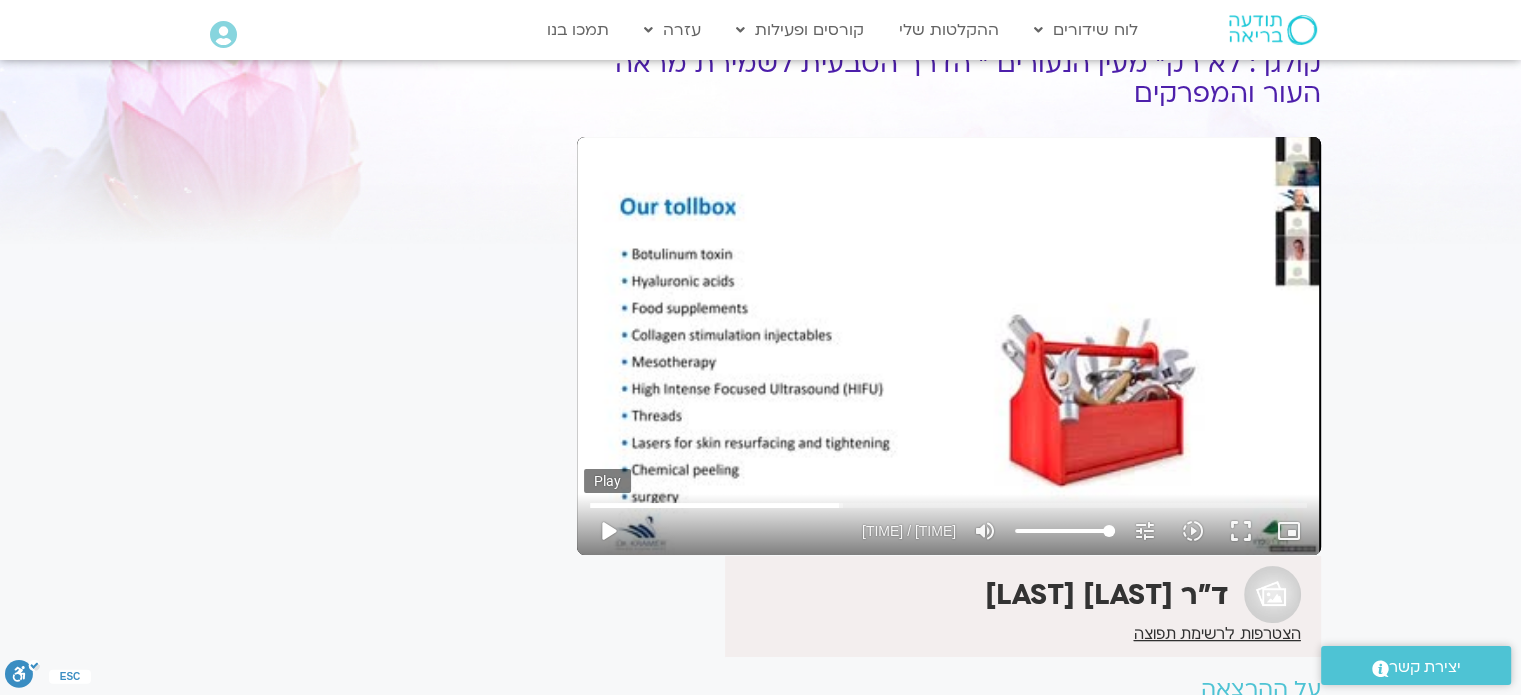 click on "play_arrow" at bounding box center [608, 531] 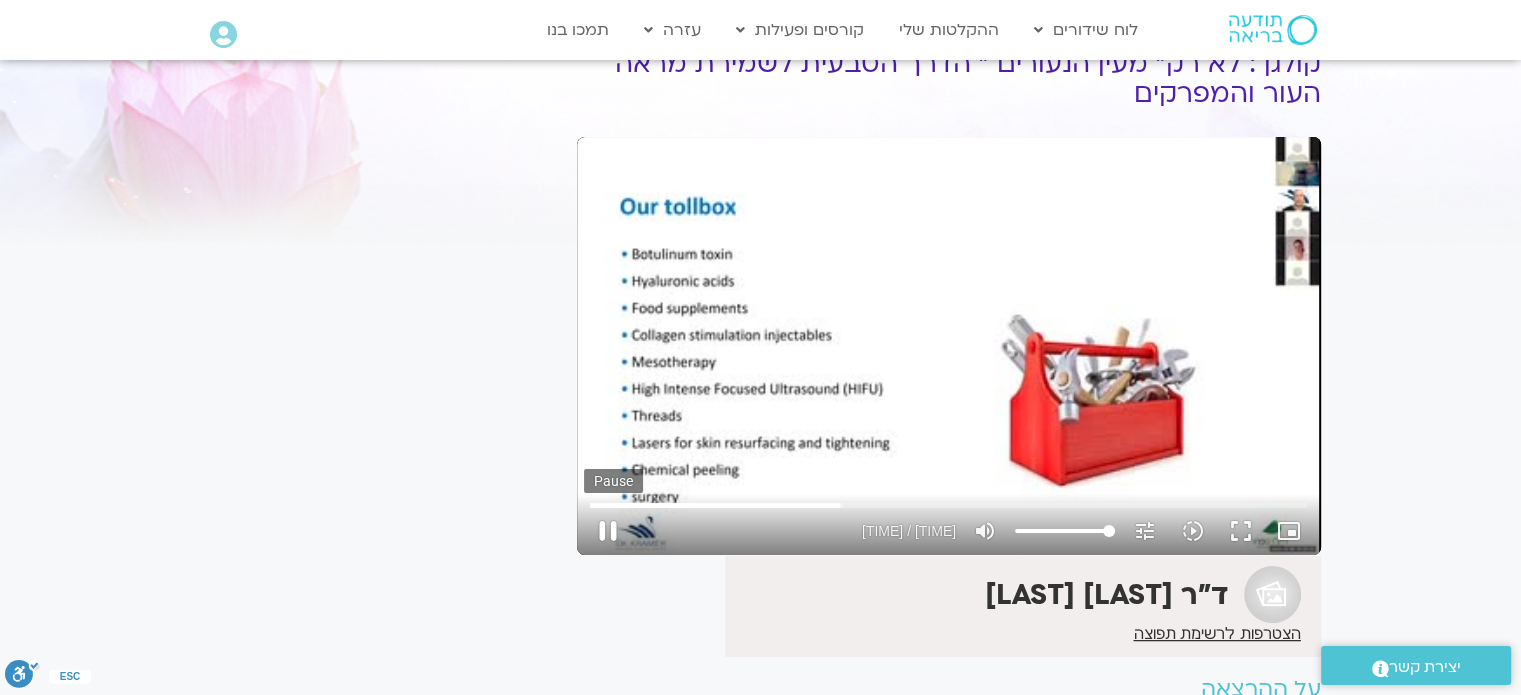 click on "pause" at bounding box center [608, 531] 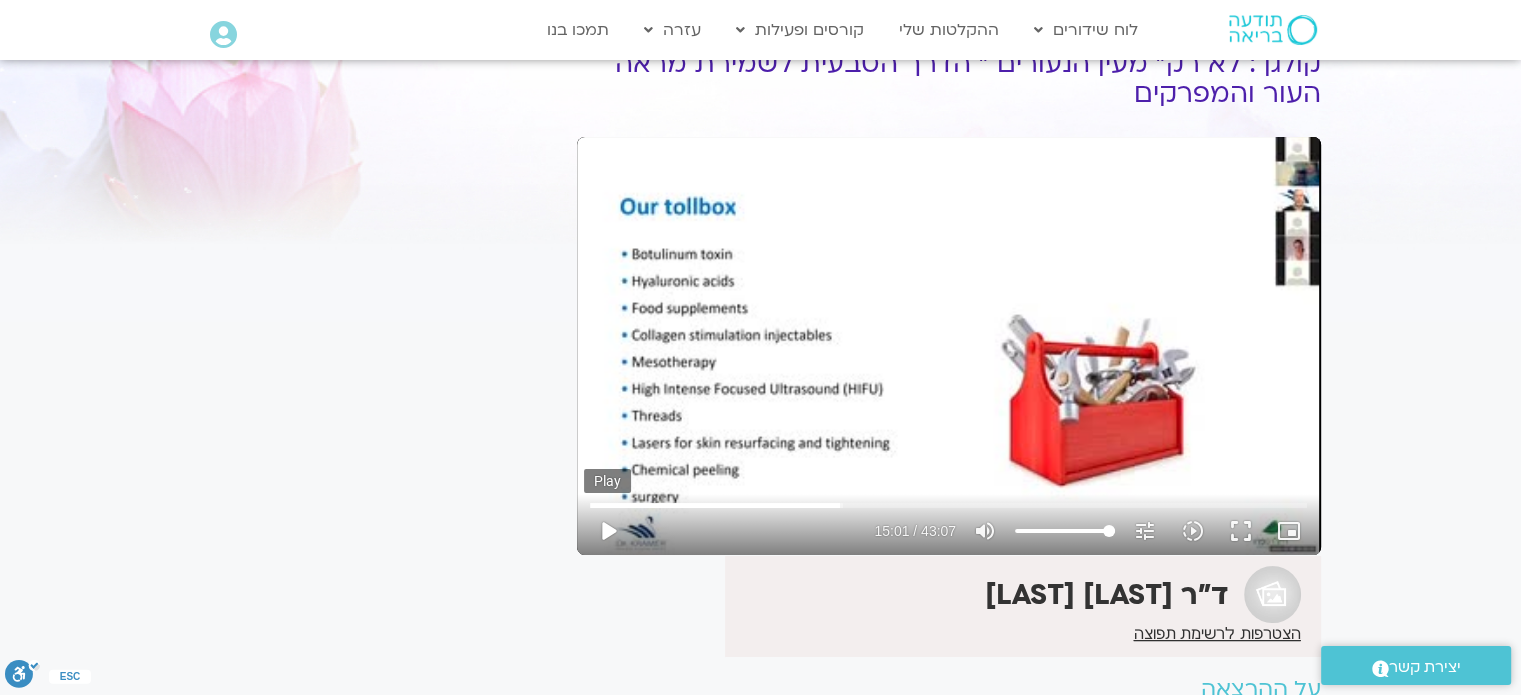 click on "play_arrow" at bounding box center [608, 531] 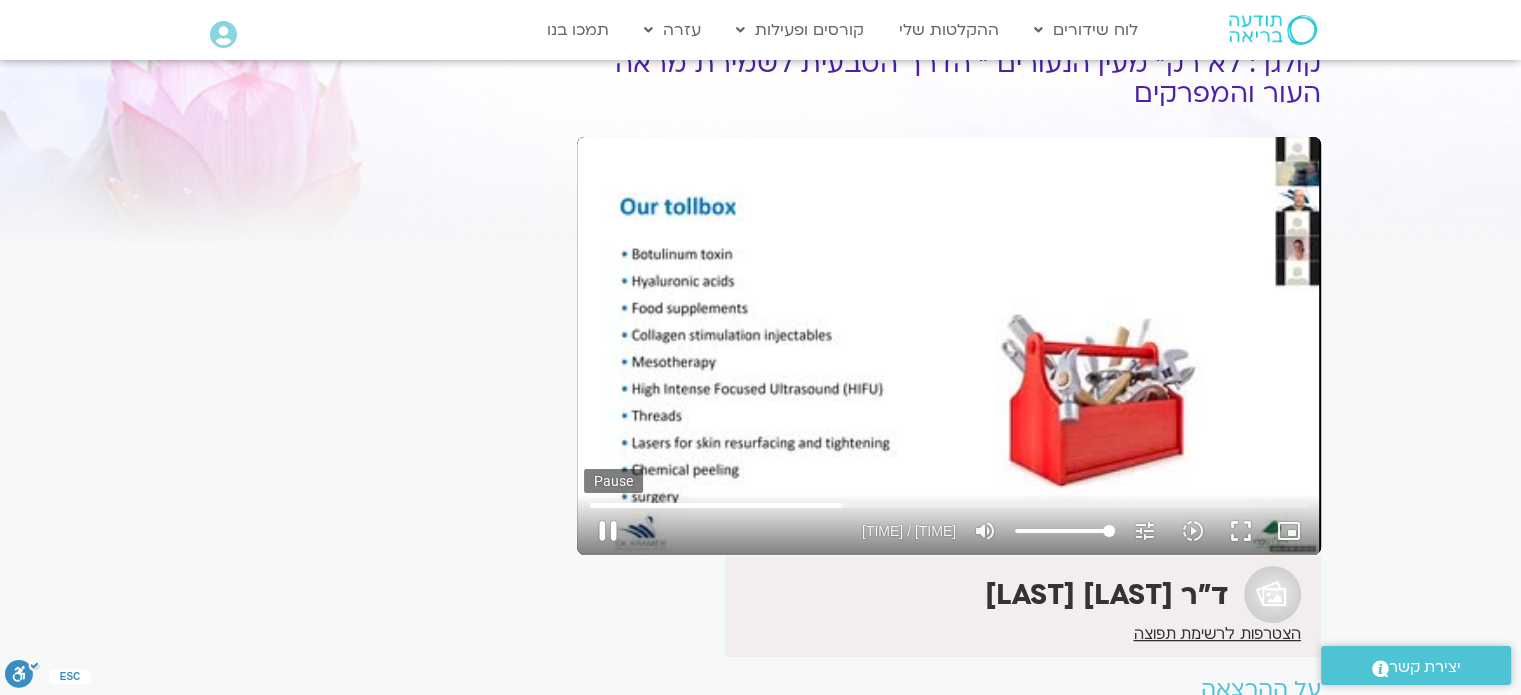 click on "pause" at bounding box center (608, 531) 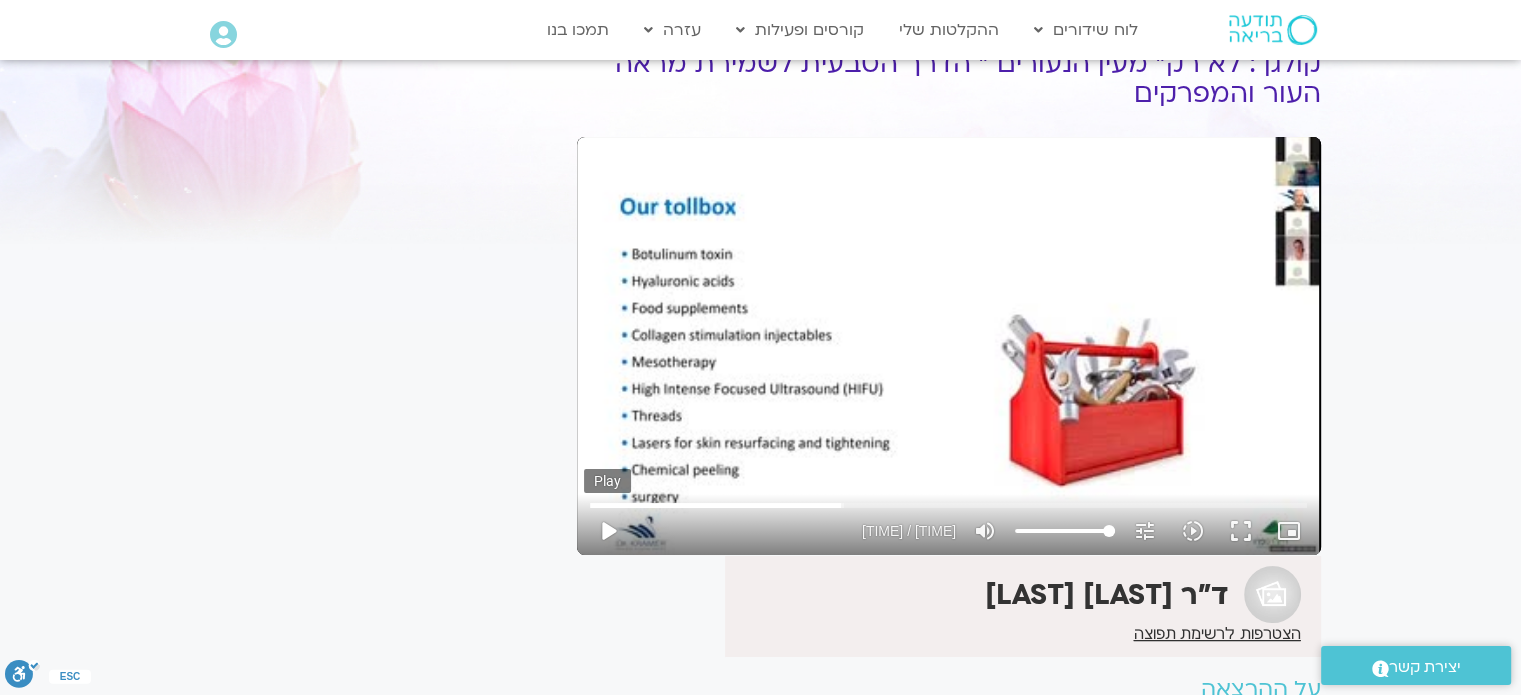 click on "play_arrow" at bounding box center [608, 531] 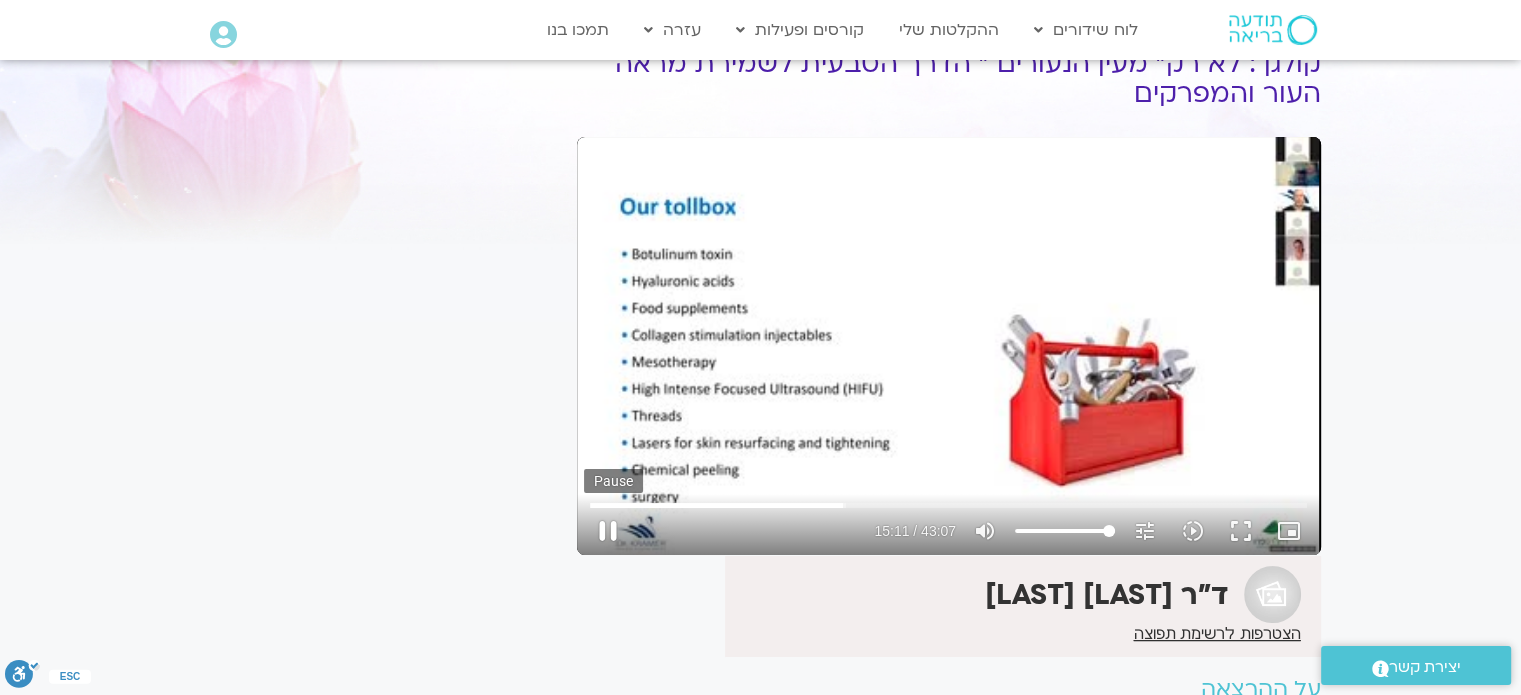 click on "pause" at bounding box center (608, 531) 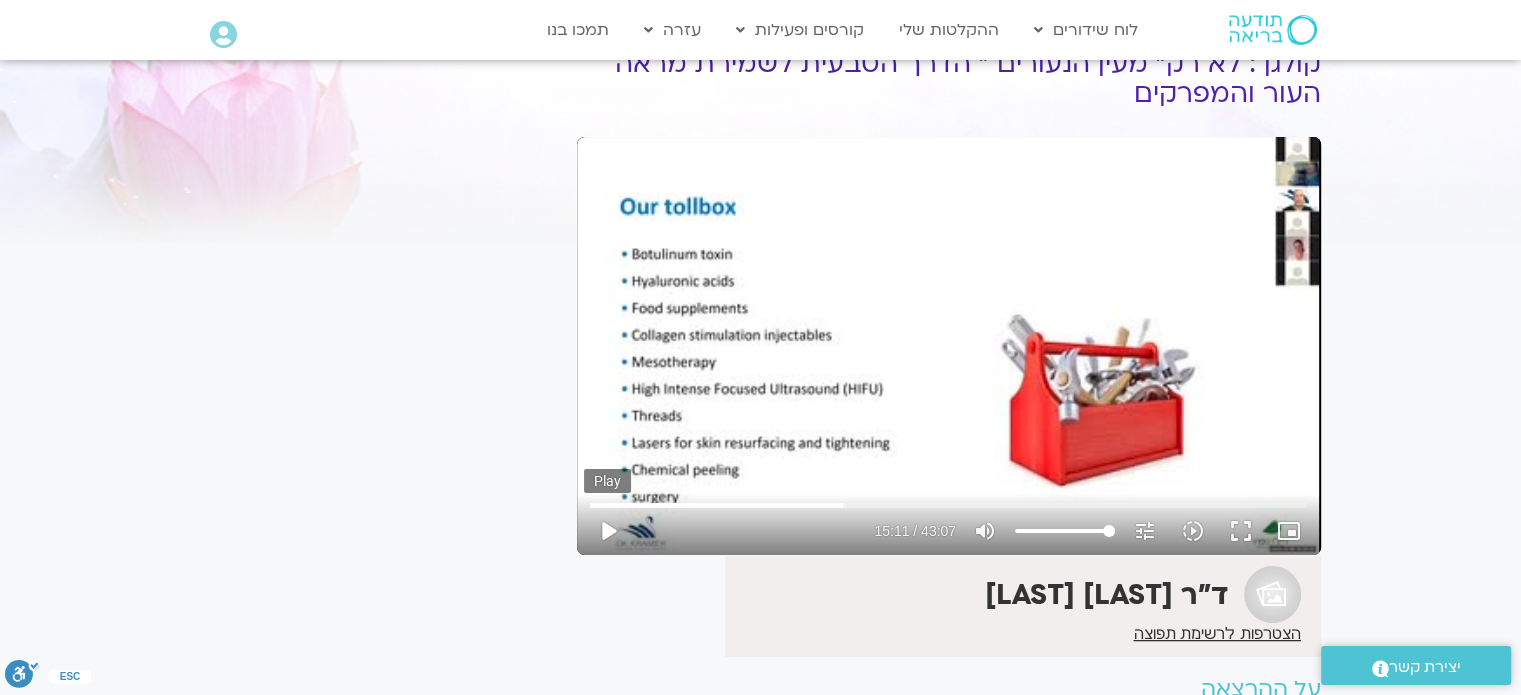 click on "play_arrow" at bounding box center [608, 531] 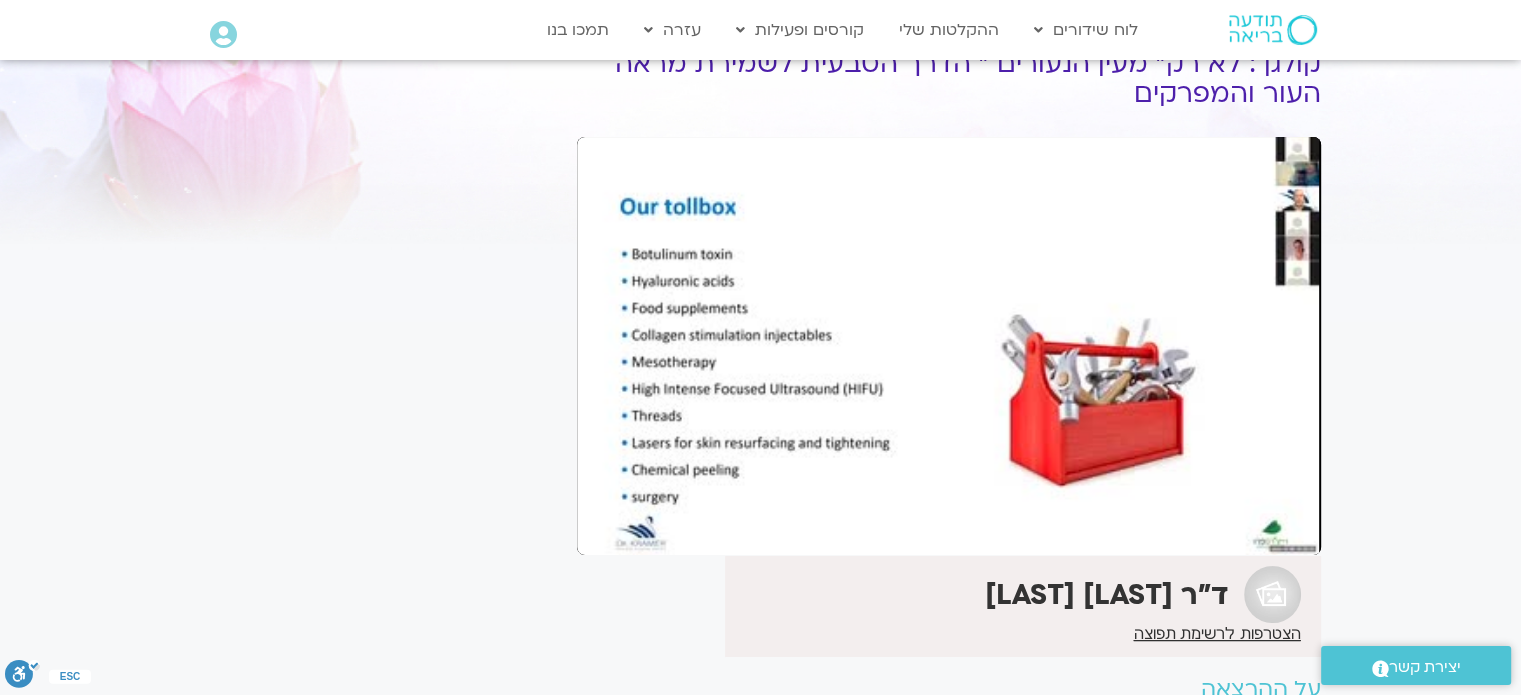 click on "pause" at bounding box center [608, 531] 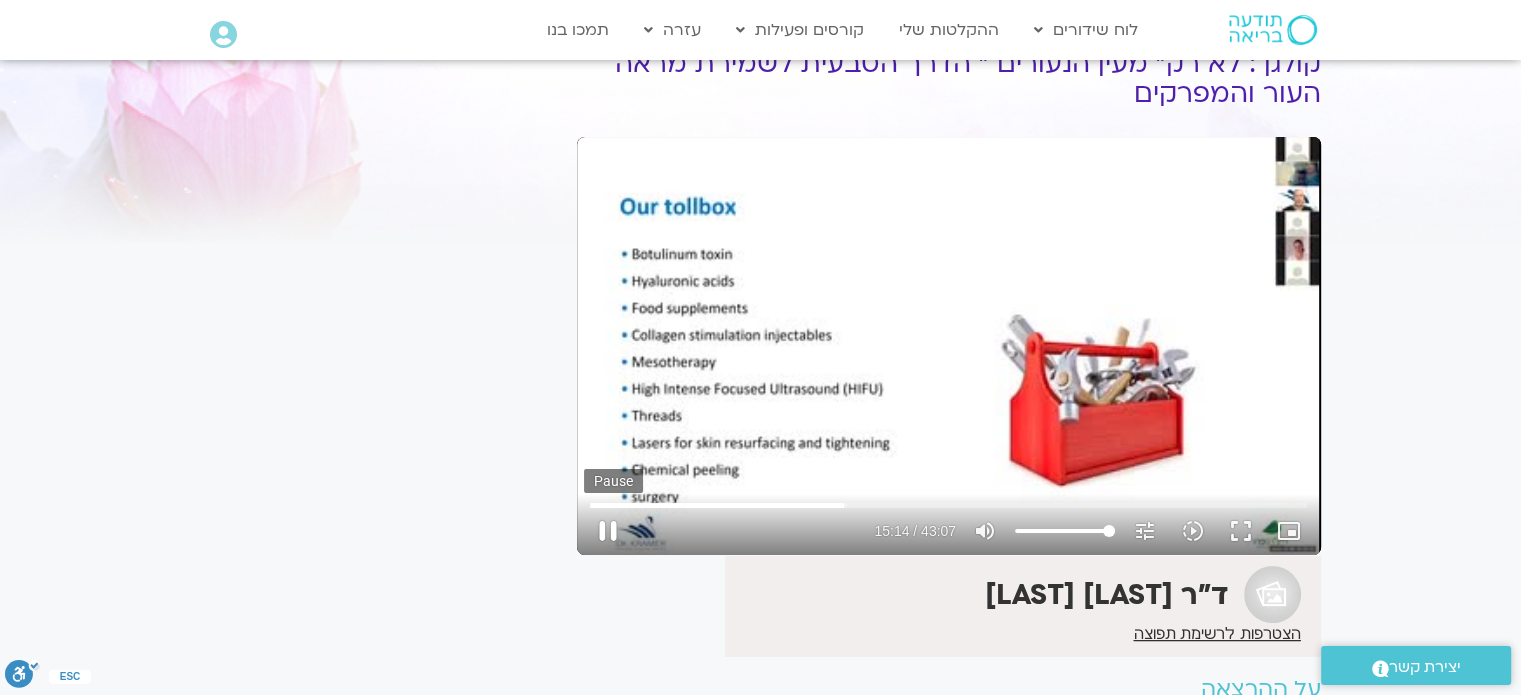 click on "pause" at bounding box center [608, 531] 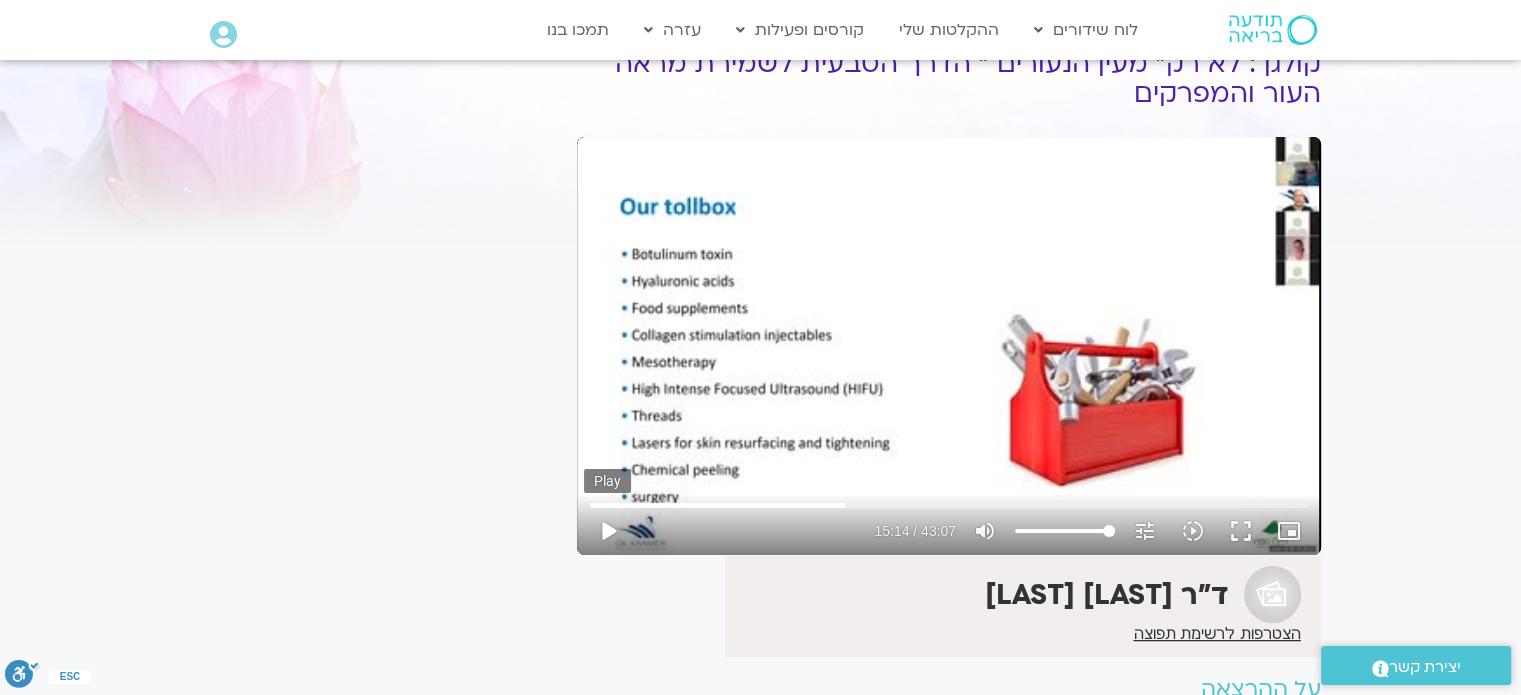 click on "play_arrow" at bounding box center [608, 531] 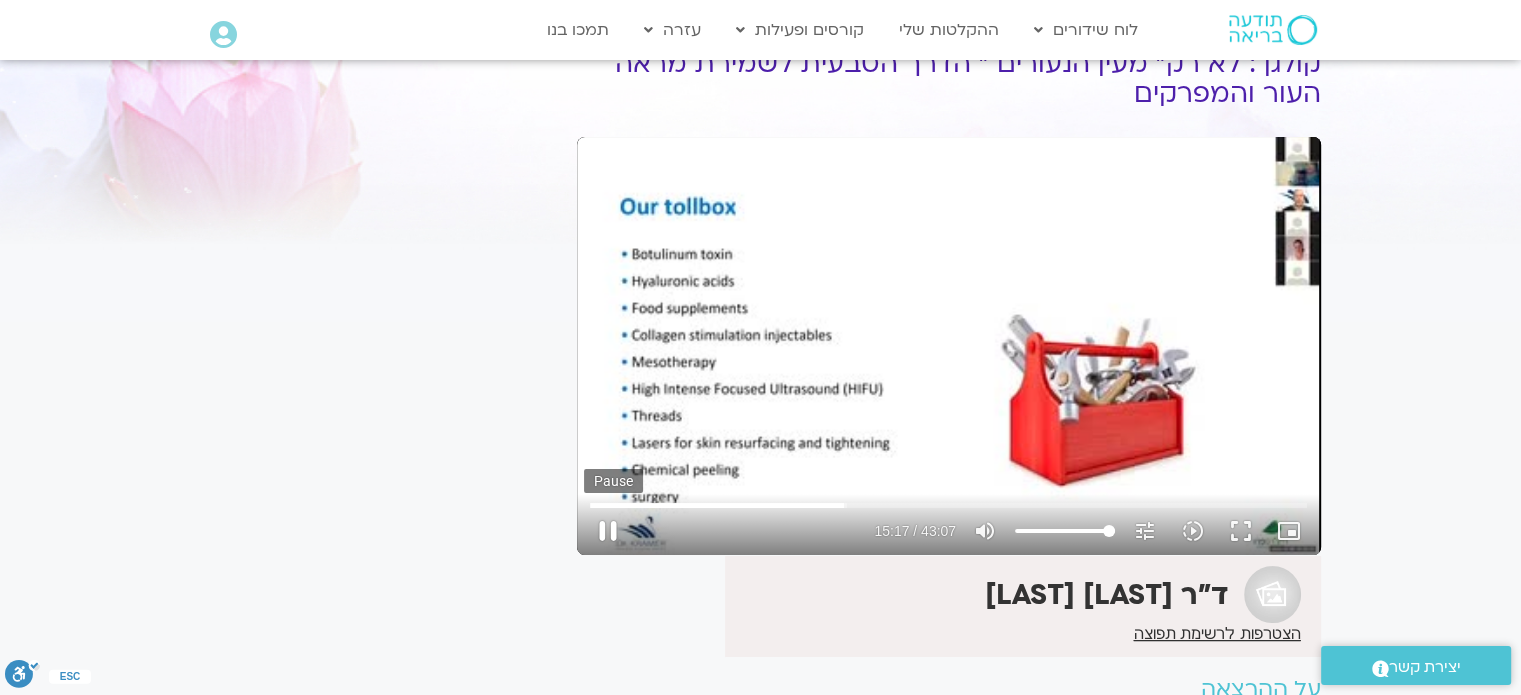 click on "pause" at bounding box center [608, 531] 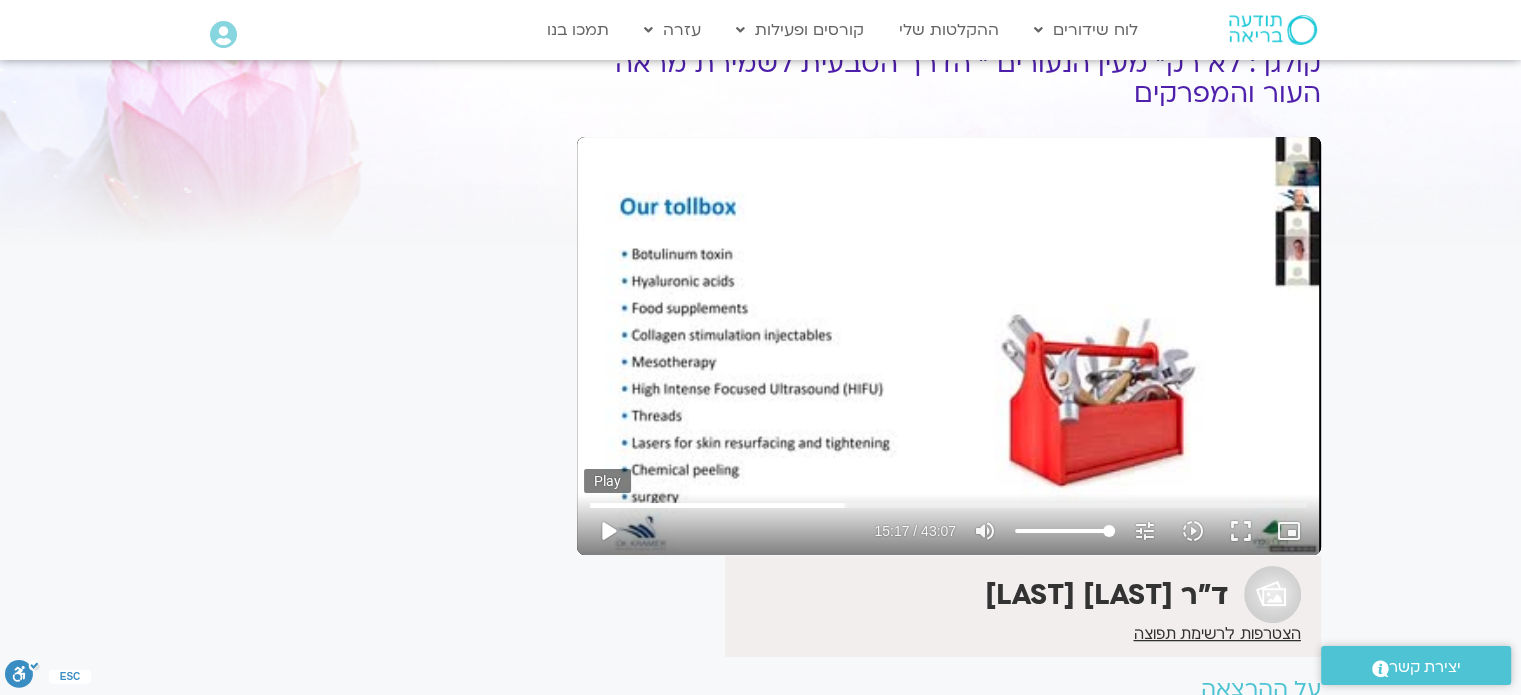 click on "play_arrow" at bounding box center [608, 531] 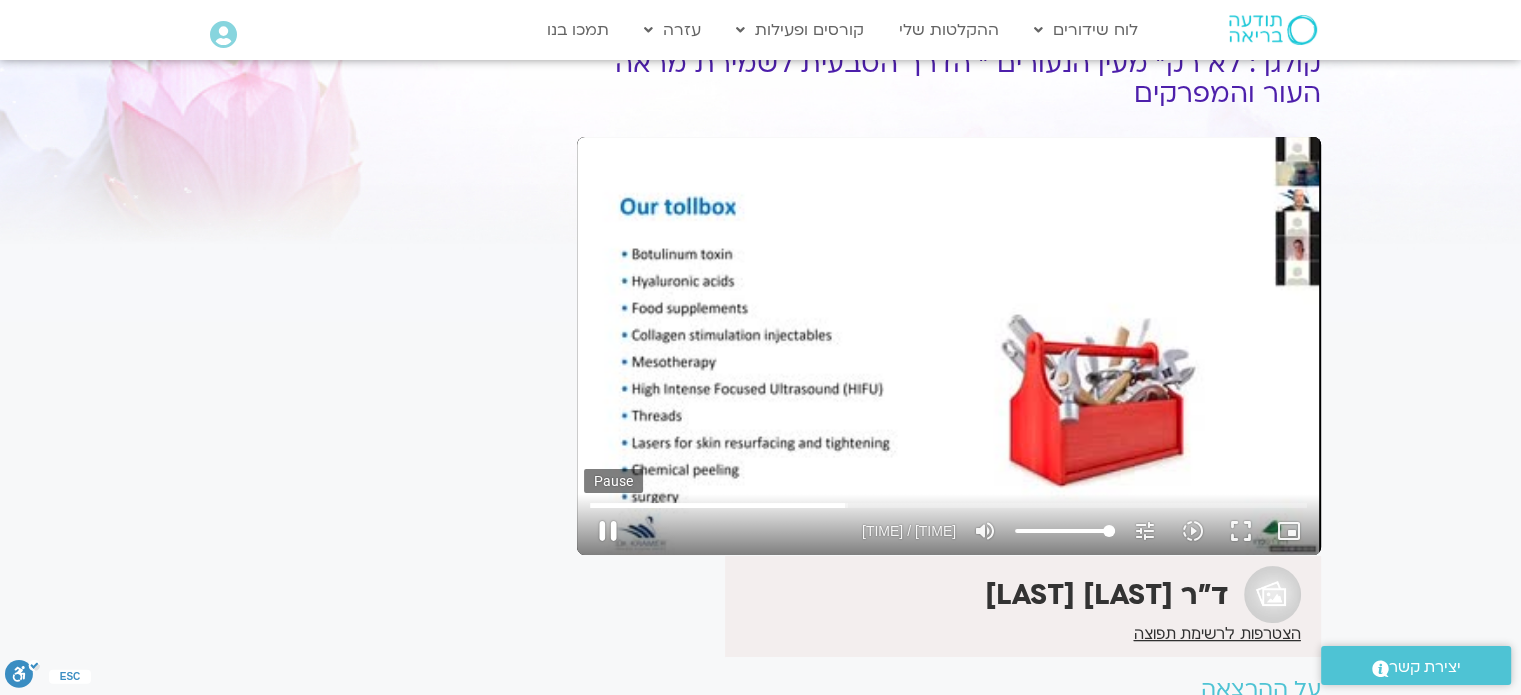 click on "pause" at bounding box center (608, 531) 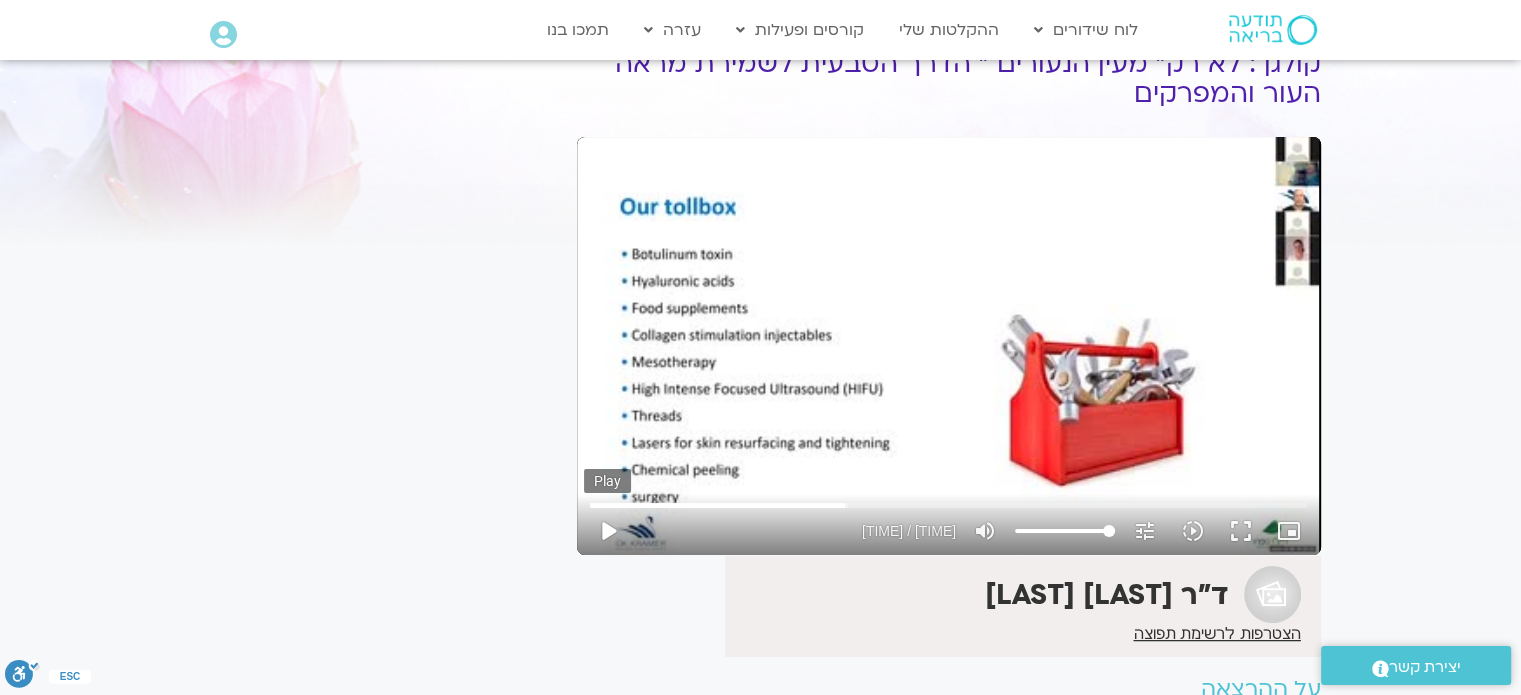 click on "play_arrow" at bounding box center [608, 531] 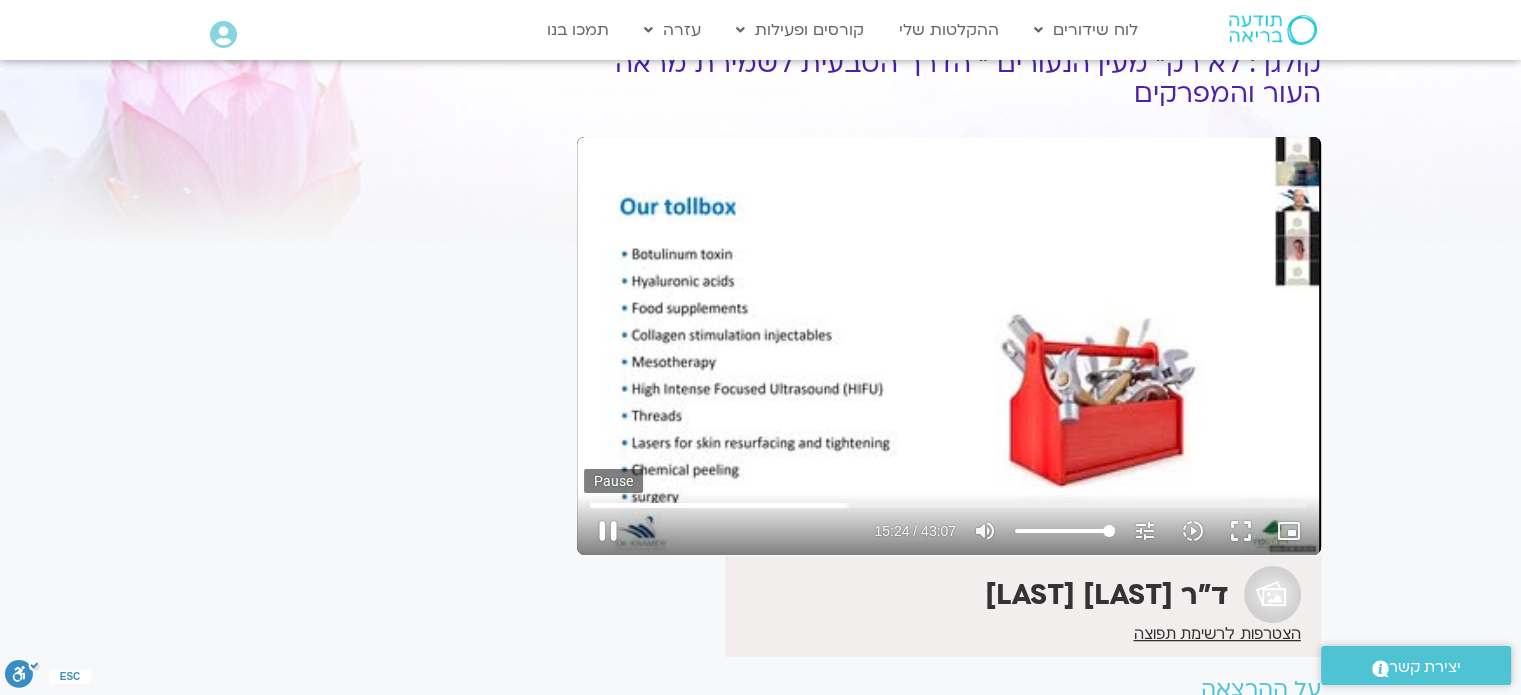 click on "pause" at bounding box center [608, 531] 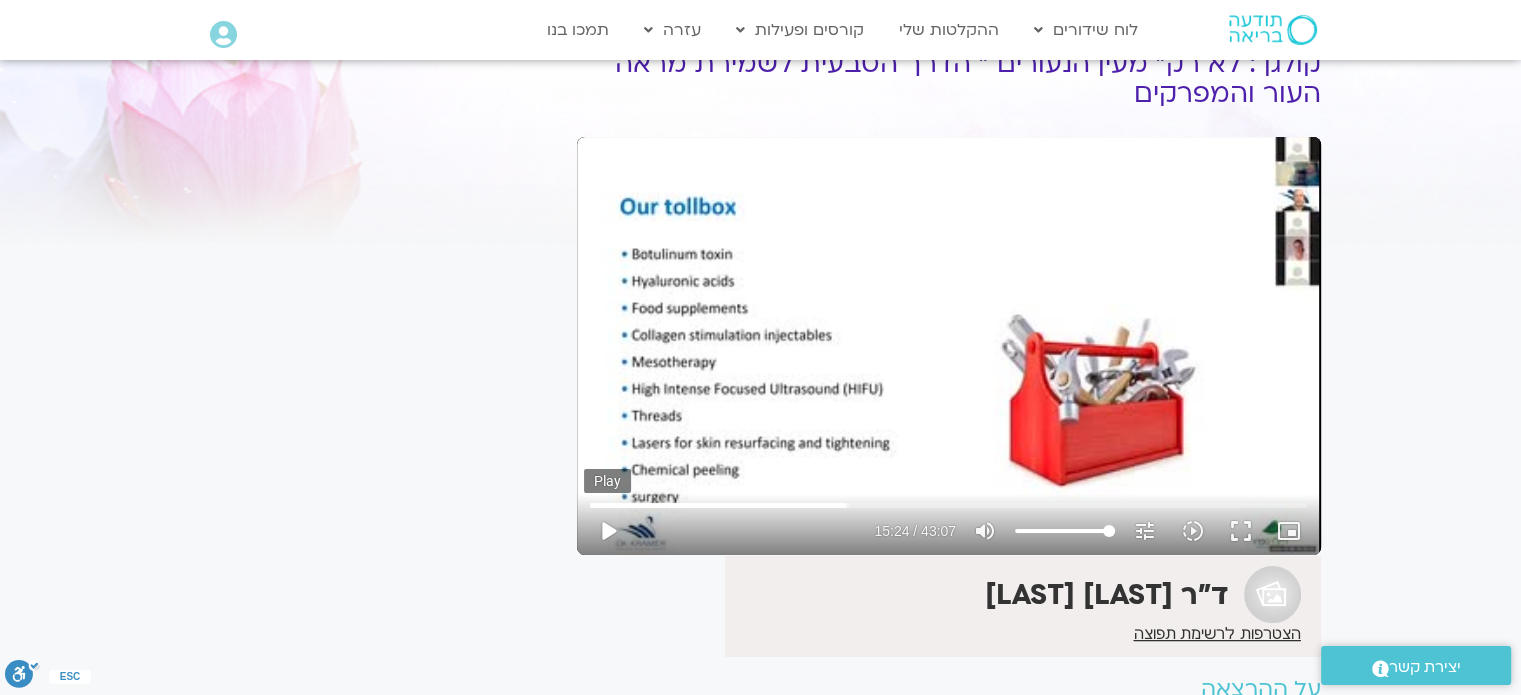 click on "play_arrow" at bounding box center (608, 531) 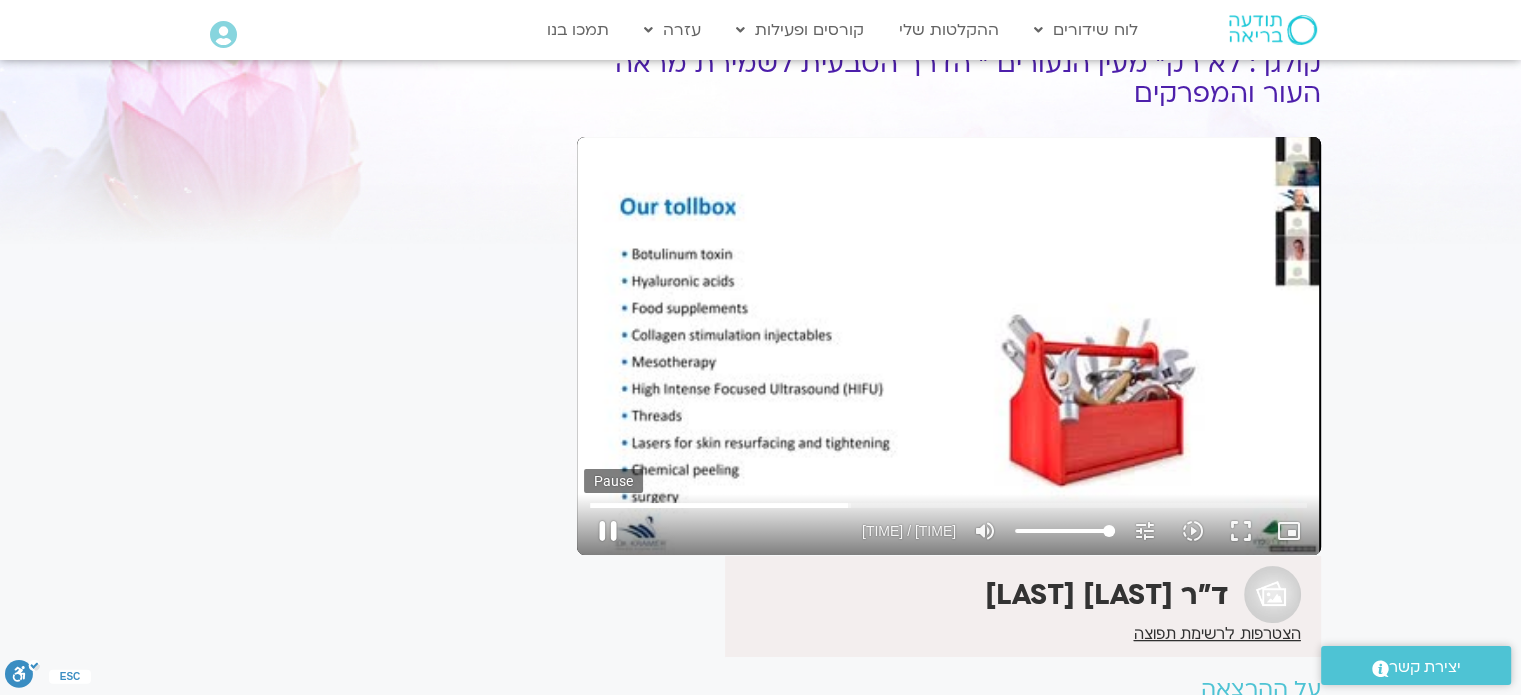 click on "pause" at bounding box center (608, 531) 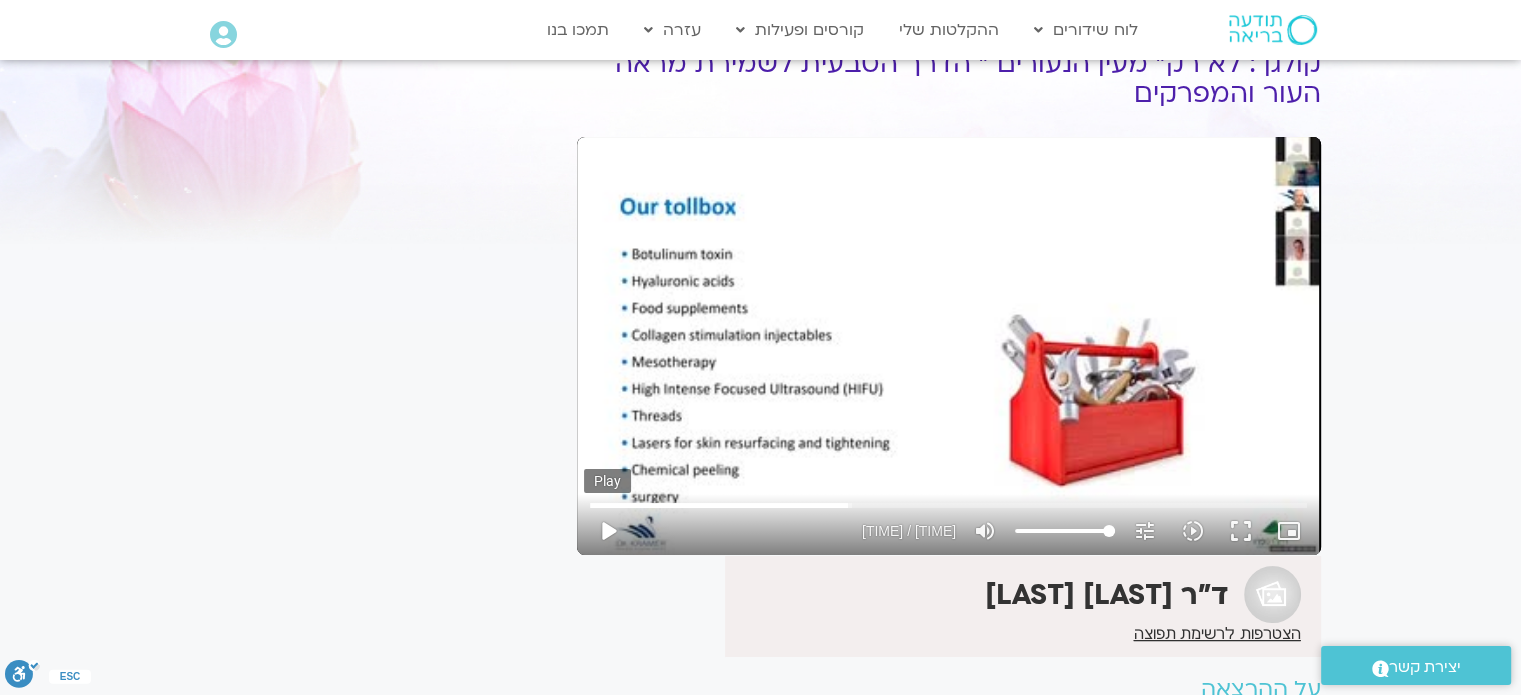 click on "play_arrow" at bounding box center (608, 531) 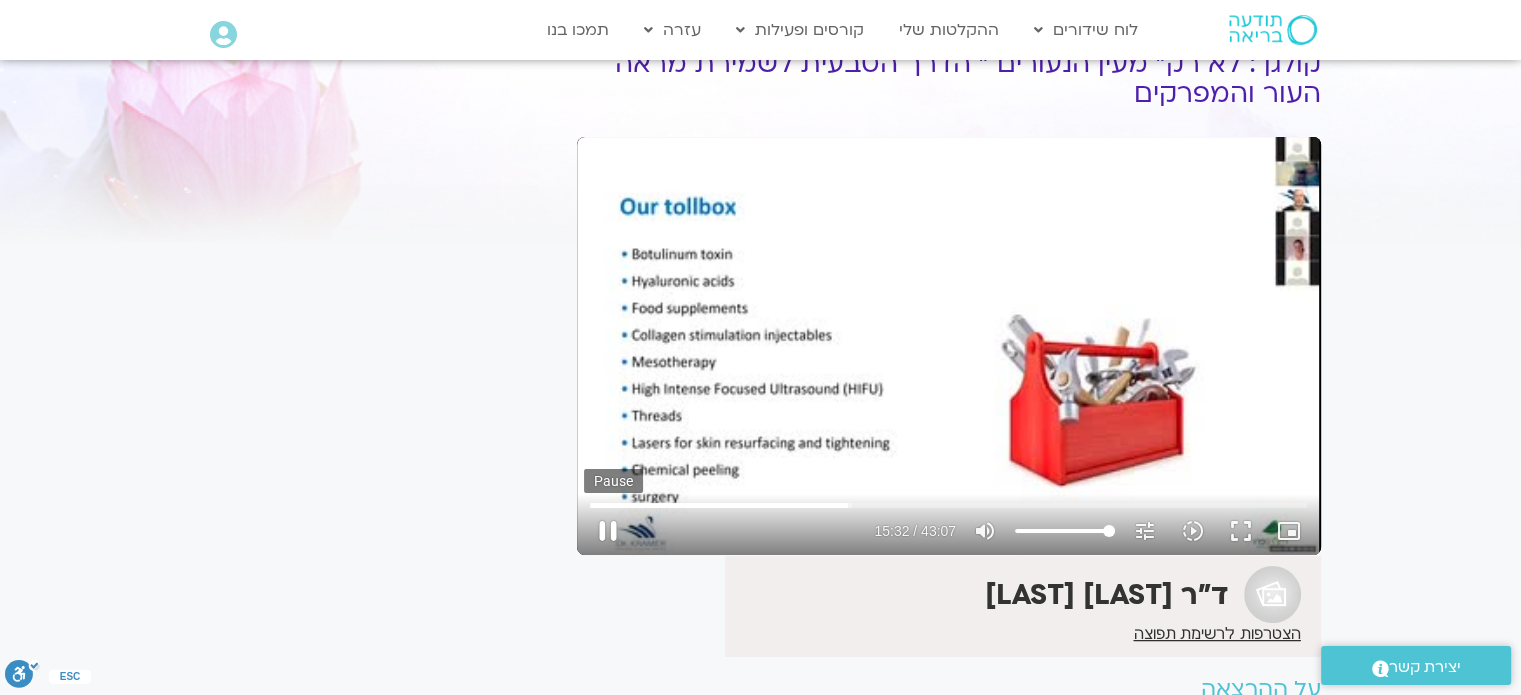 click on "pause" at bounding box center (608, 531) 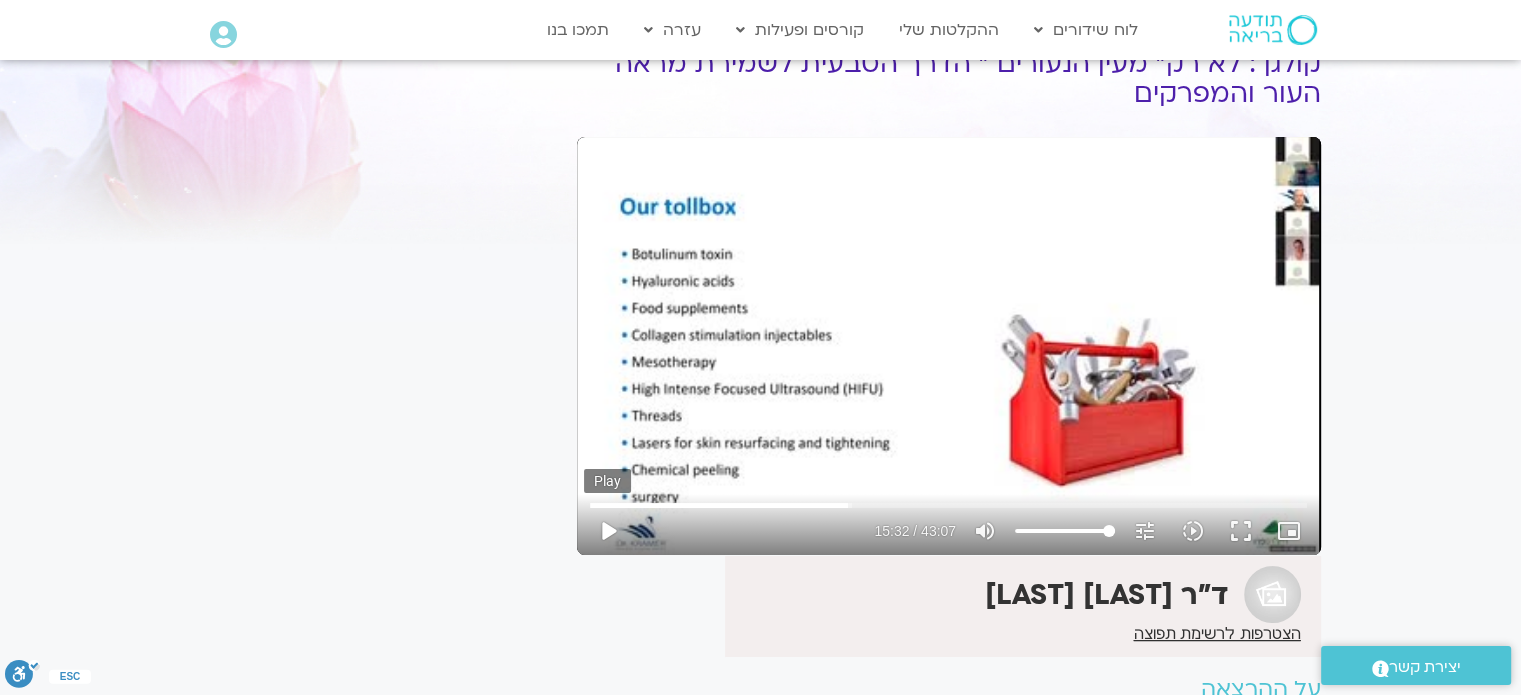 click on "play_arrow" at bounding box center [608, 531] 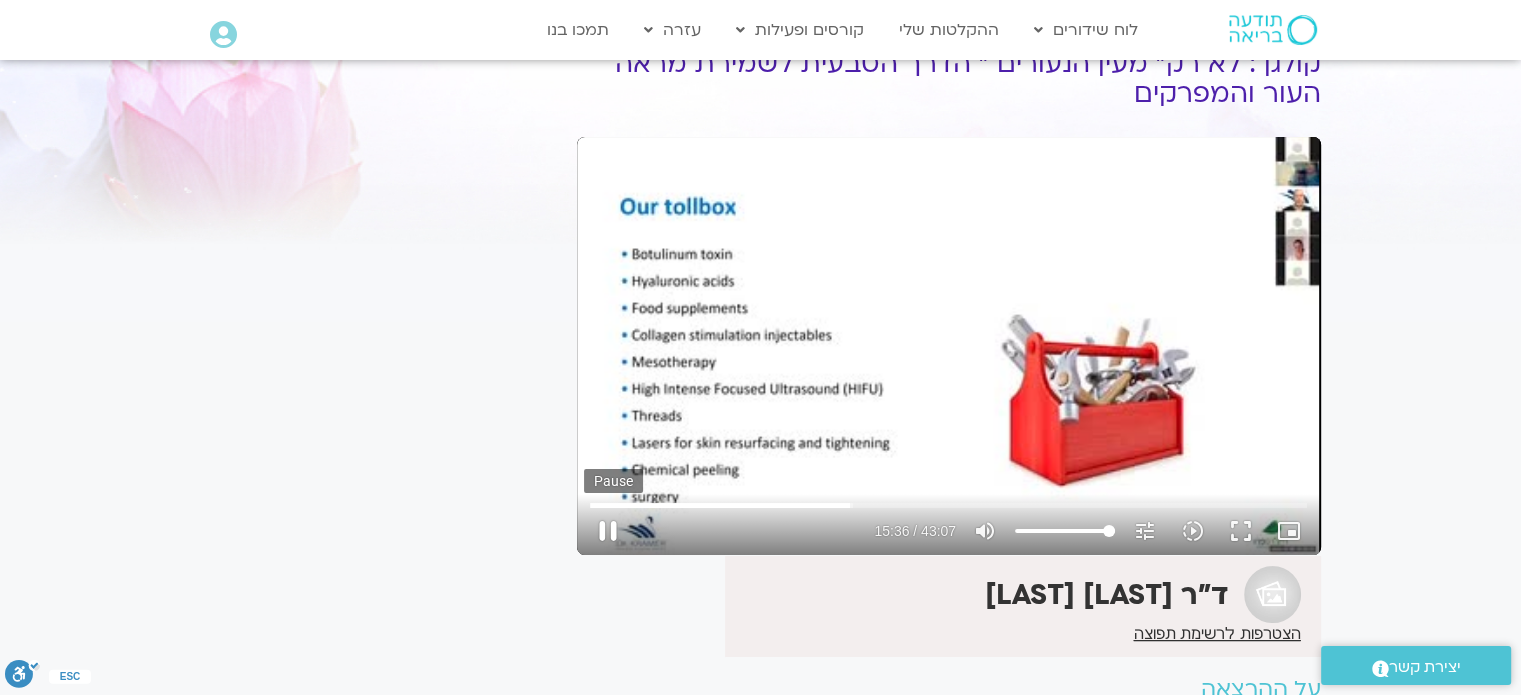 click on "pause" at bounding box center [608, 531] 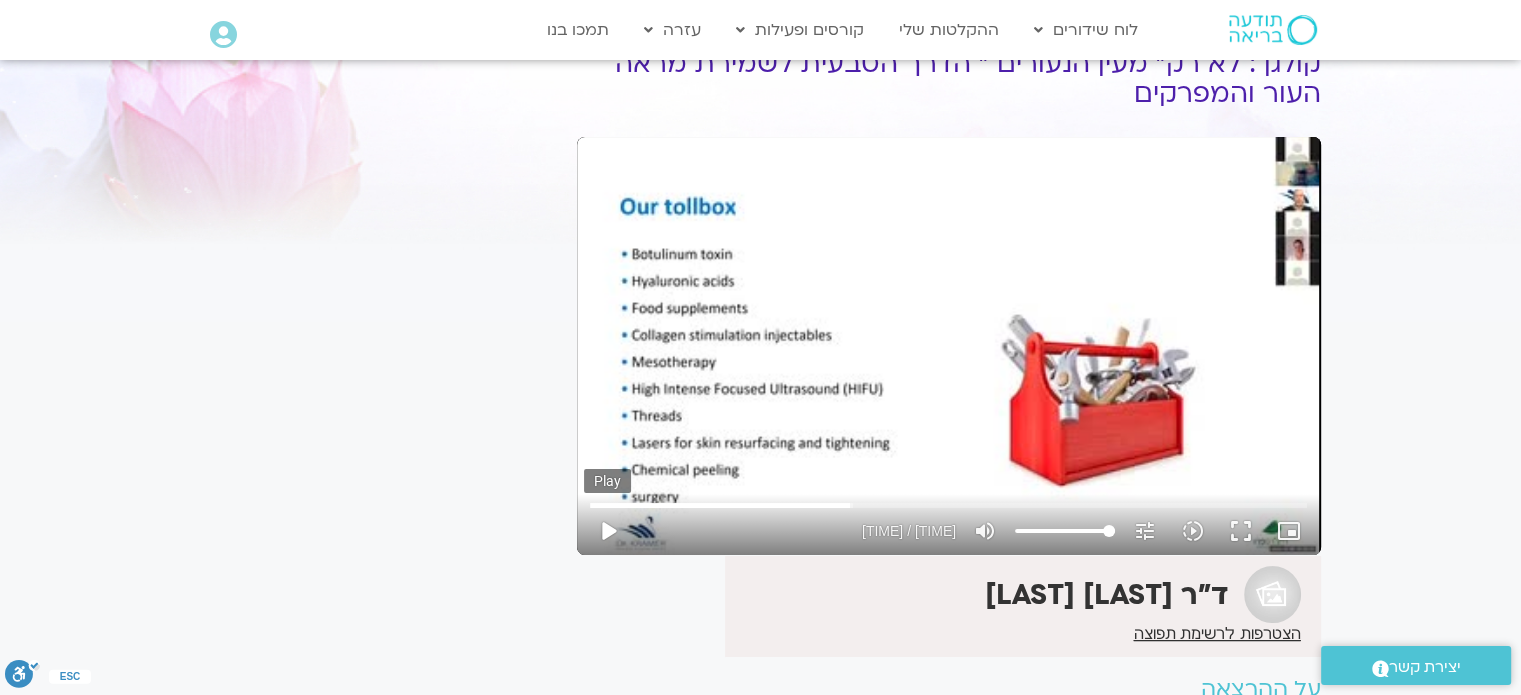 click on "play_arrow" at bounding box center (608, 531) 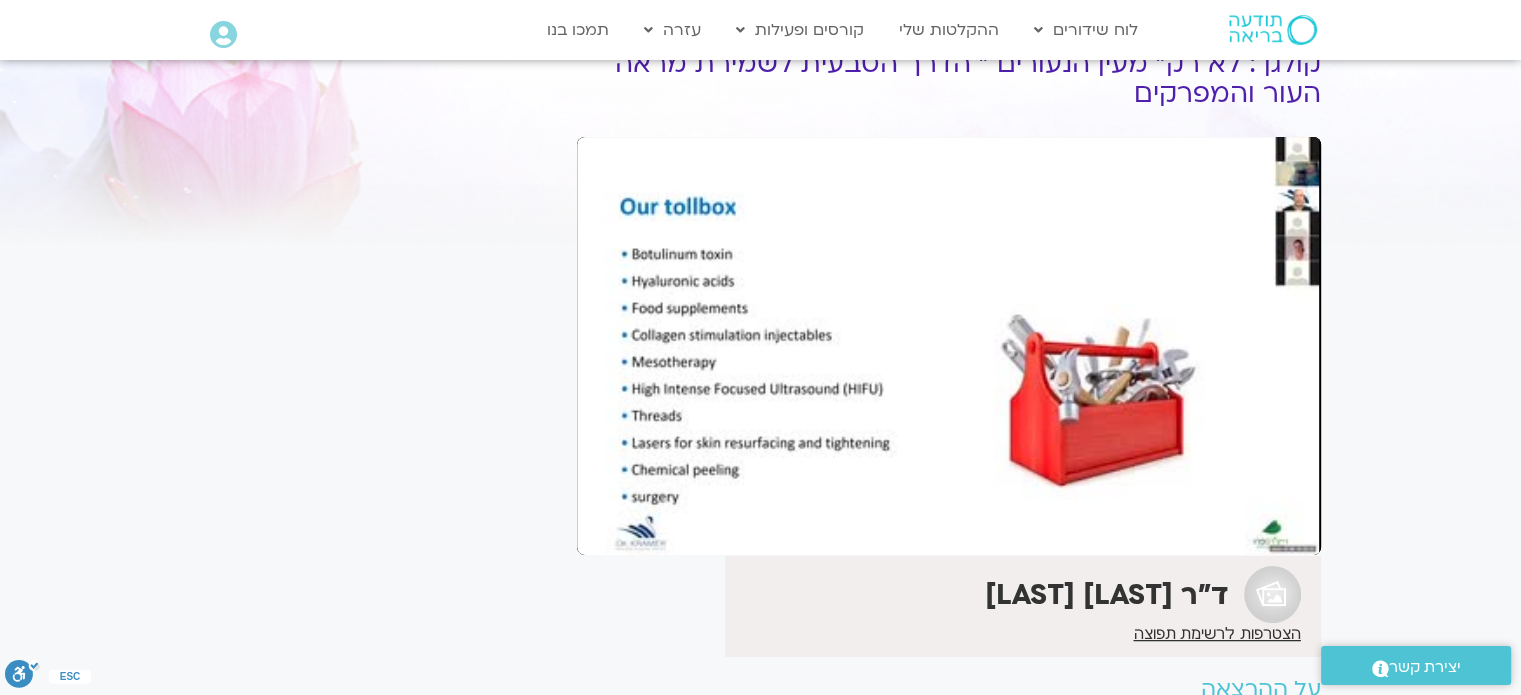 click on "pause" at bounding box center (608, 531) 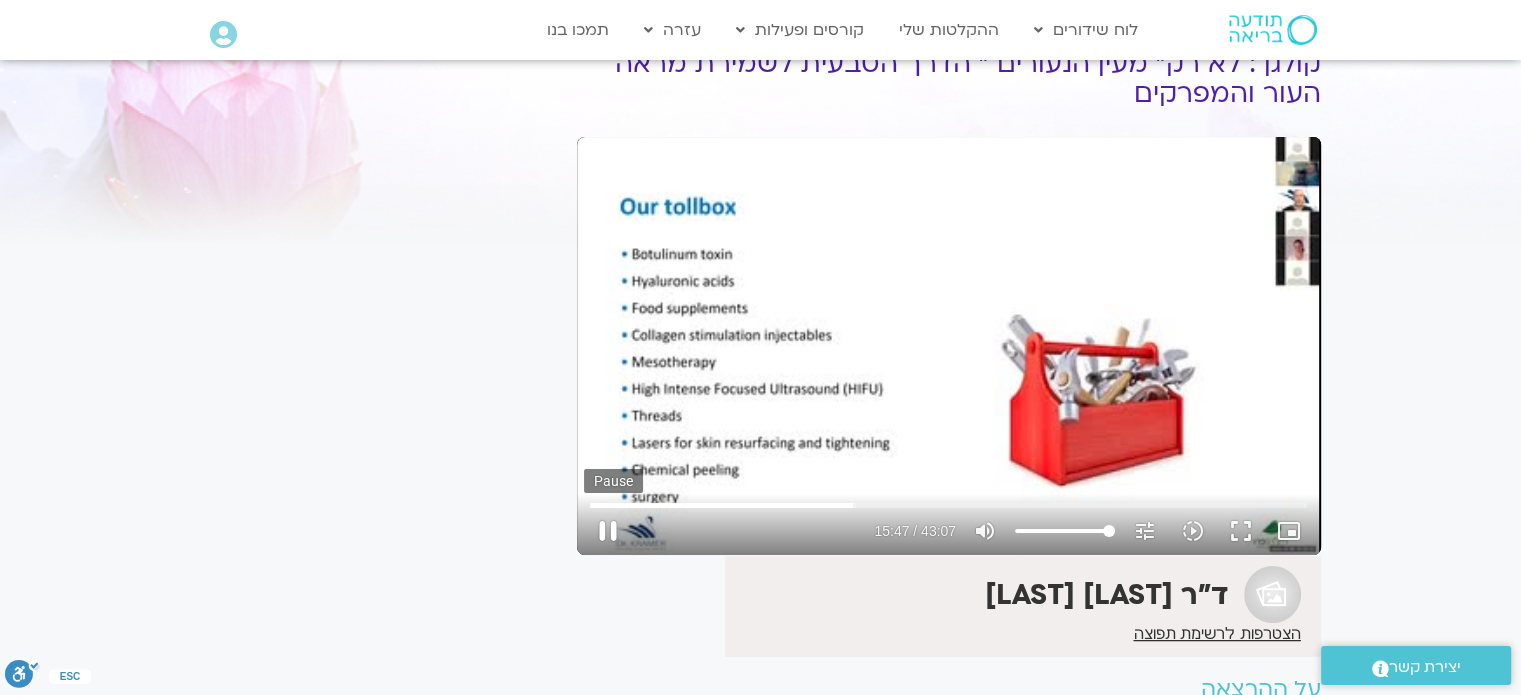 click on "pause" at bounding box center (608, 531) 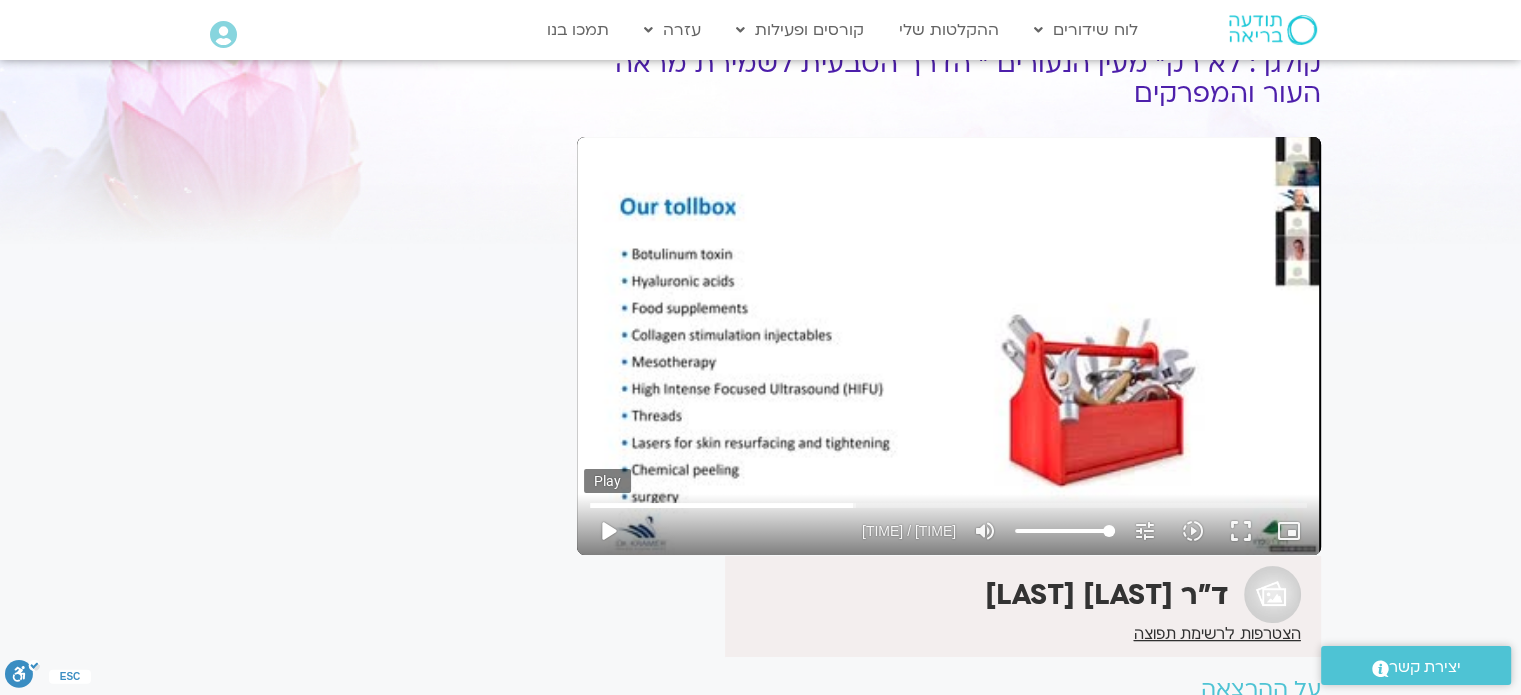 click on "play_arrow" at bounding box center [608, 531] 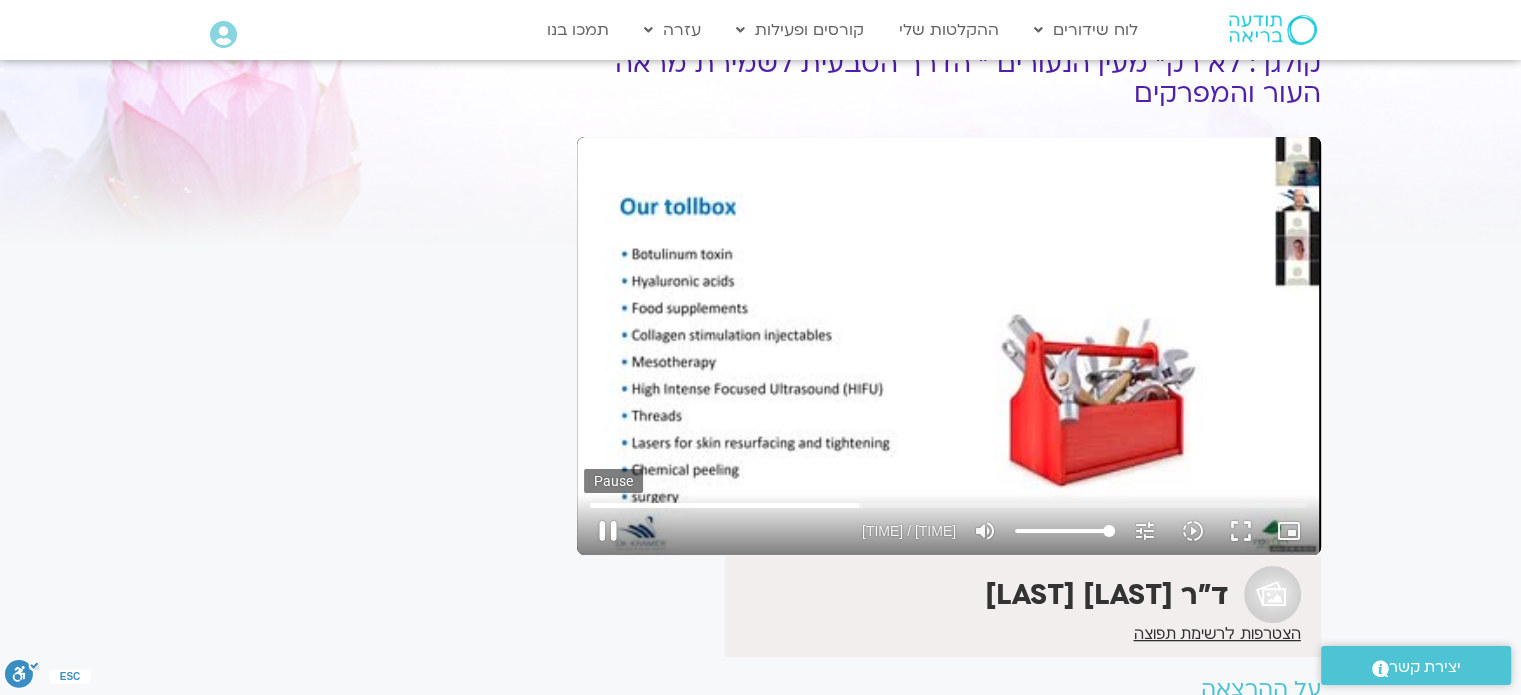 click on "pause" at bounding box center [608, 531] 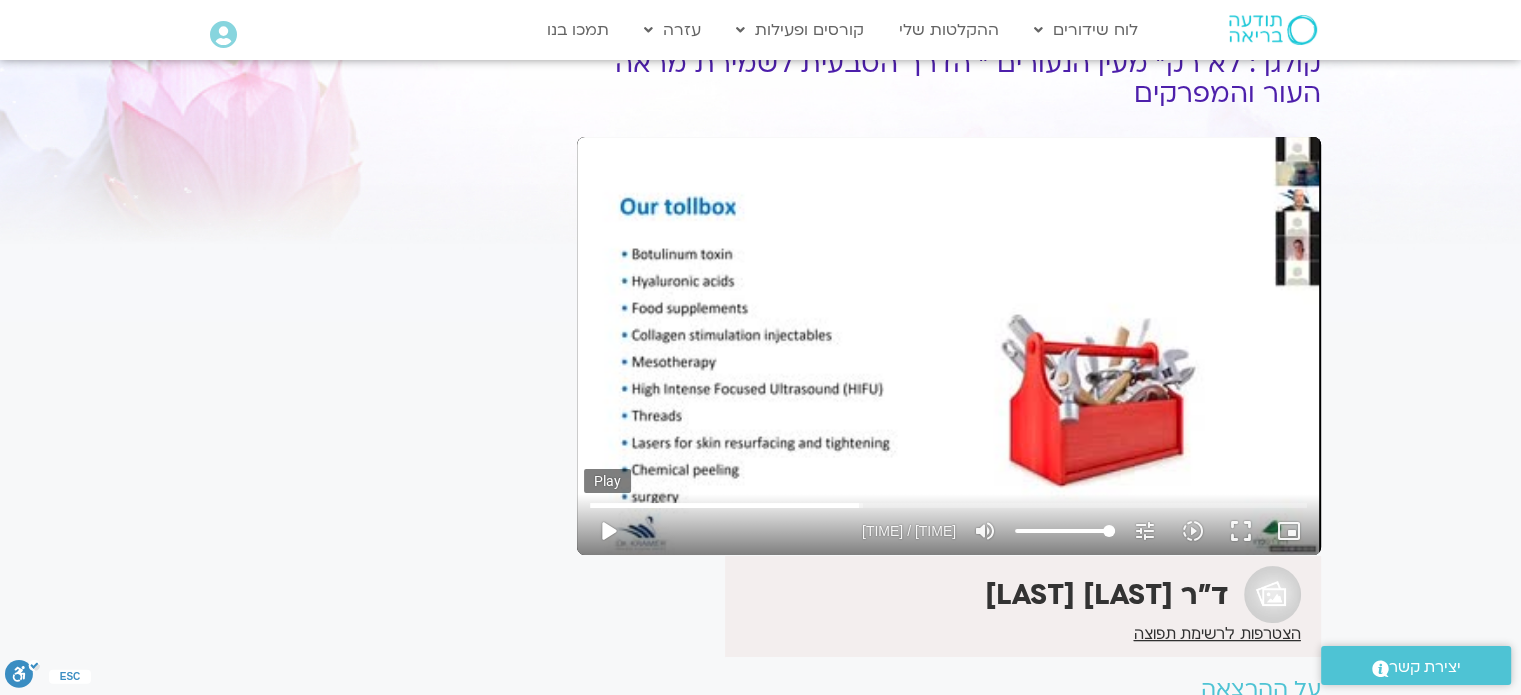click on "play_arrow" at bounding box center (608, 531) 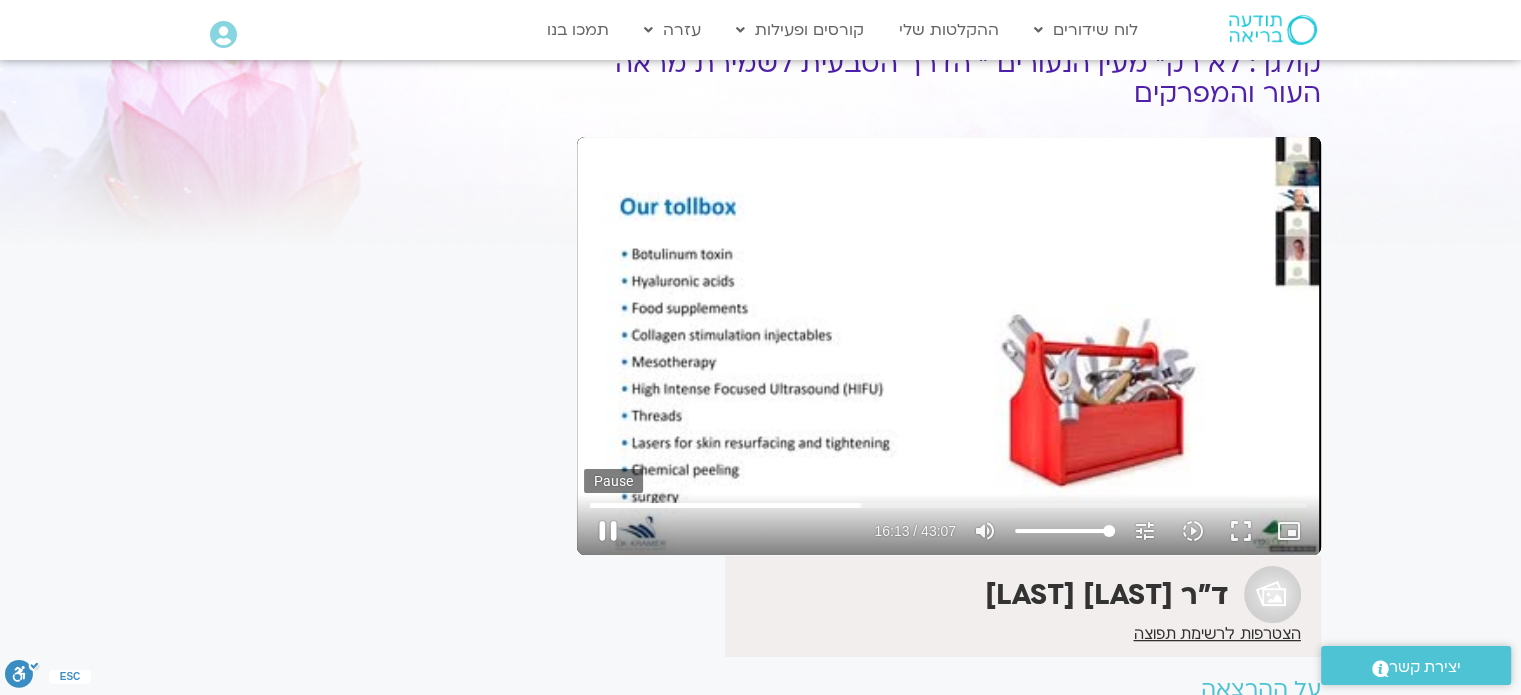 click on "pause" at bounding box center [608, 531] 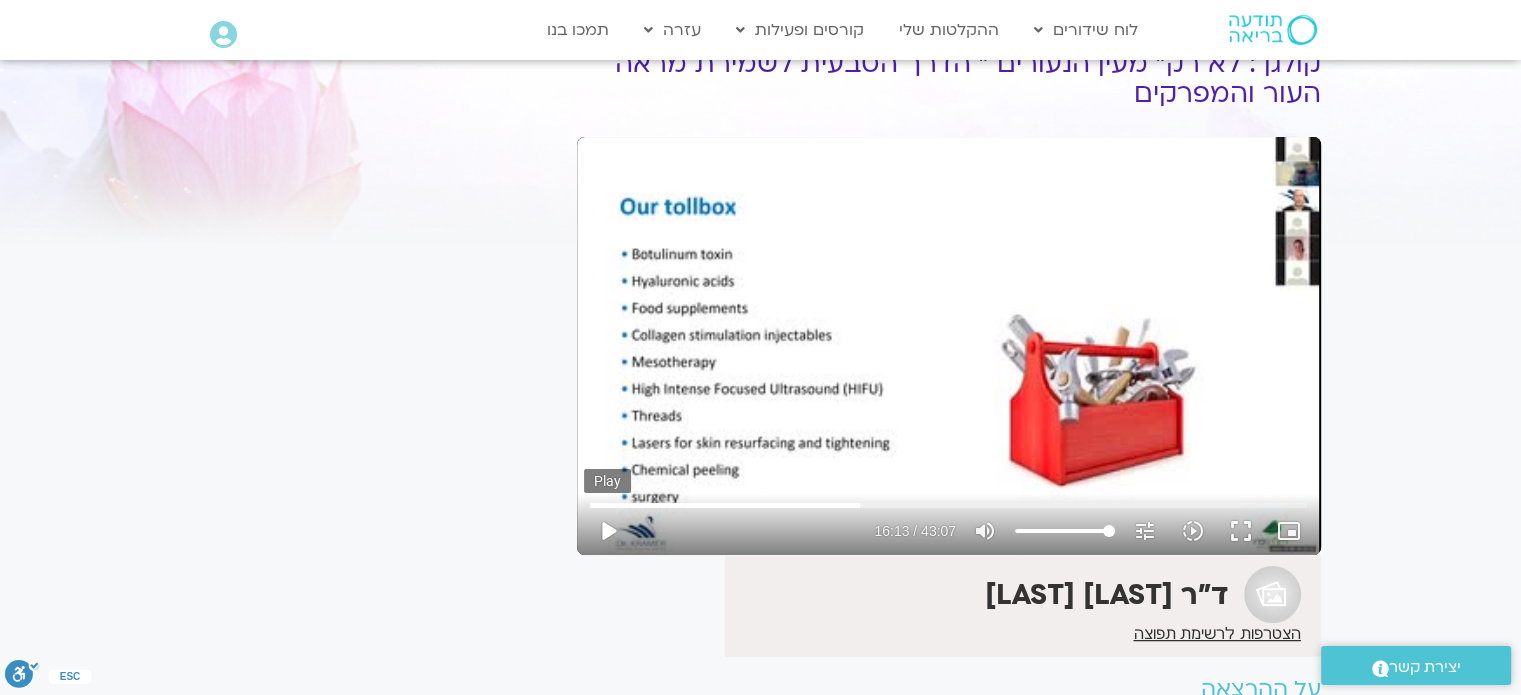 click on "play_arrow" at bounding box center [608, 531] 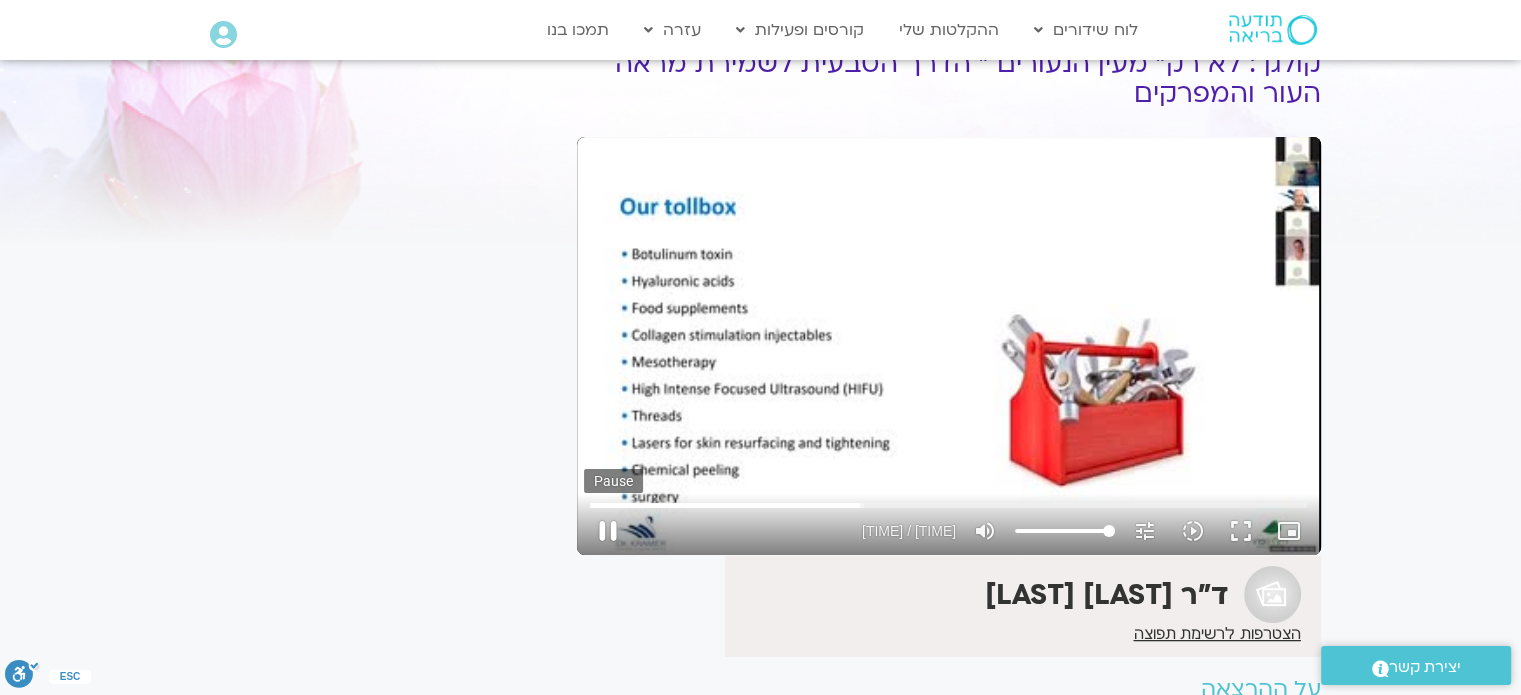 click on "pause" at bounding box center (608, 531) 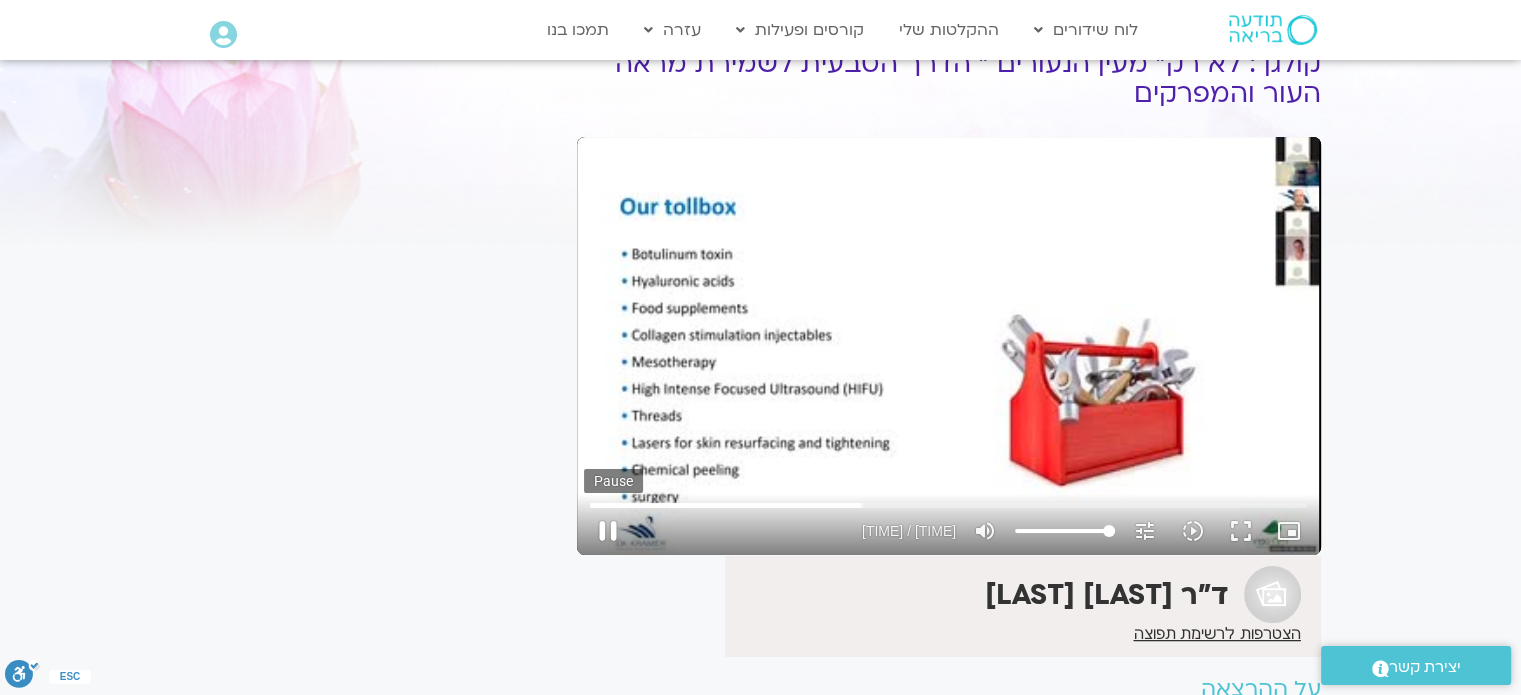click on "pause" at bounding box center [608, 531] 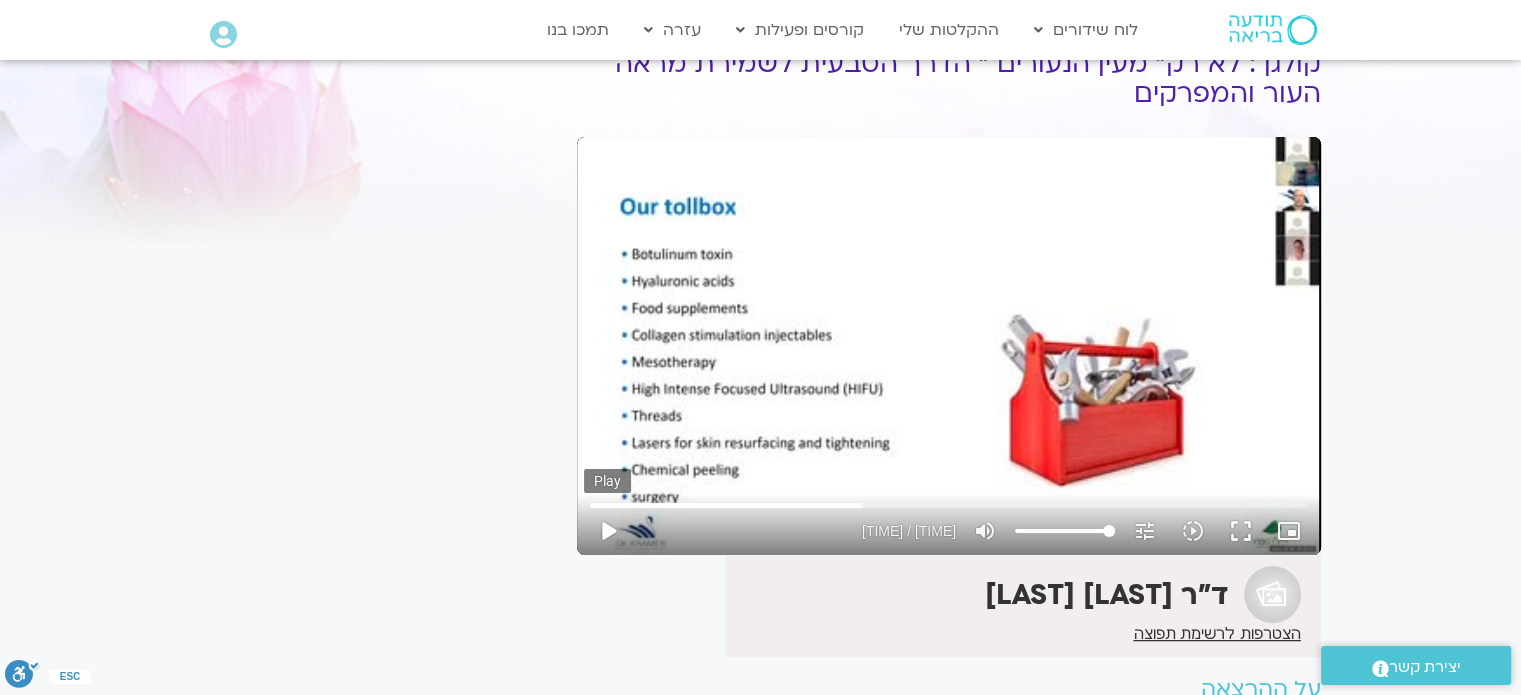 click on "play_arrow" at bounding box center [608, 531] 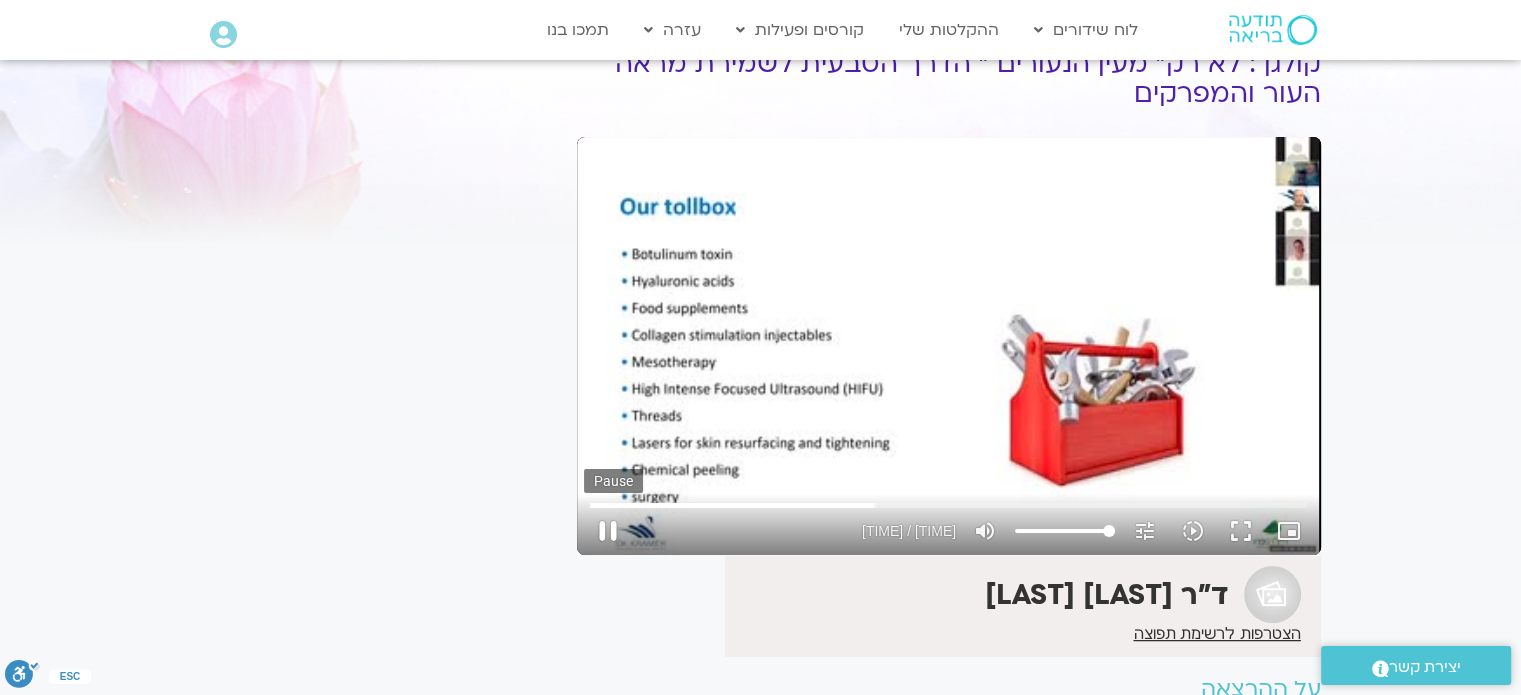 click on "pause" at bounding box center (608, 531) 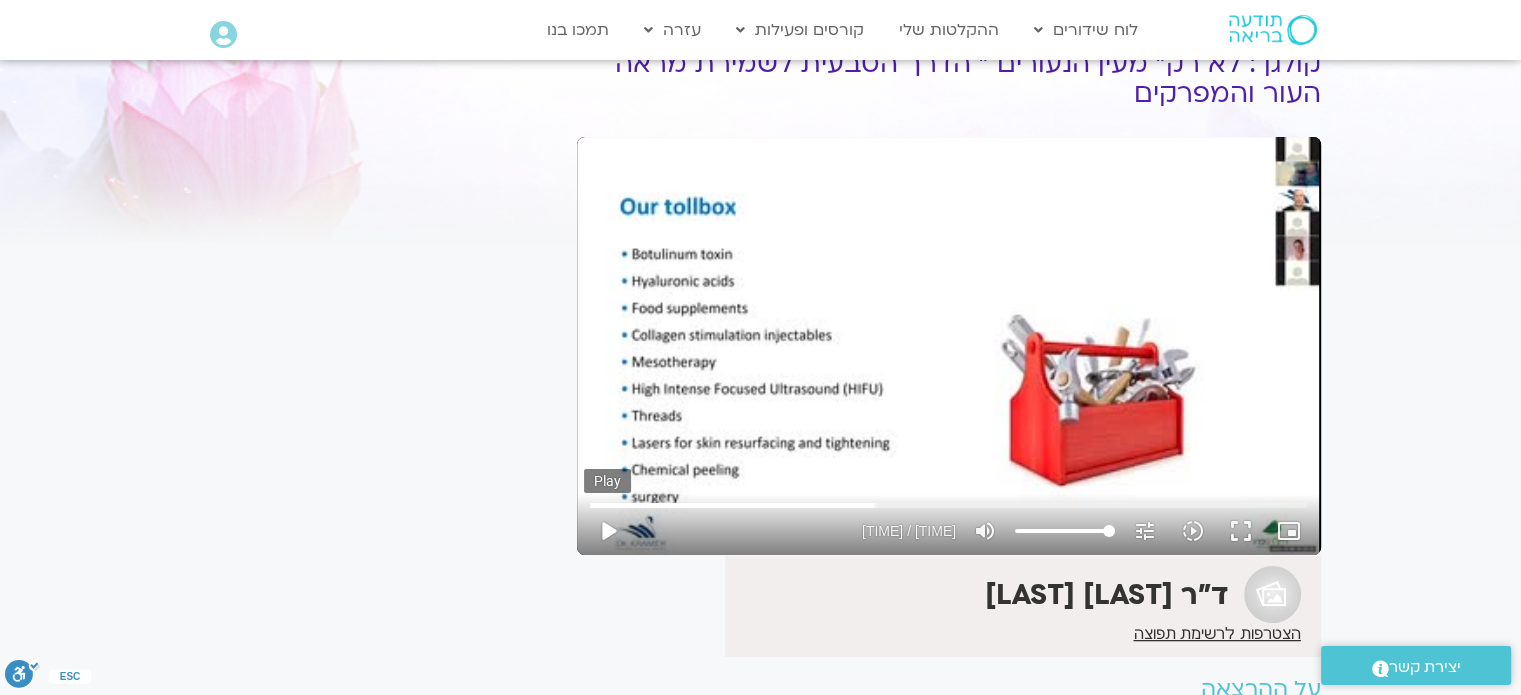 click on "play_arrow" at bounding box center (608, 531) 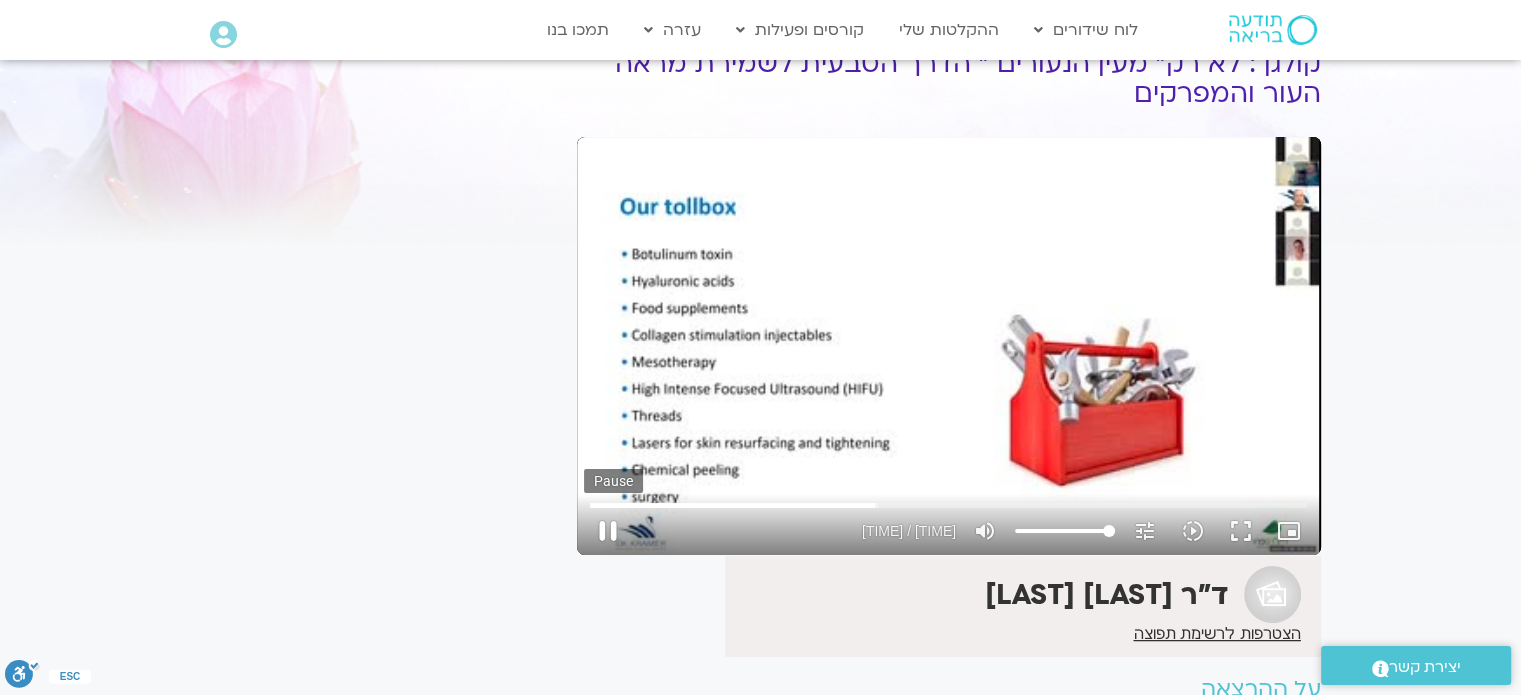 click on "pause" at bounding box center (608, 531) 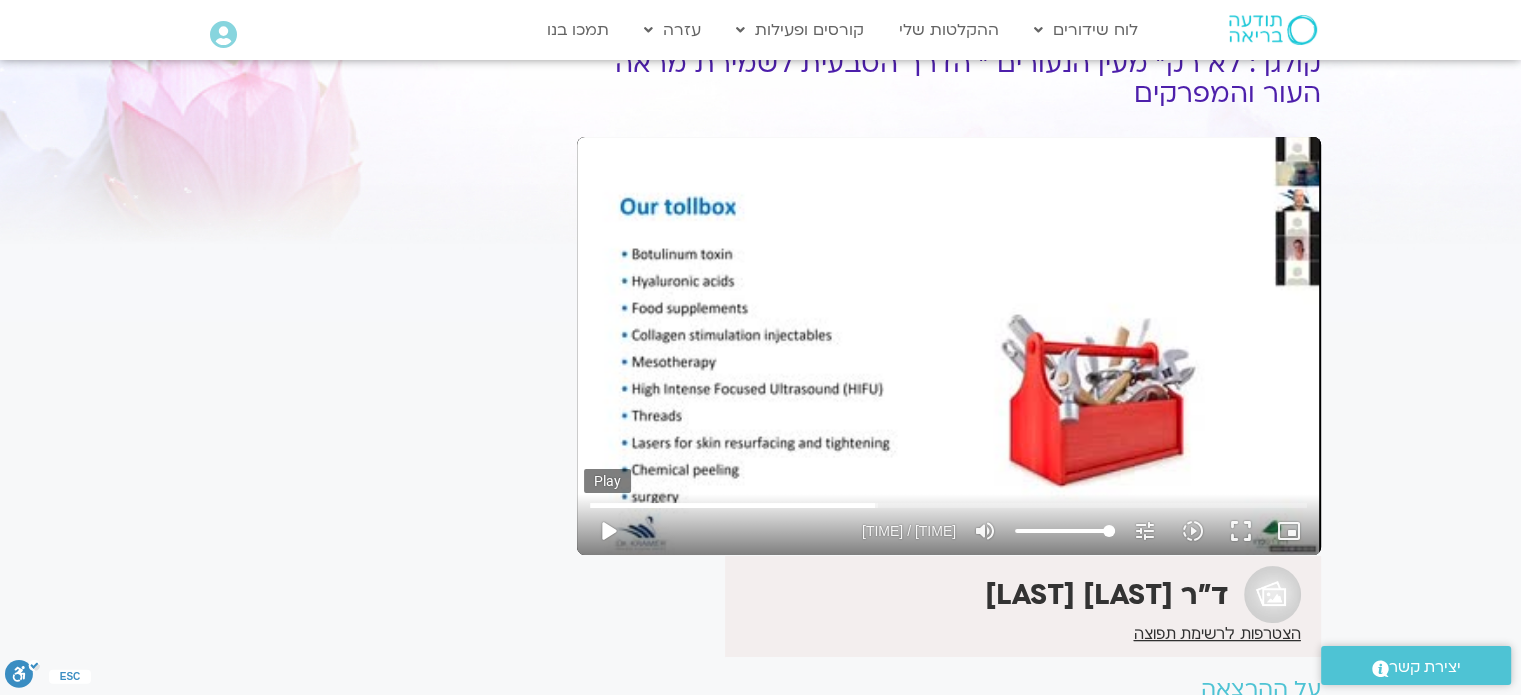 click on "play_arrow" at bounding box center (608, 531) 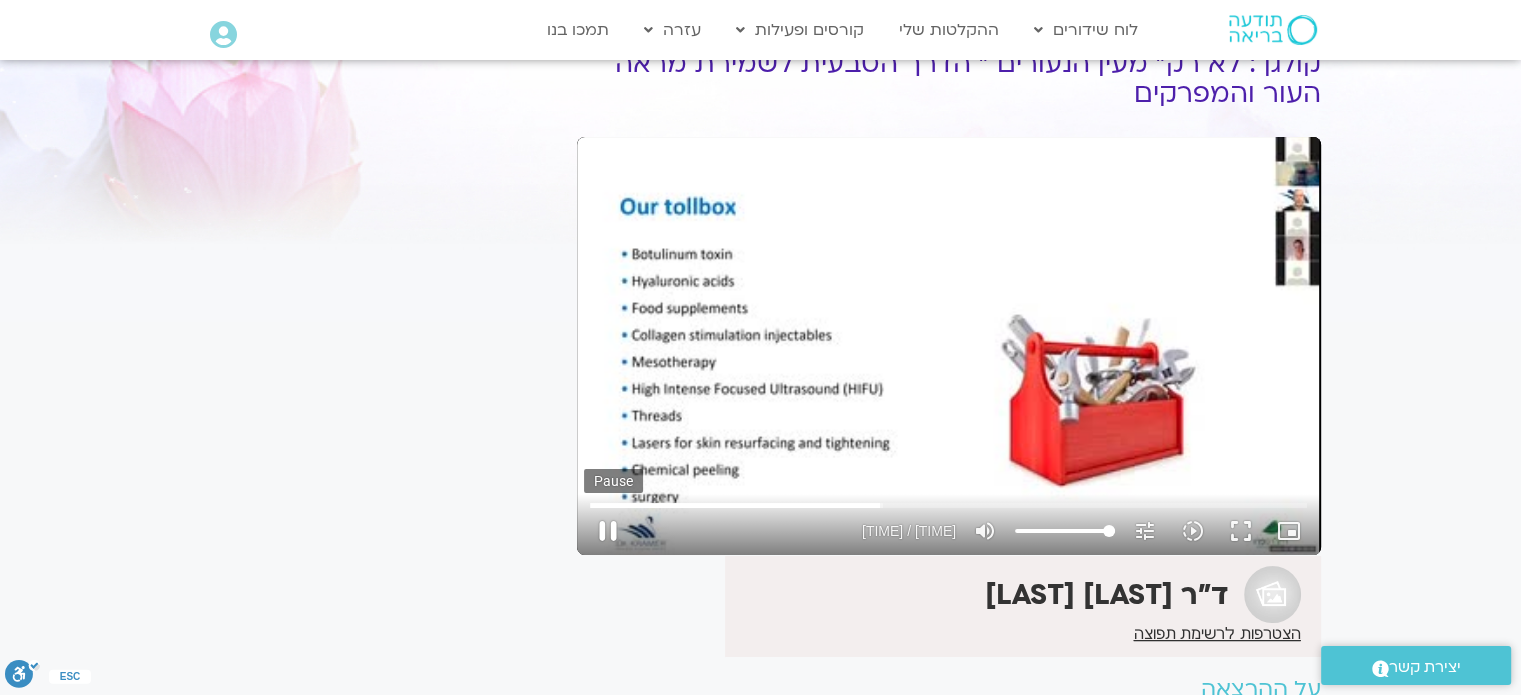 click on "pause" at bounding box center [608, 531] 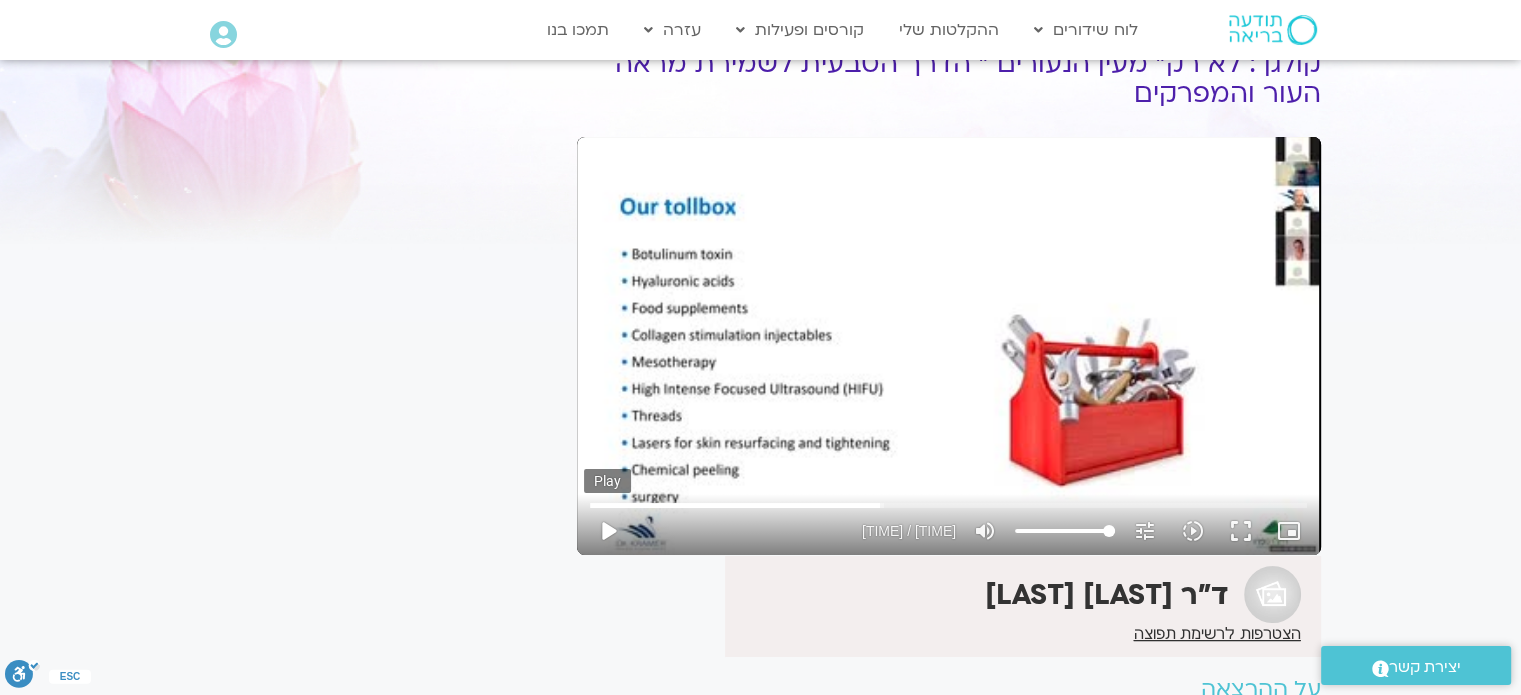 click on "play_arrow" at bounding box center (608, 531) 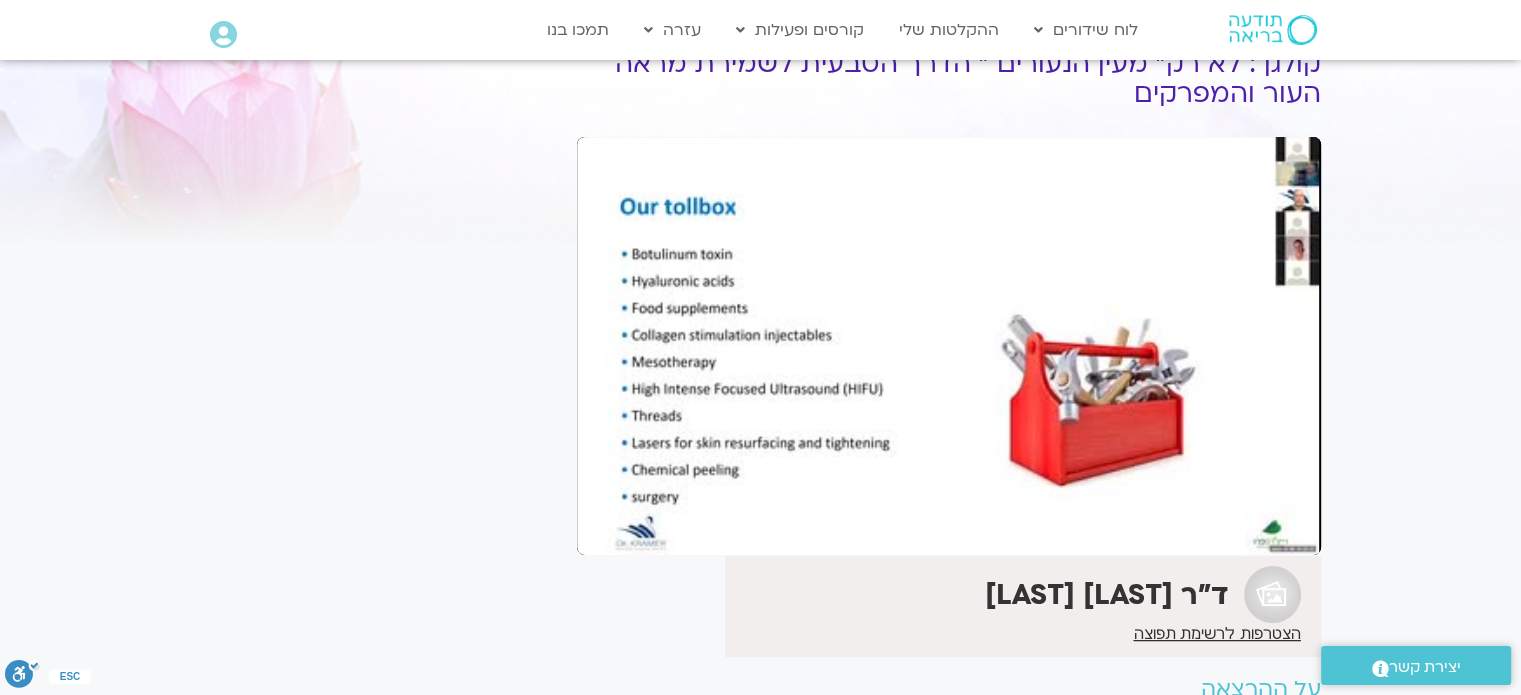 click on "pause" at bounding box center (608, 531) 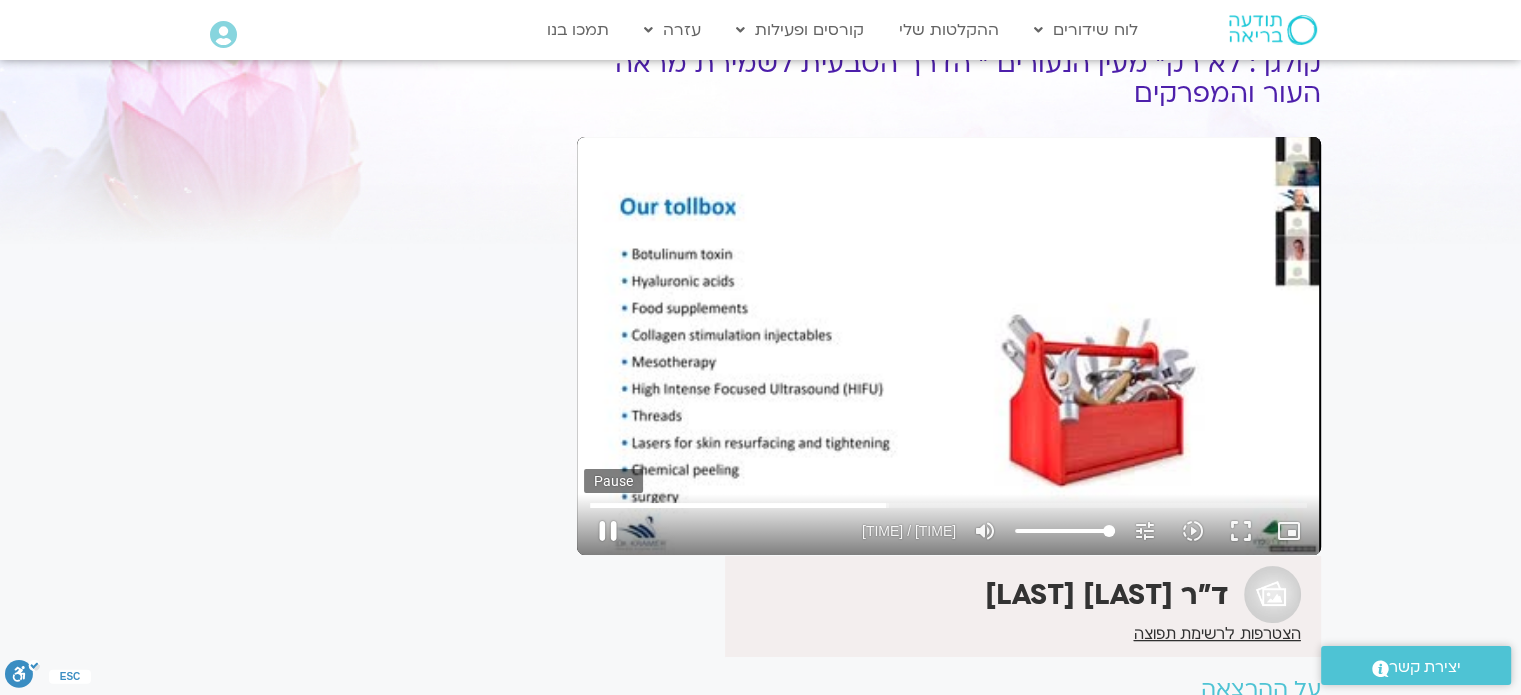 click on "pause" at bounding box center (608, 531) 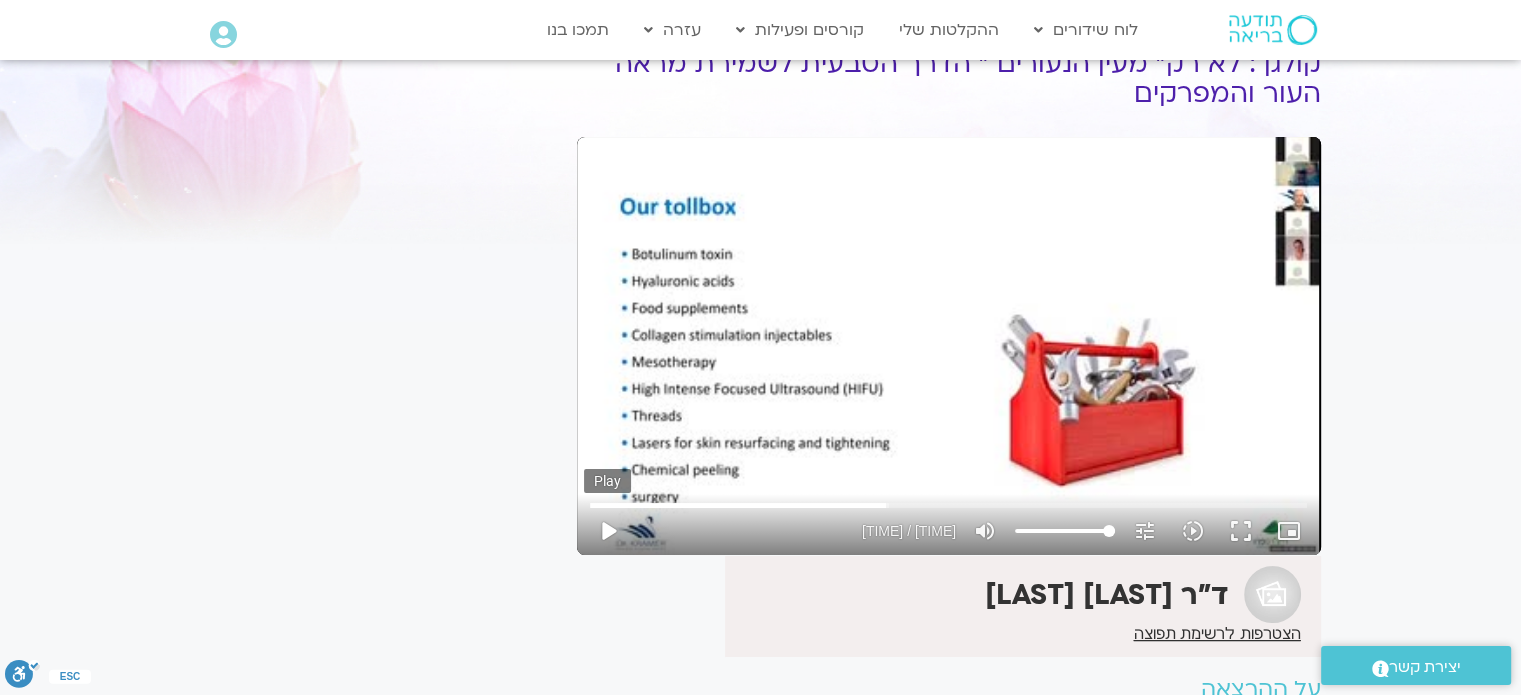 click on "play_arrow" at bounding box center (608, 531) 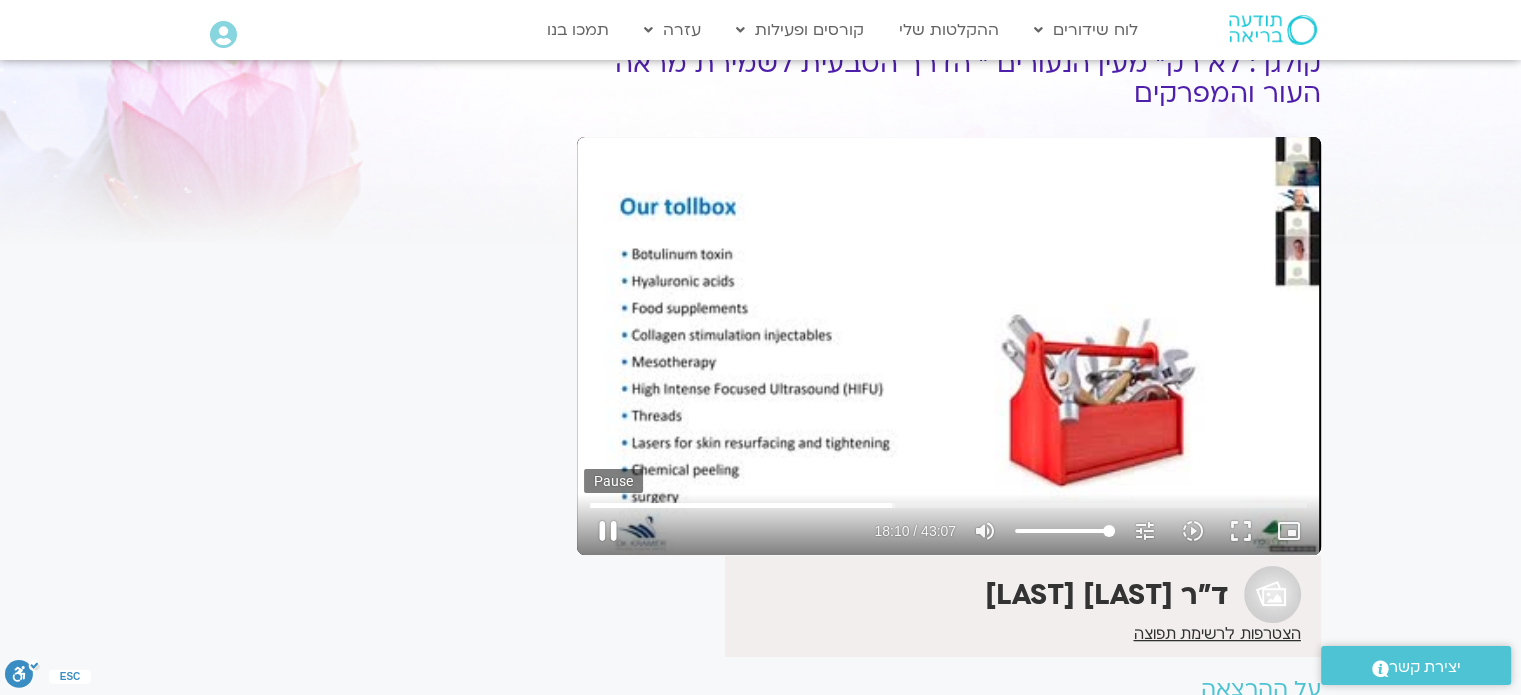 click on "pause" at bounding box center (608, 531) 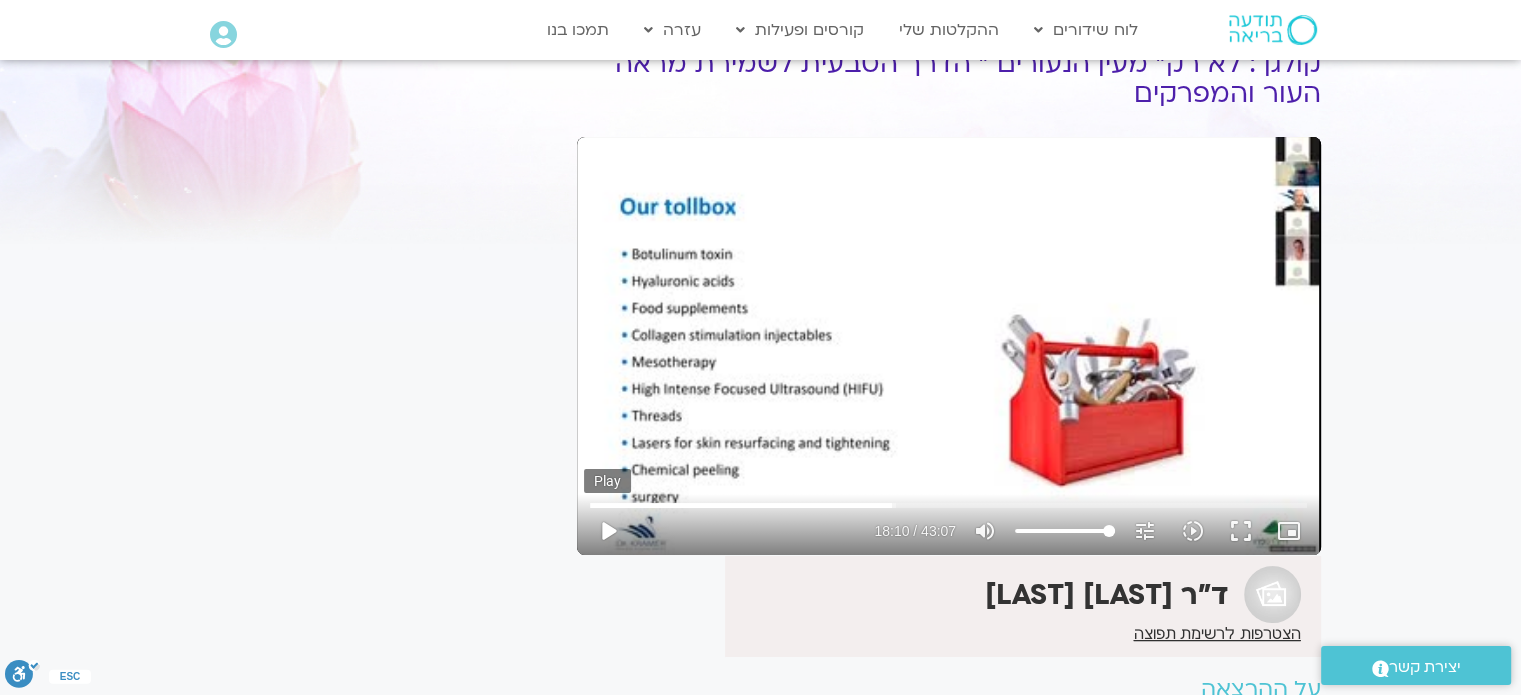click on "play_arrow" at bounding box center (608, 531) 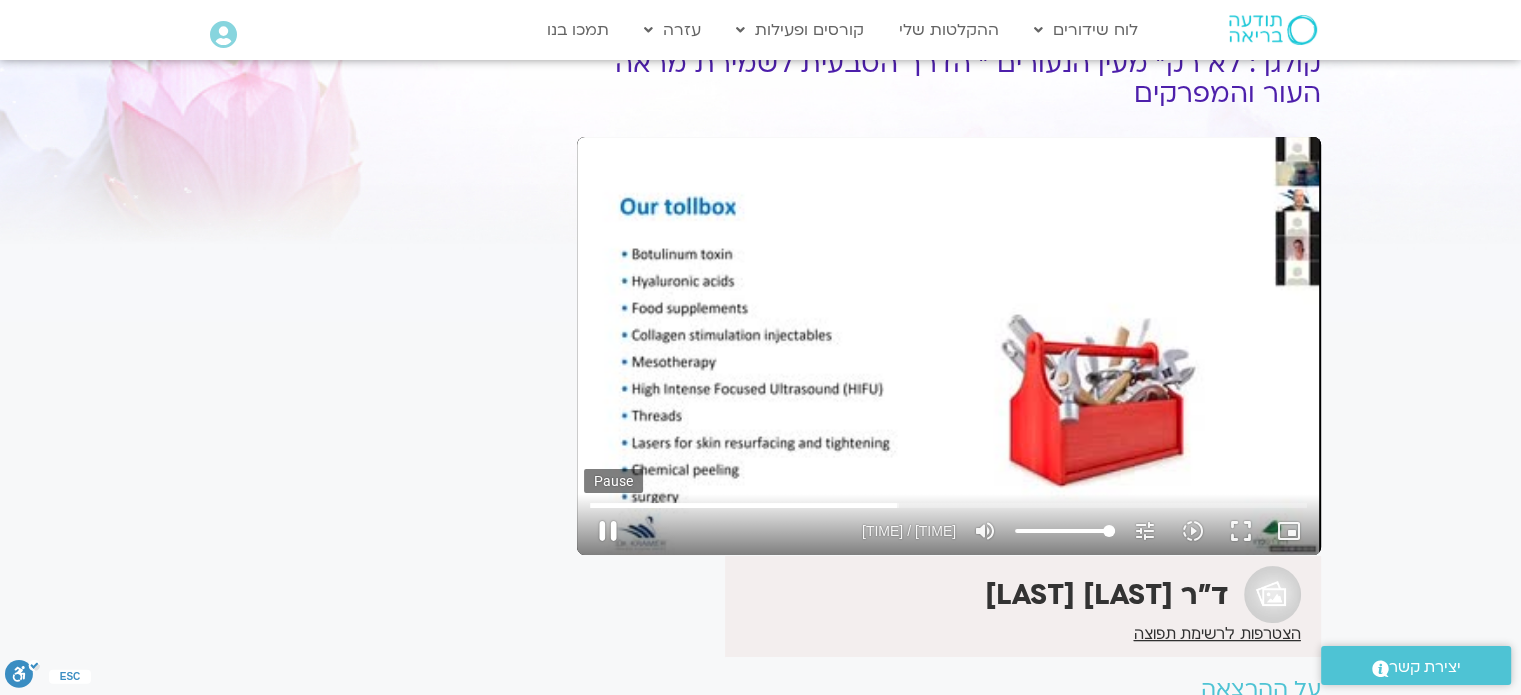 click on "pause" at bounding box center (608, 531) 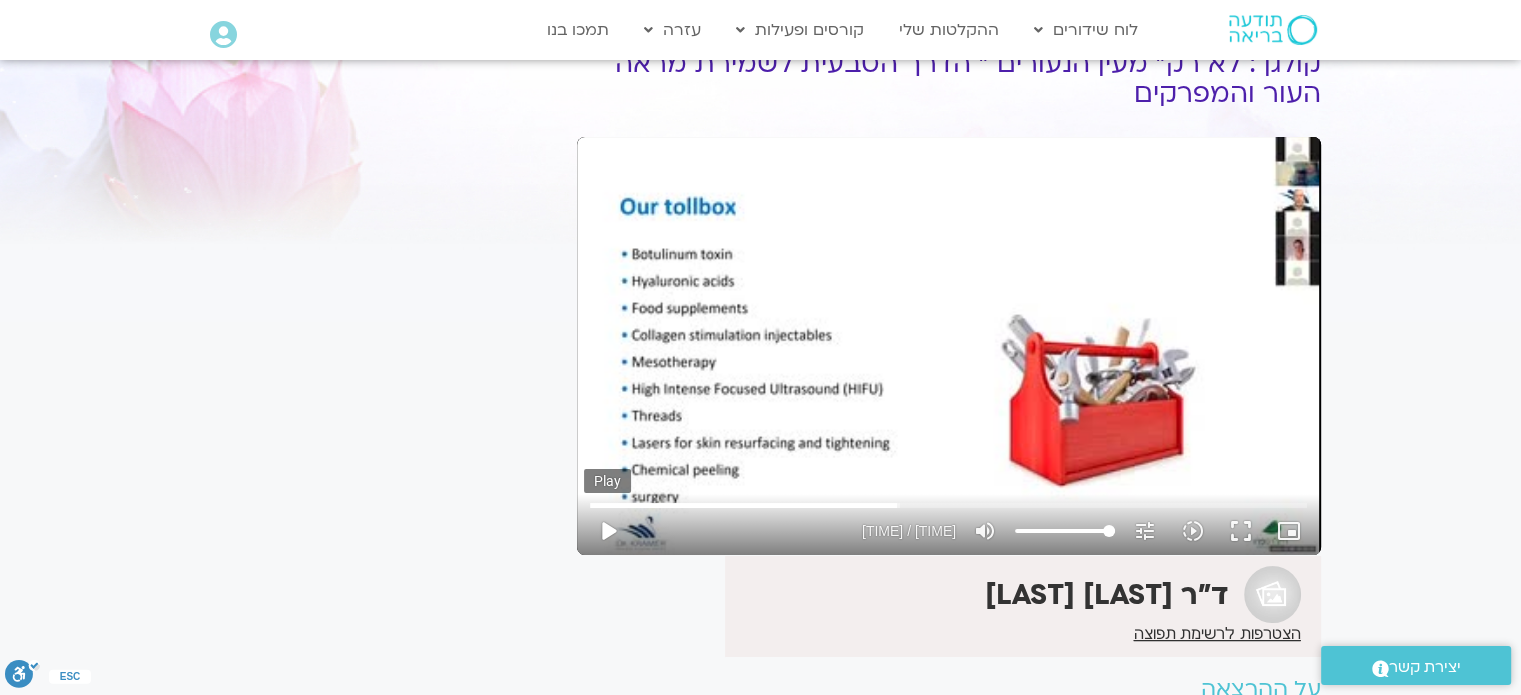 click on "play_arrow" at bounding box center [608, 531] 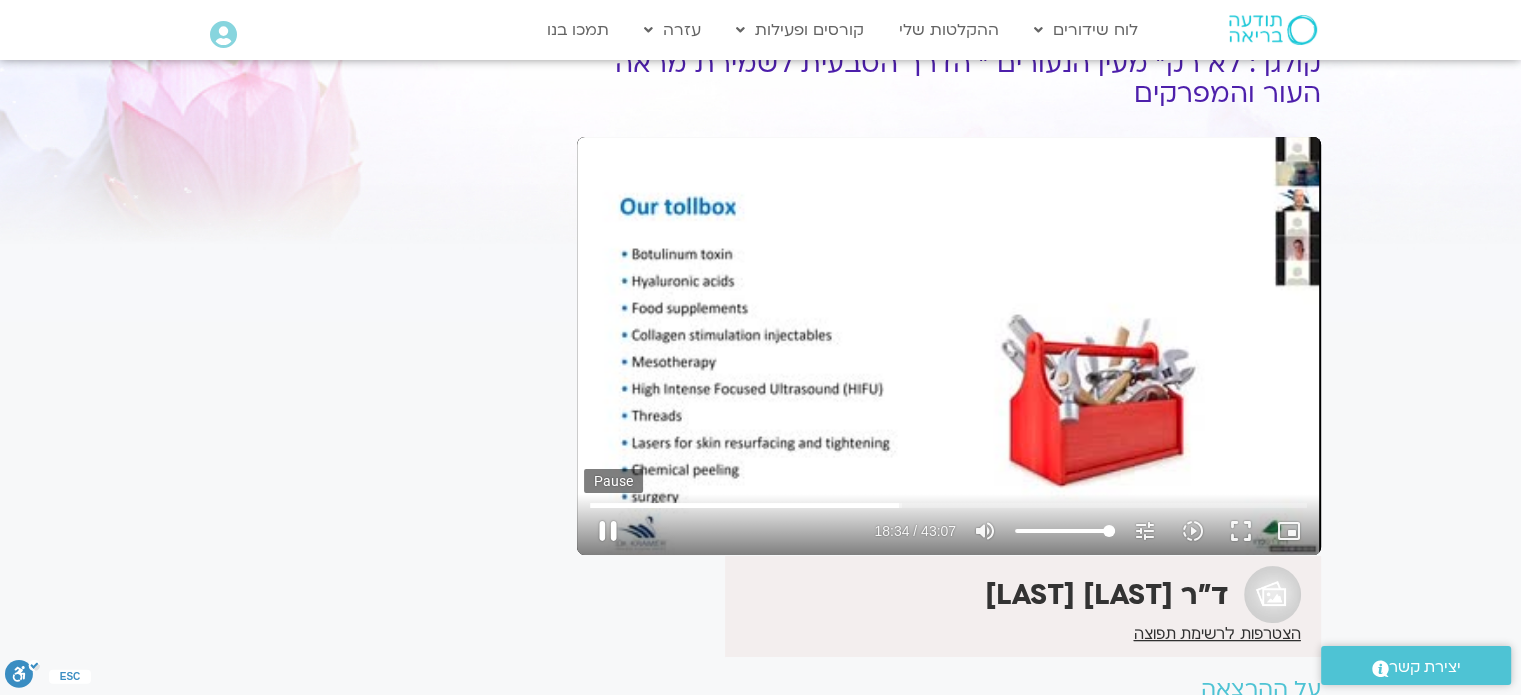 click on "pause" at bounding box center (608, 531) 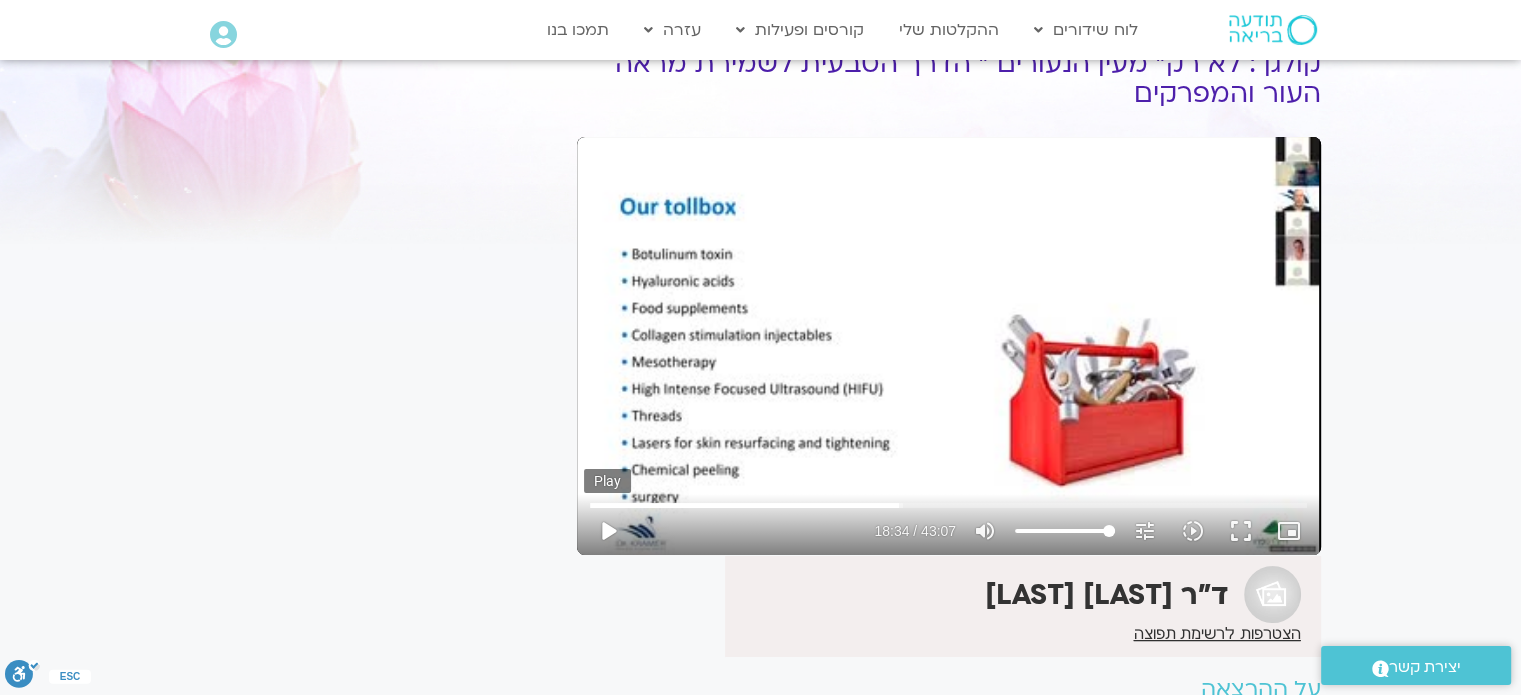 click on "play_arrow" at bounding box center [608, 531] 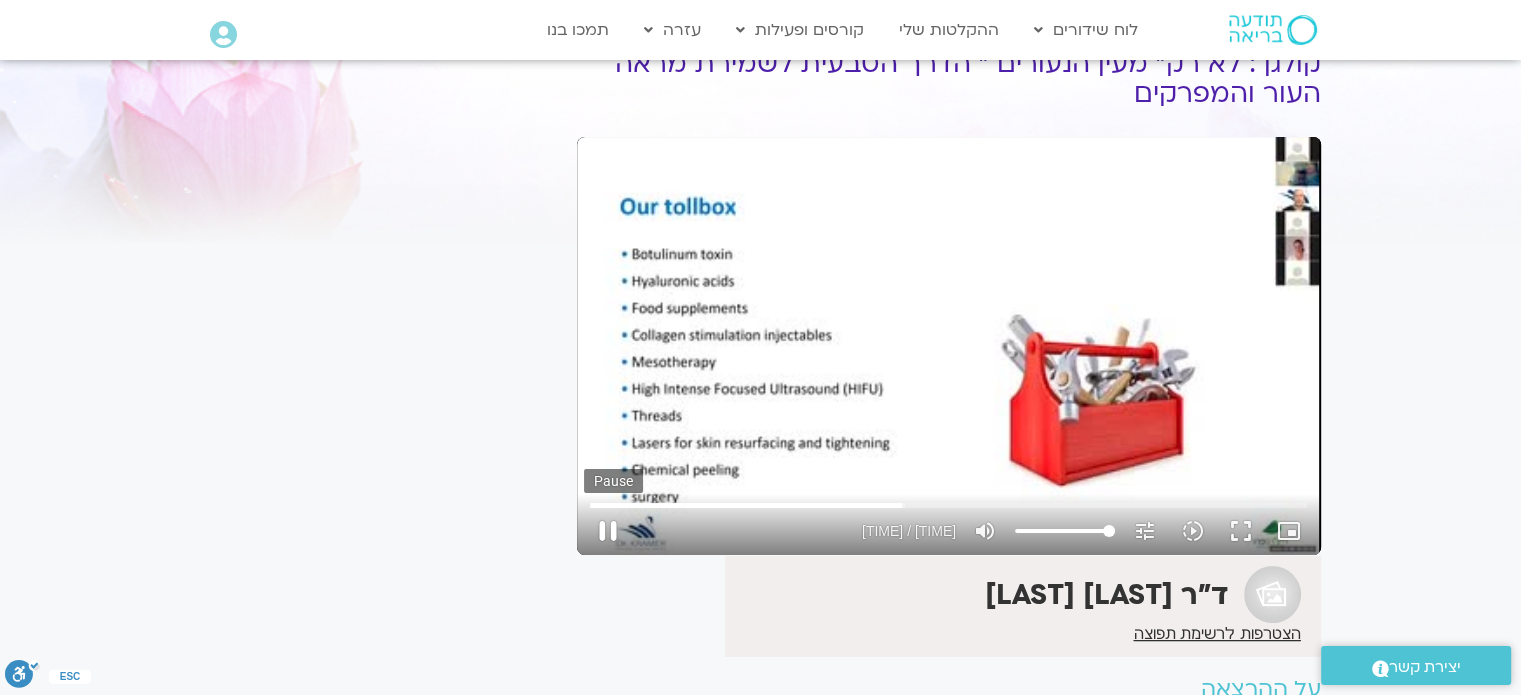 click on "pause" at bounding box center [608, 531] 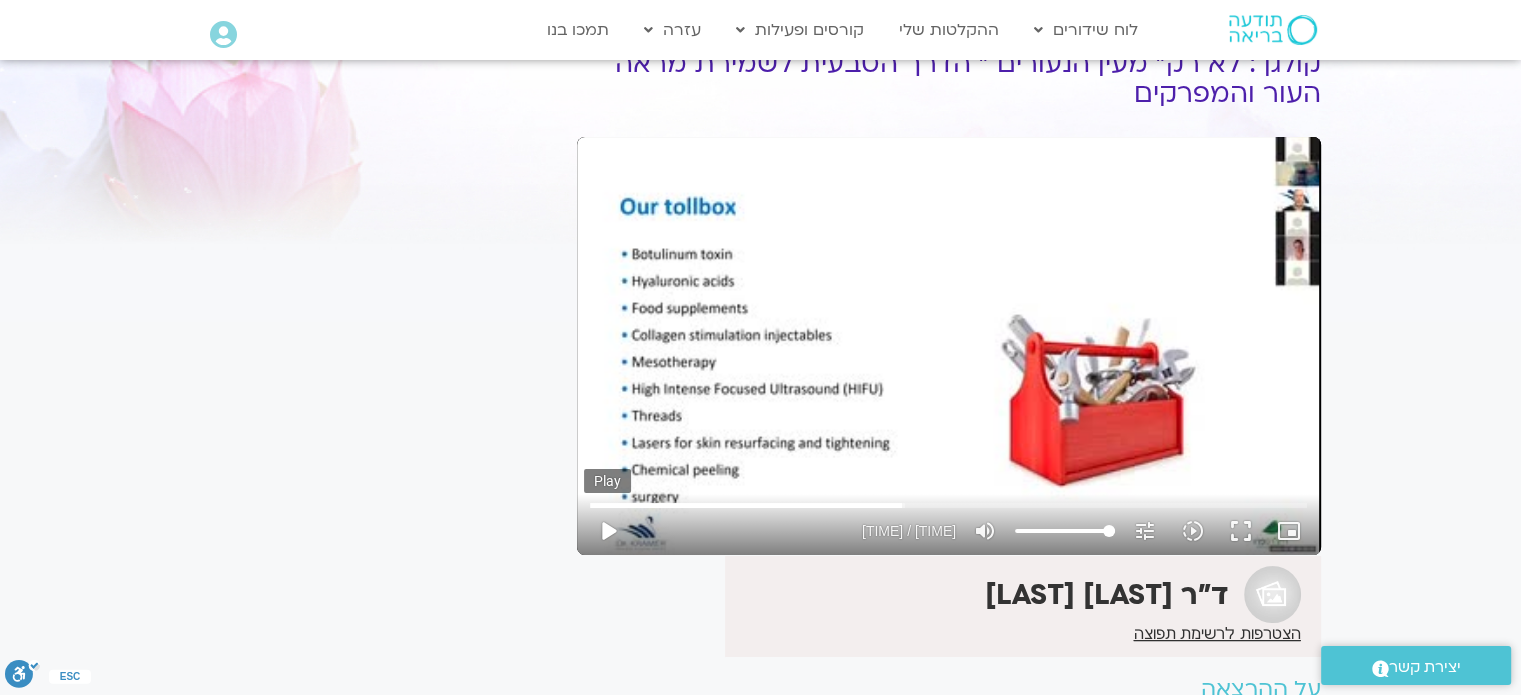click on "play_arrow" at bounding box center [608, 531] 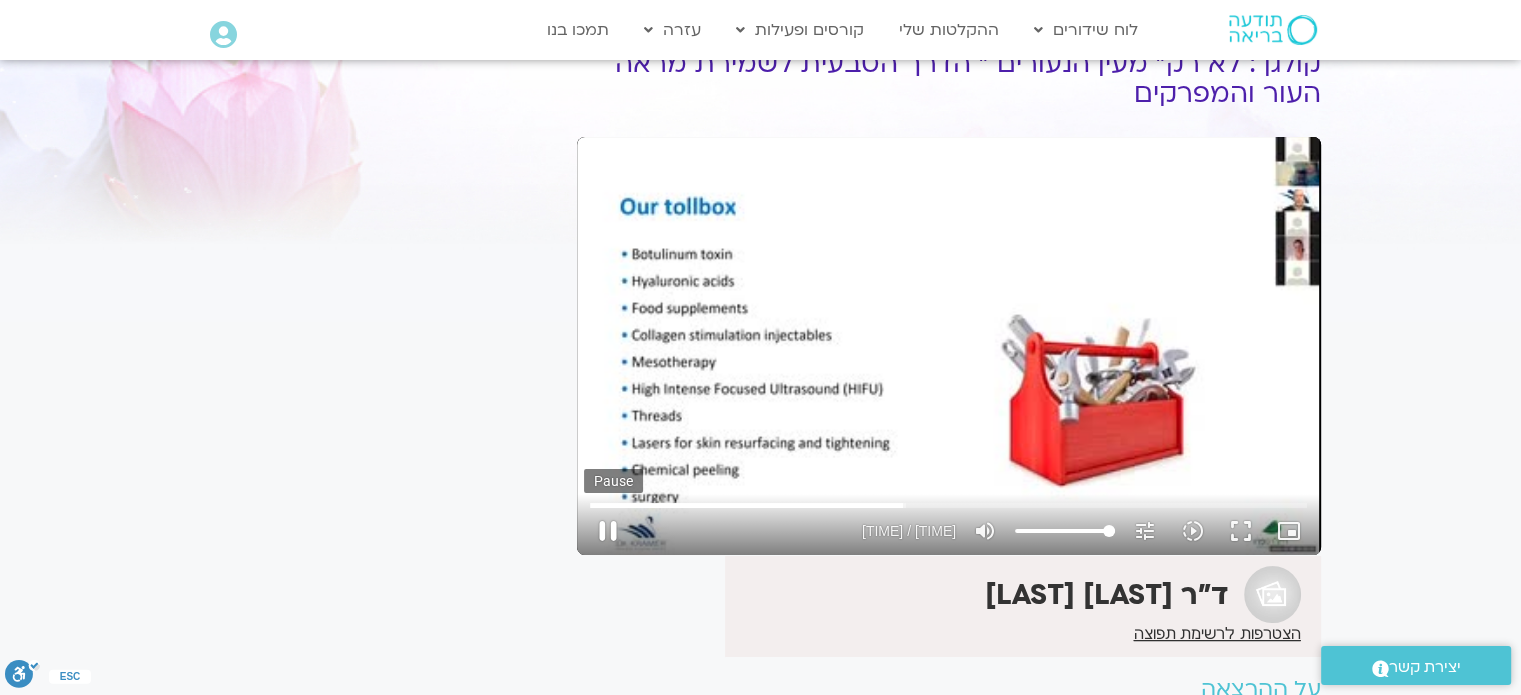 click on "pause" at bounding box center (608, 531) 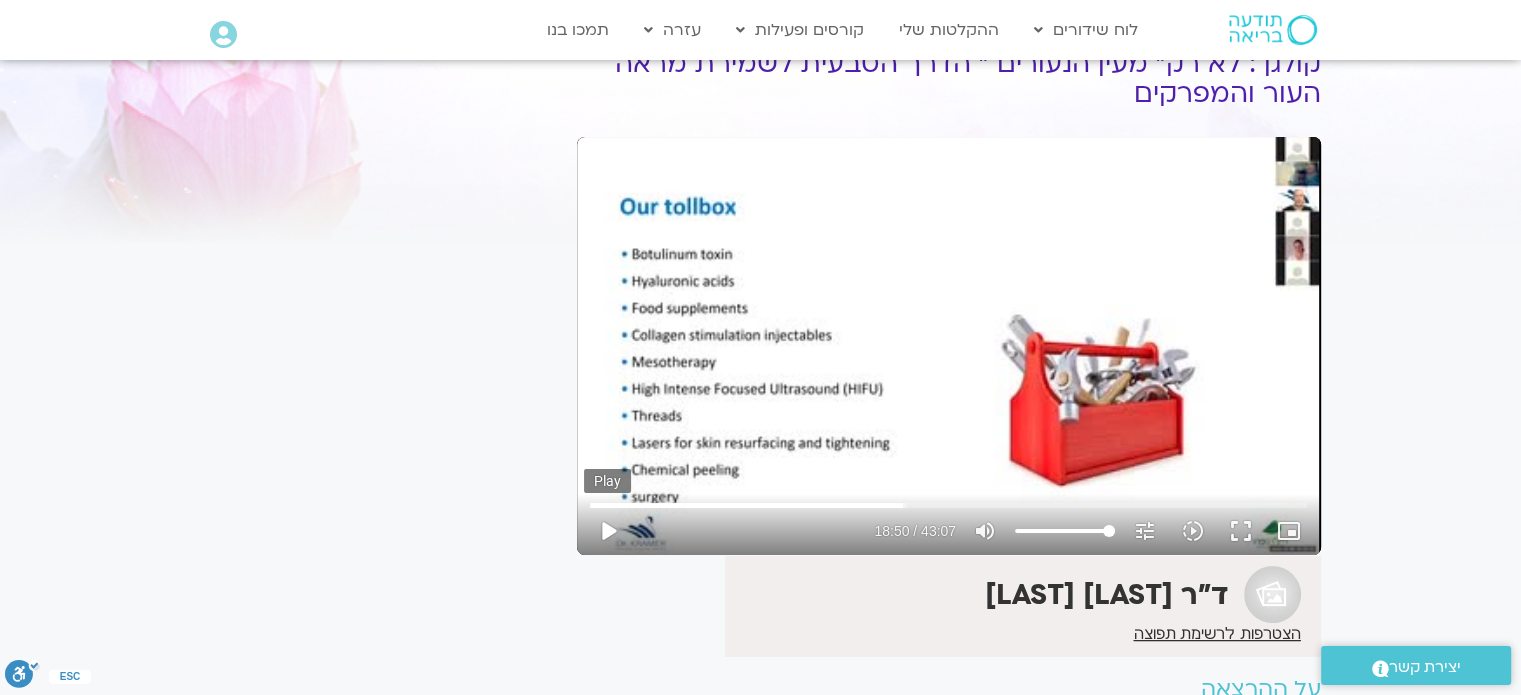 click on "play_arrow" at bounding box center [608, 531] 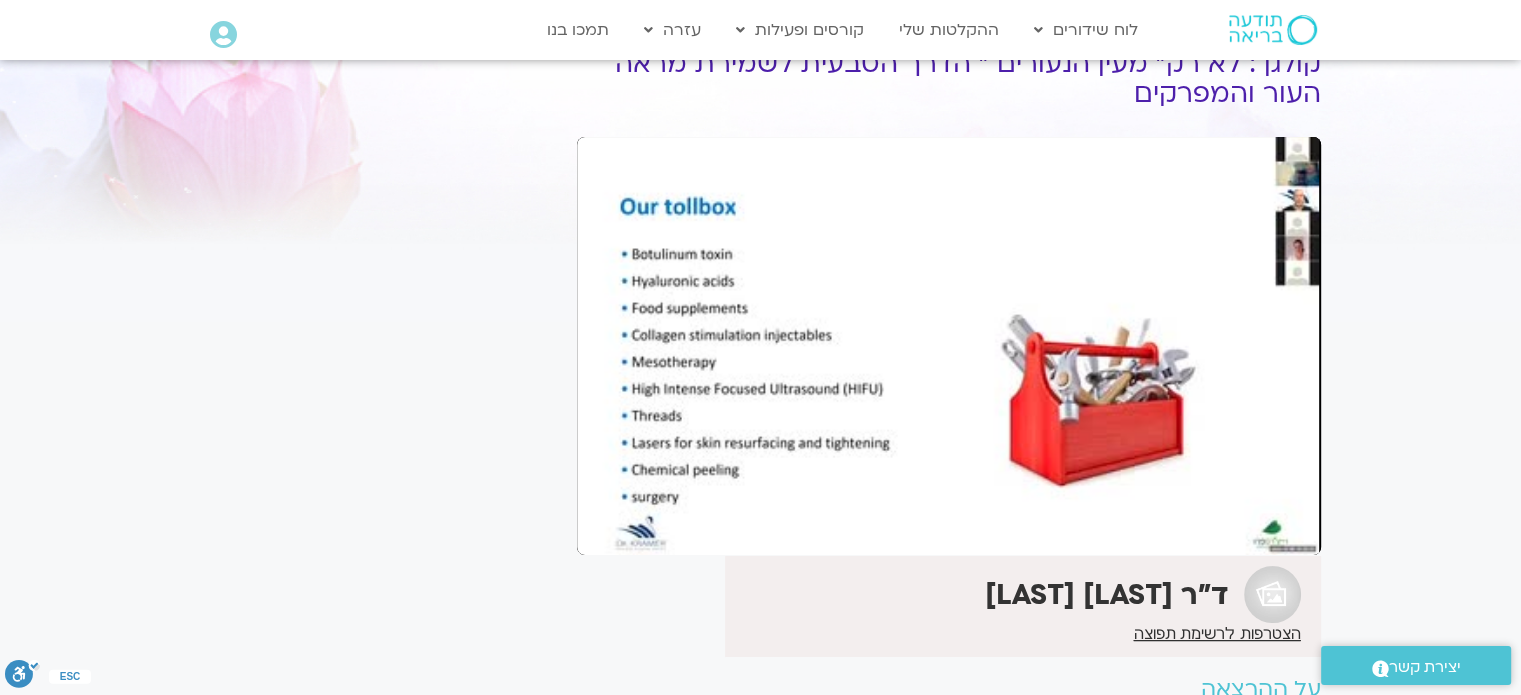 click on "pause" at bounding box center (608, 531) 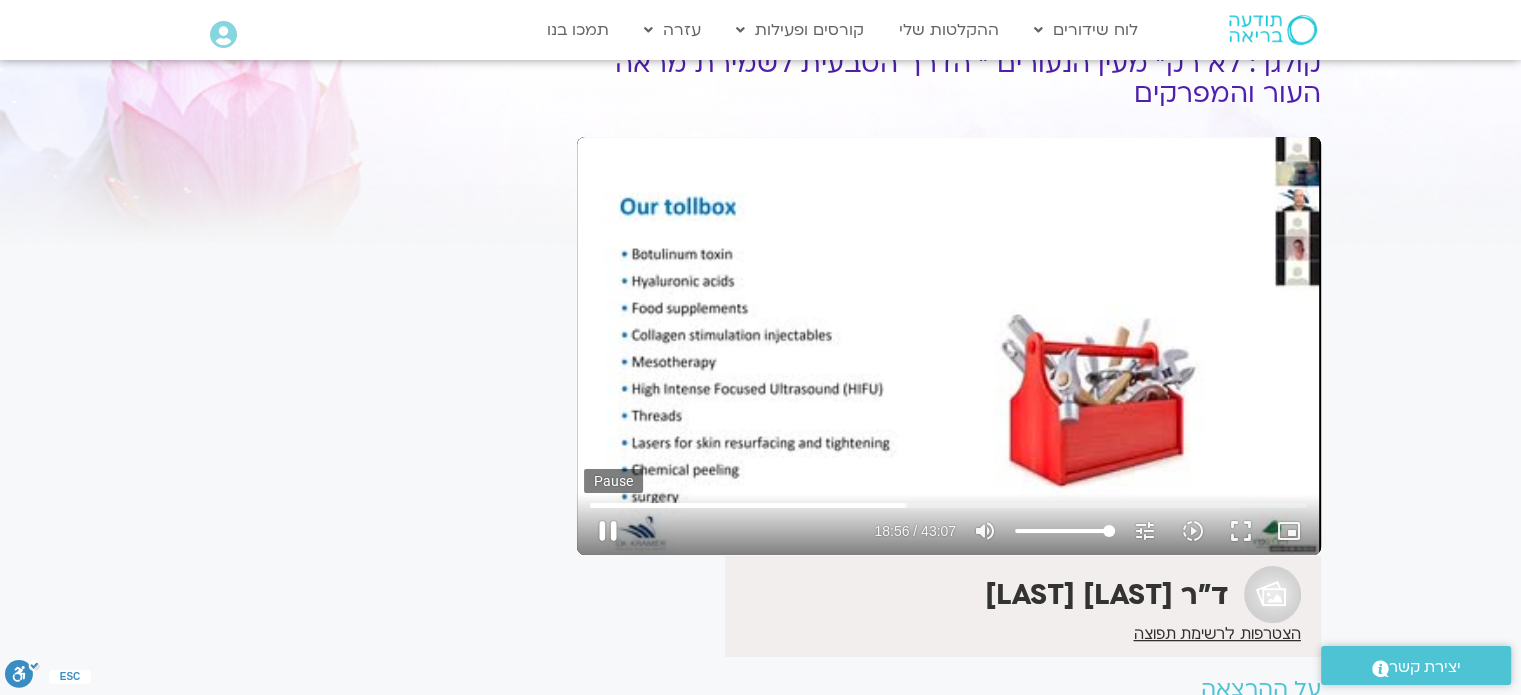 click on "pause" at bounding box center (608, 531) 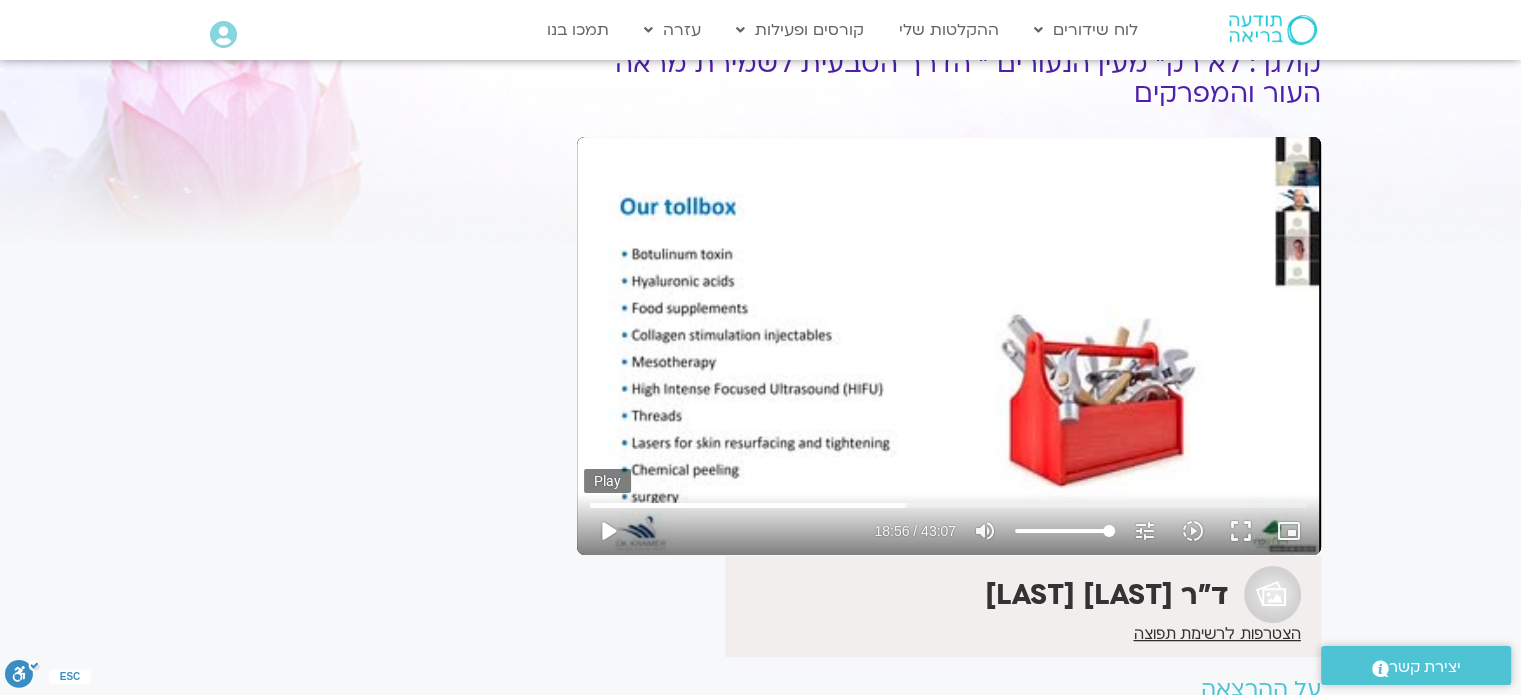 click on "play_arrow" at bounding box center [608, 531] 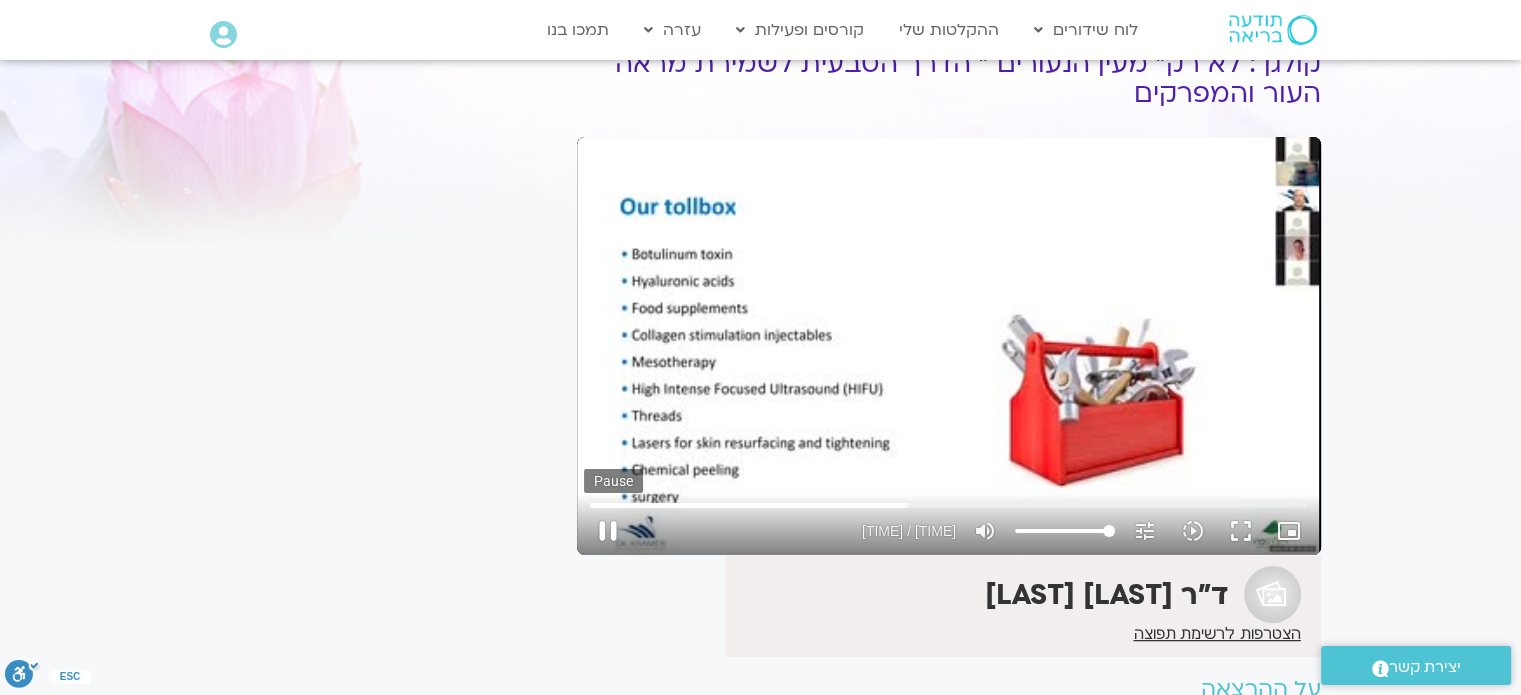 click on "pause" at bounding box center [608, 531] 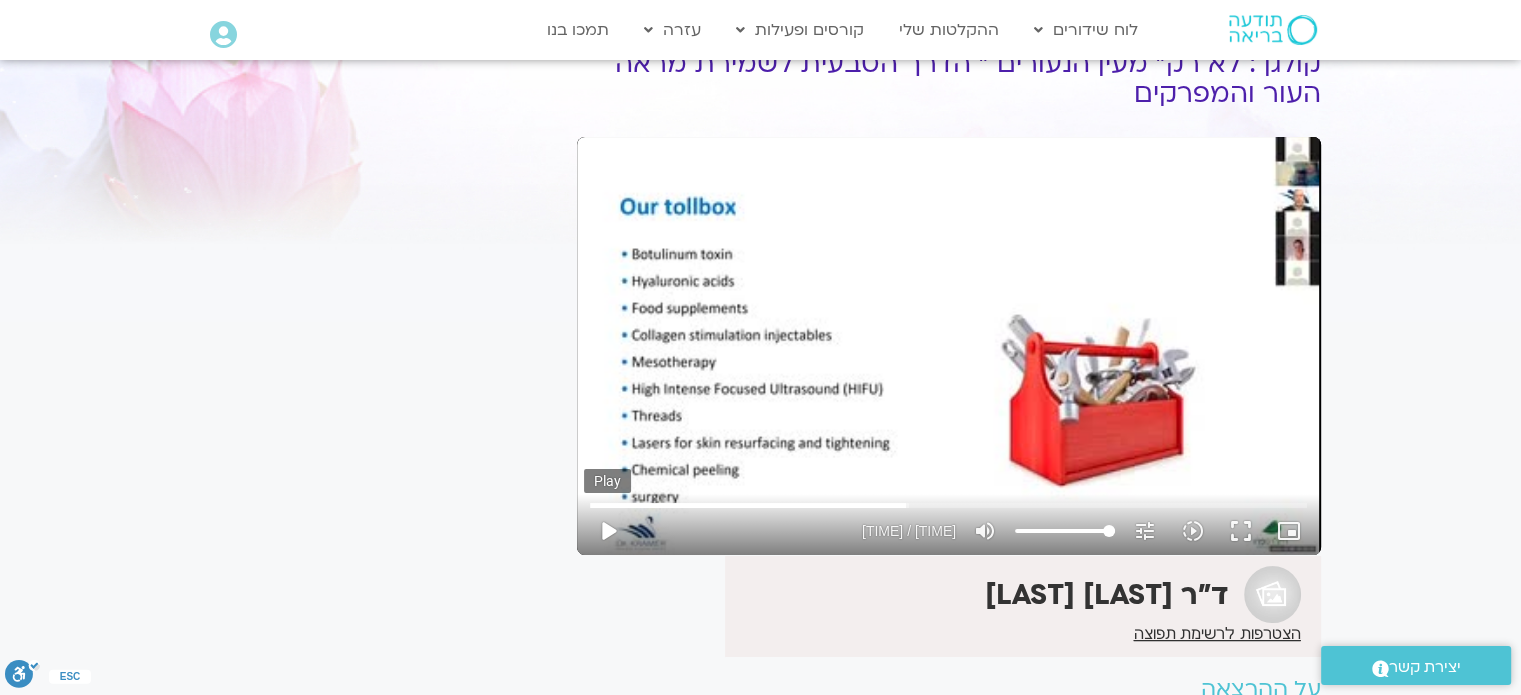 click on "play_arrow" at bounding box center (608, 531) 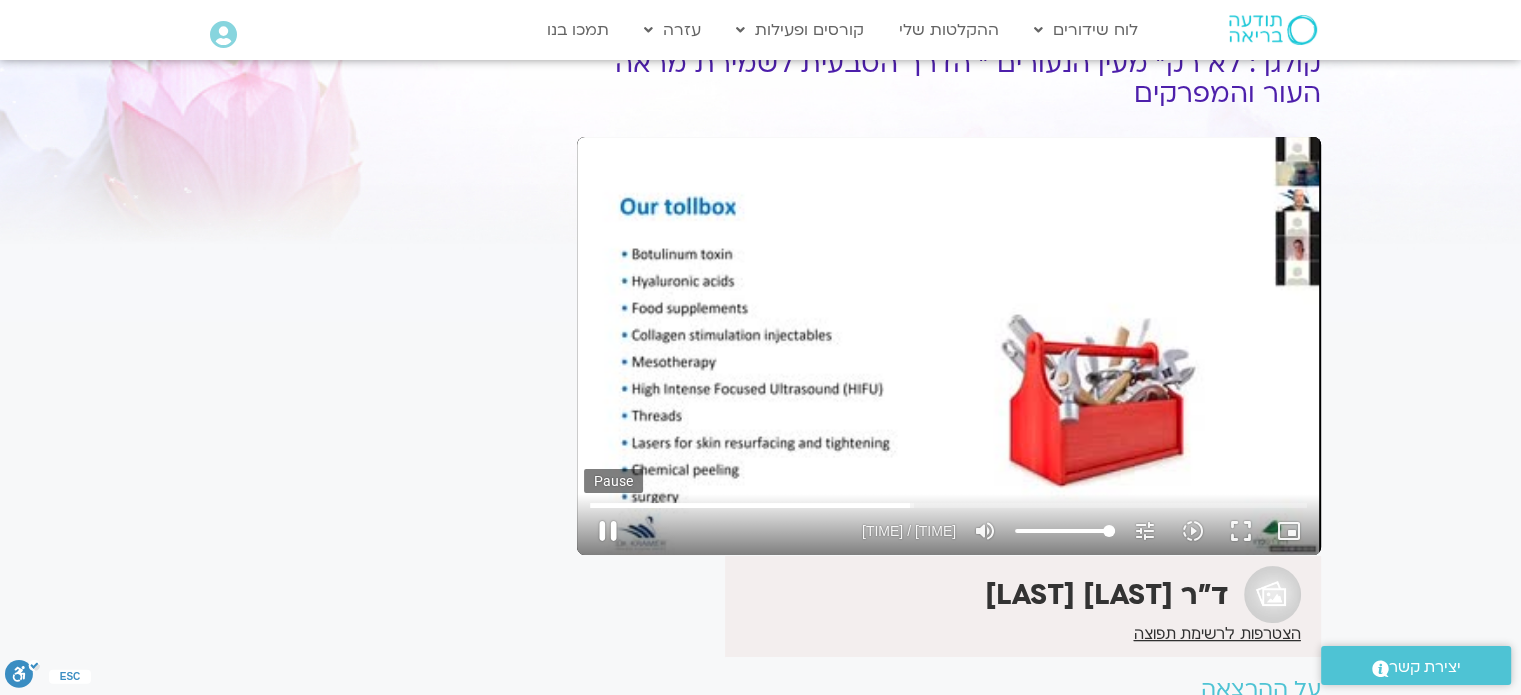 click on "pause" at bounding box center (608, 531) 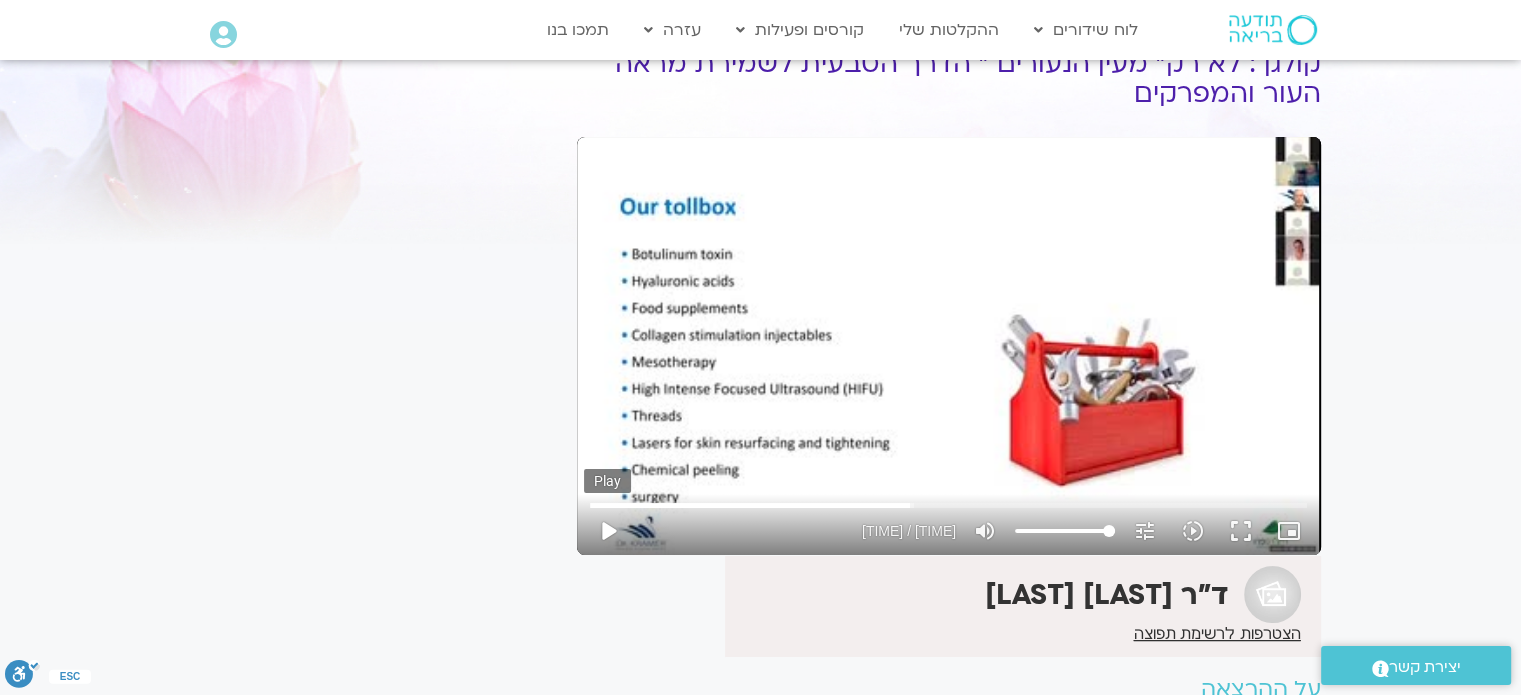 click on "play_arrow" at bounding box center (608, 531) 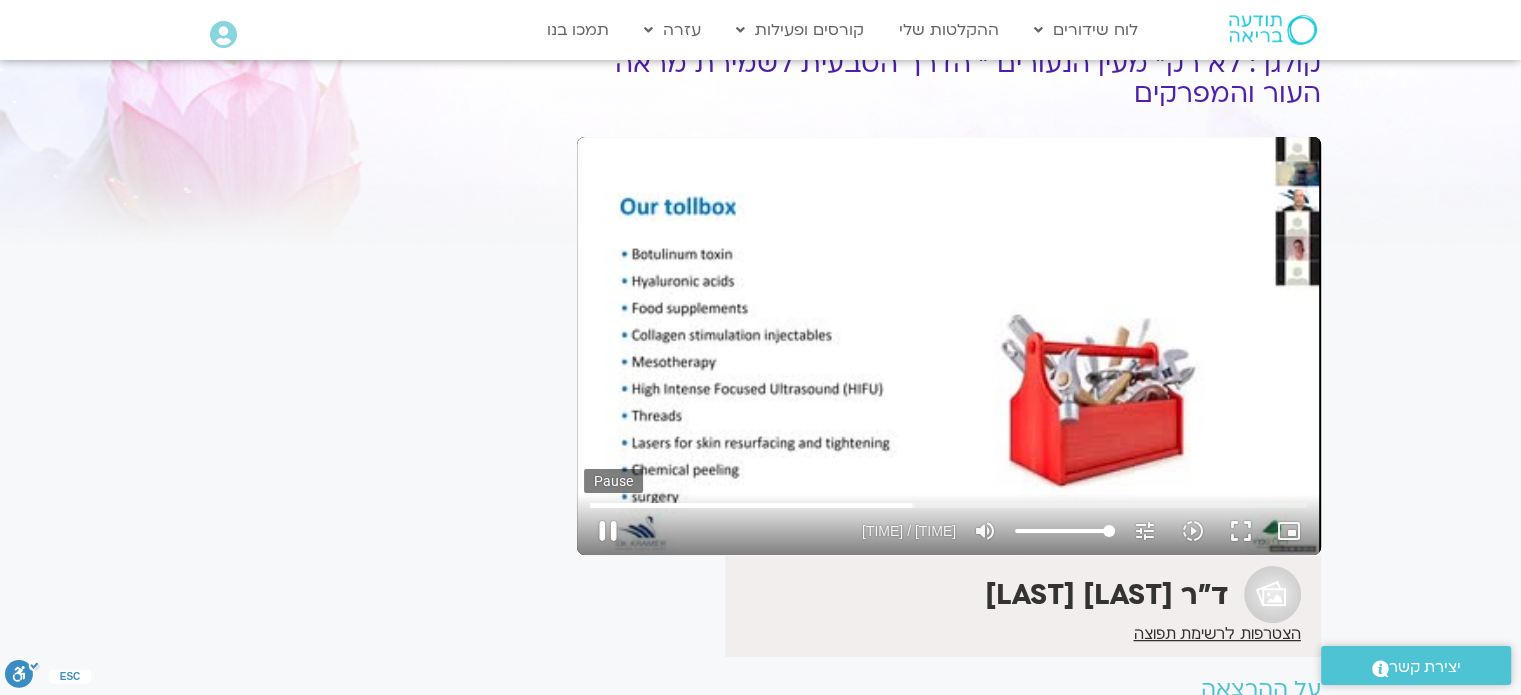 click on "pause" at bounding box center (608, 531) 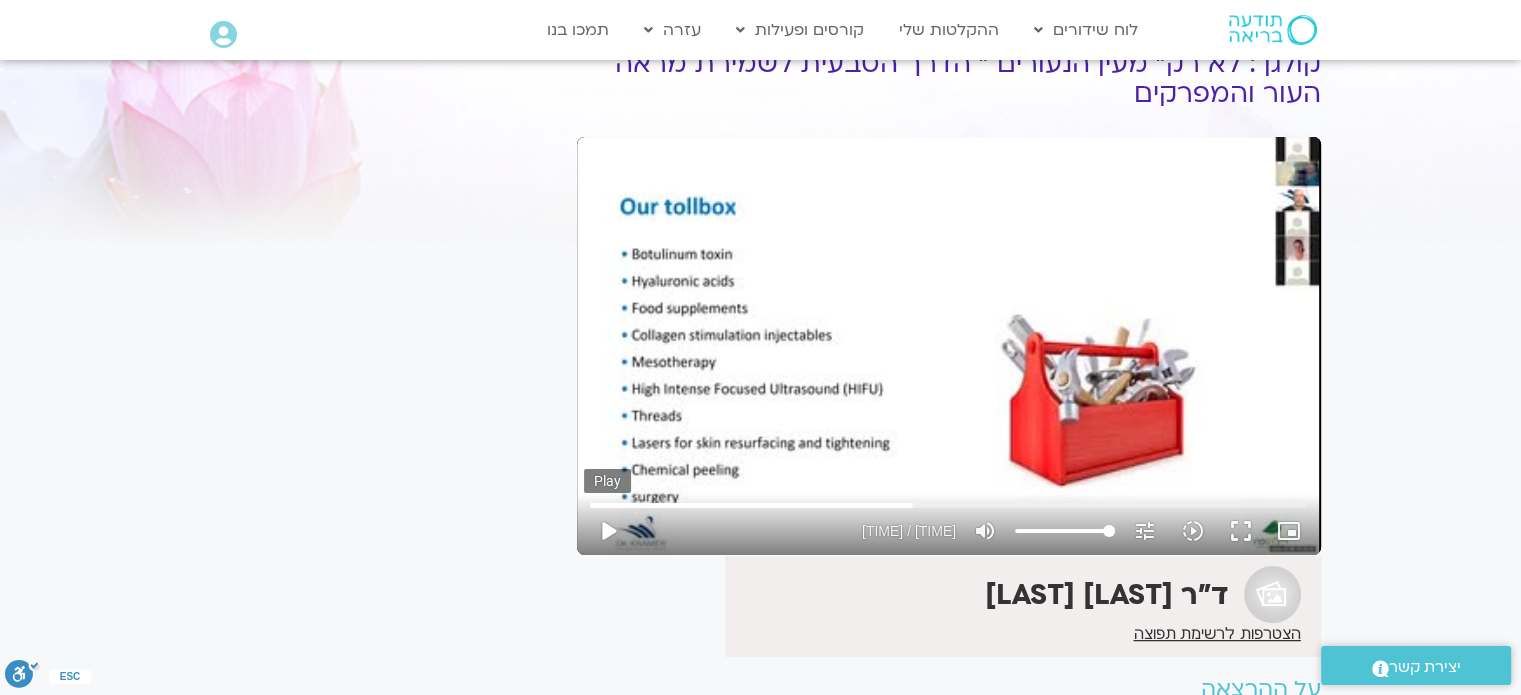 click on "play_arrow" at bounding box center (608, 531) 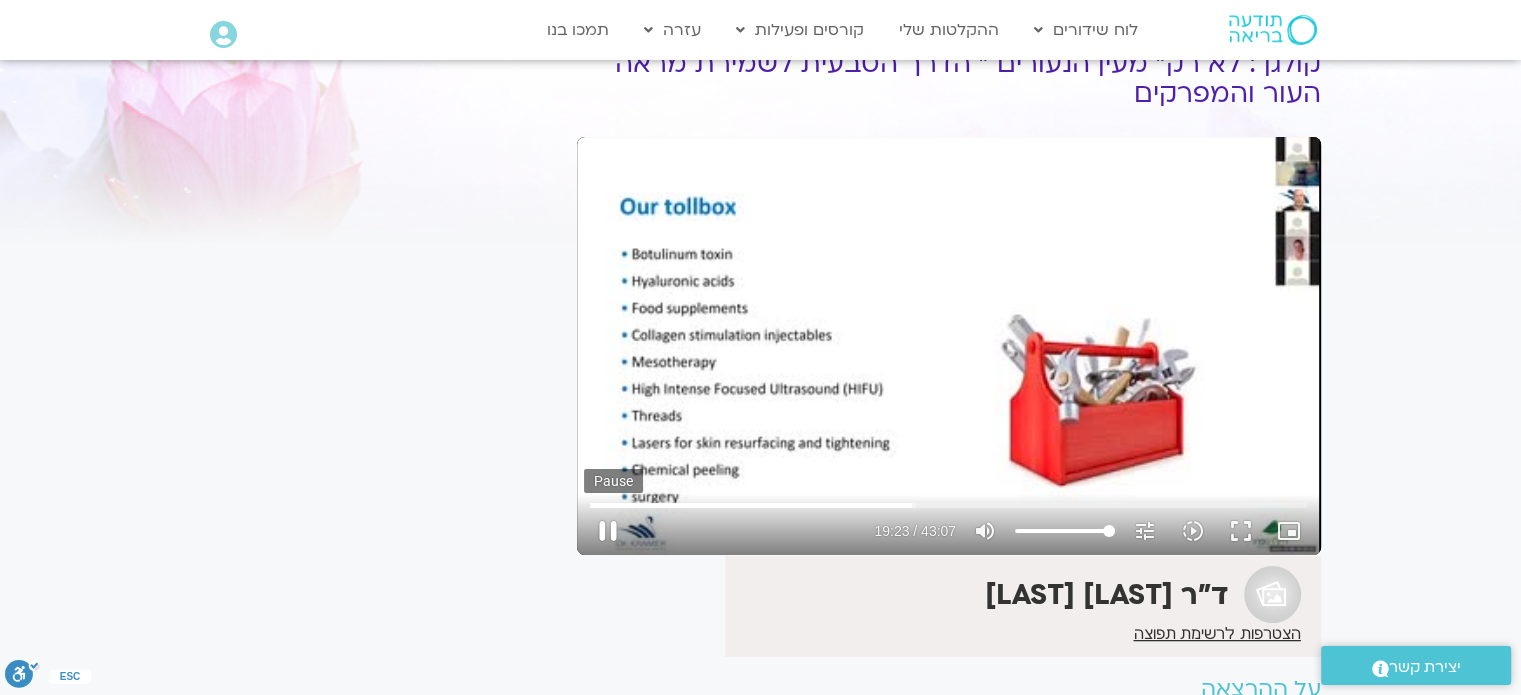 click on "pause" at bounding box center [608, 531] 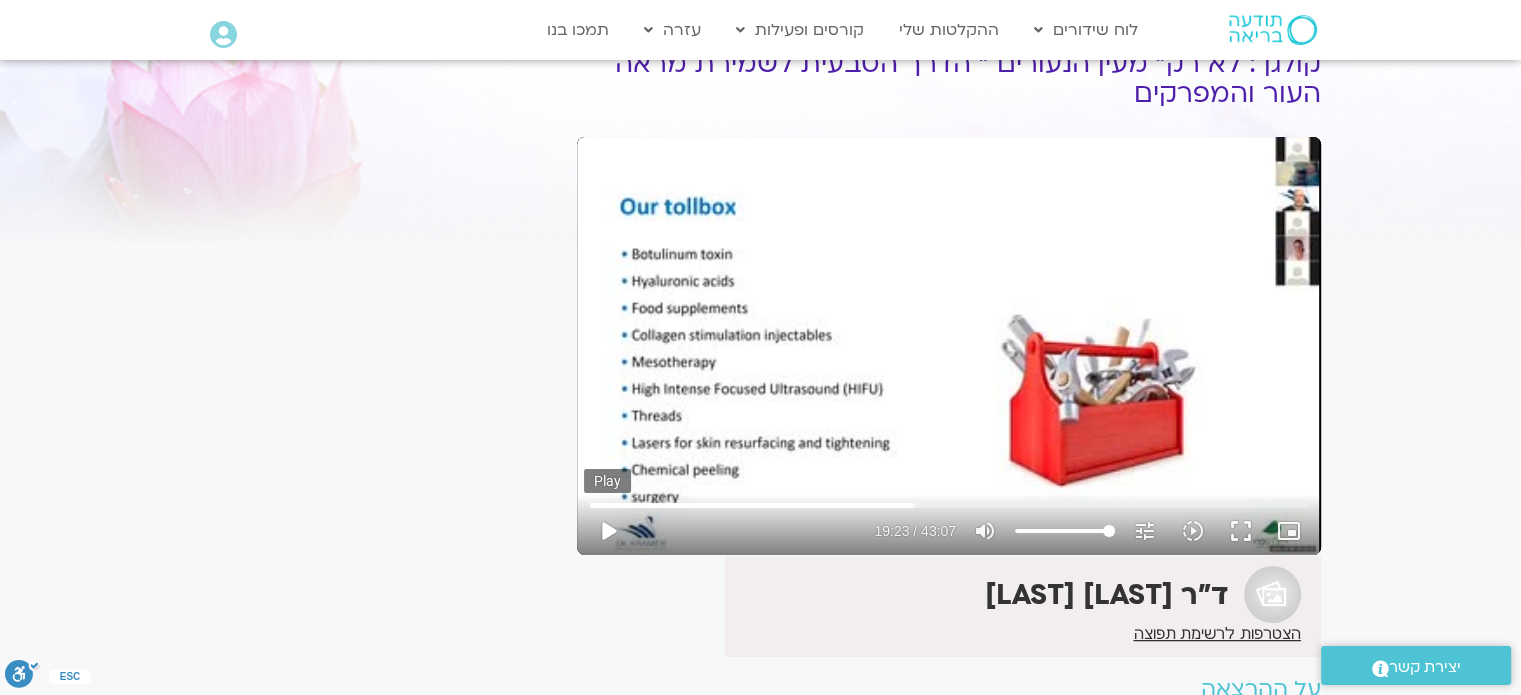 click on "play_arrow" at bounding box center [608, 531] 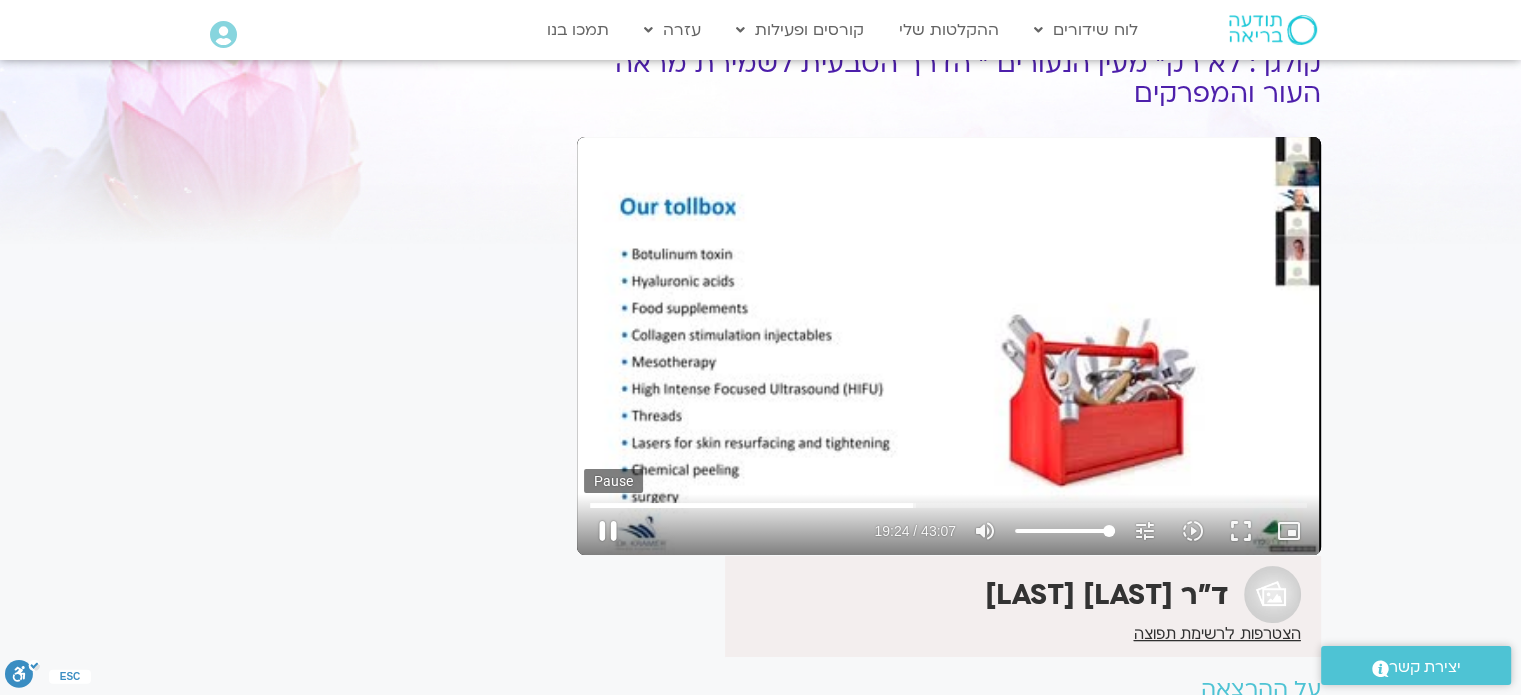 click on "pause" at bounding box center (608, 531) 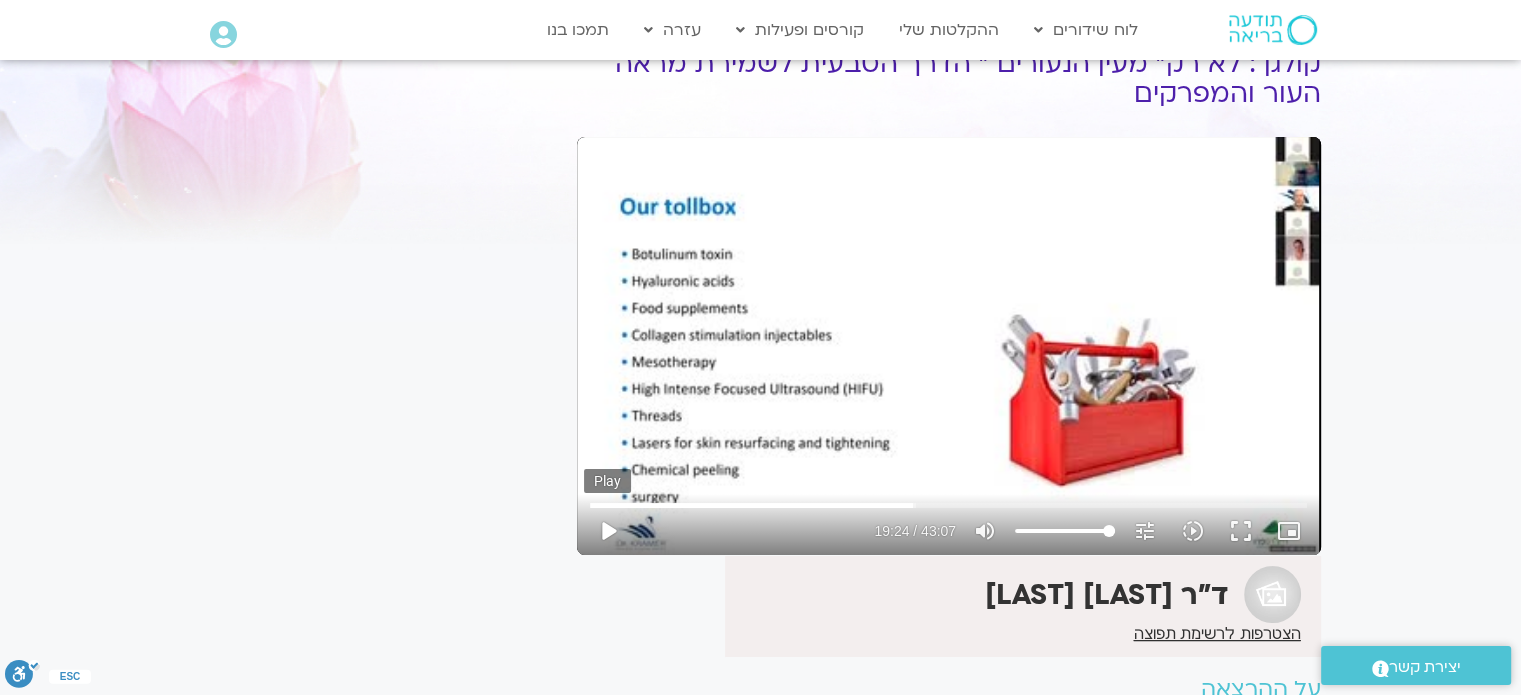 click on "play_arrow" at bounding box center (608, 531) 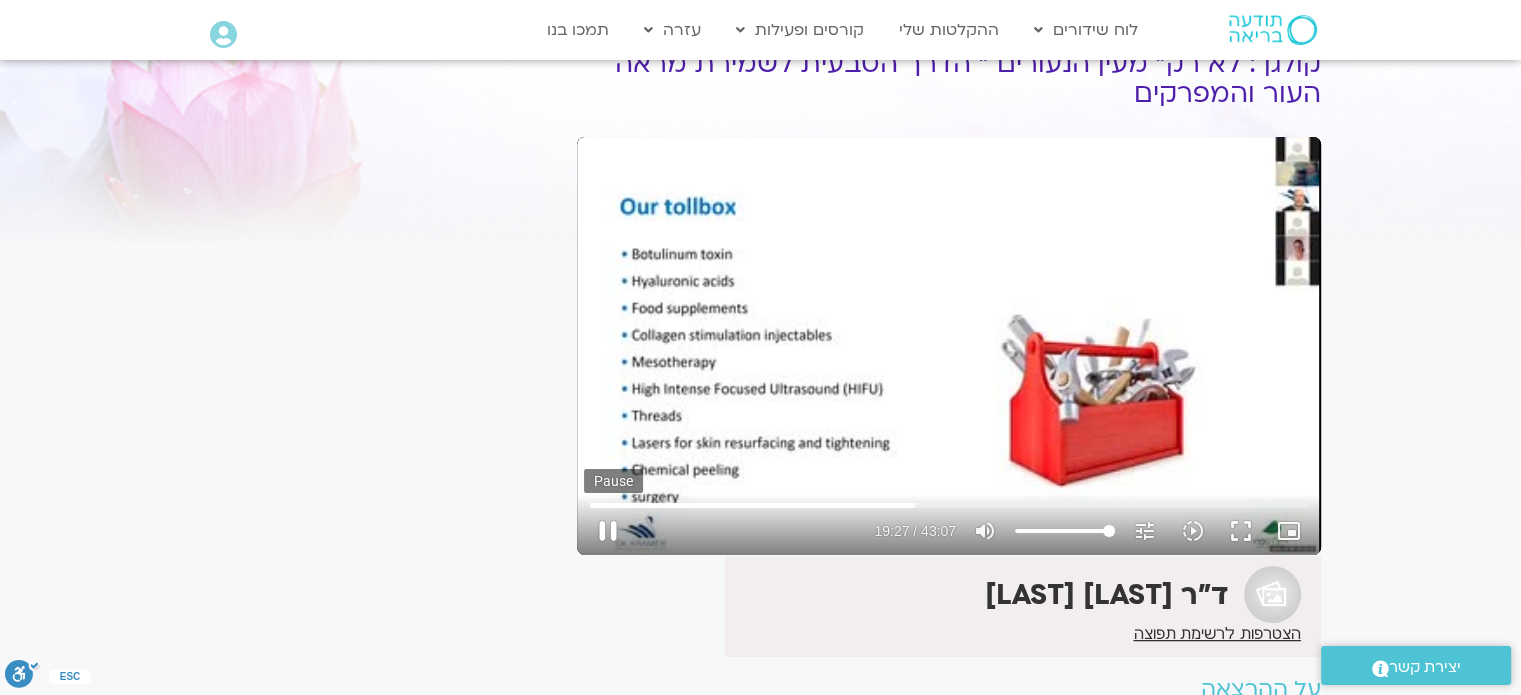 click on "pause" at bounding box center (608, 531) 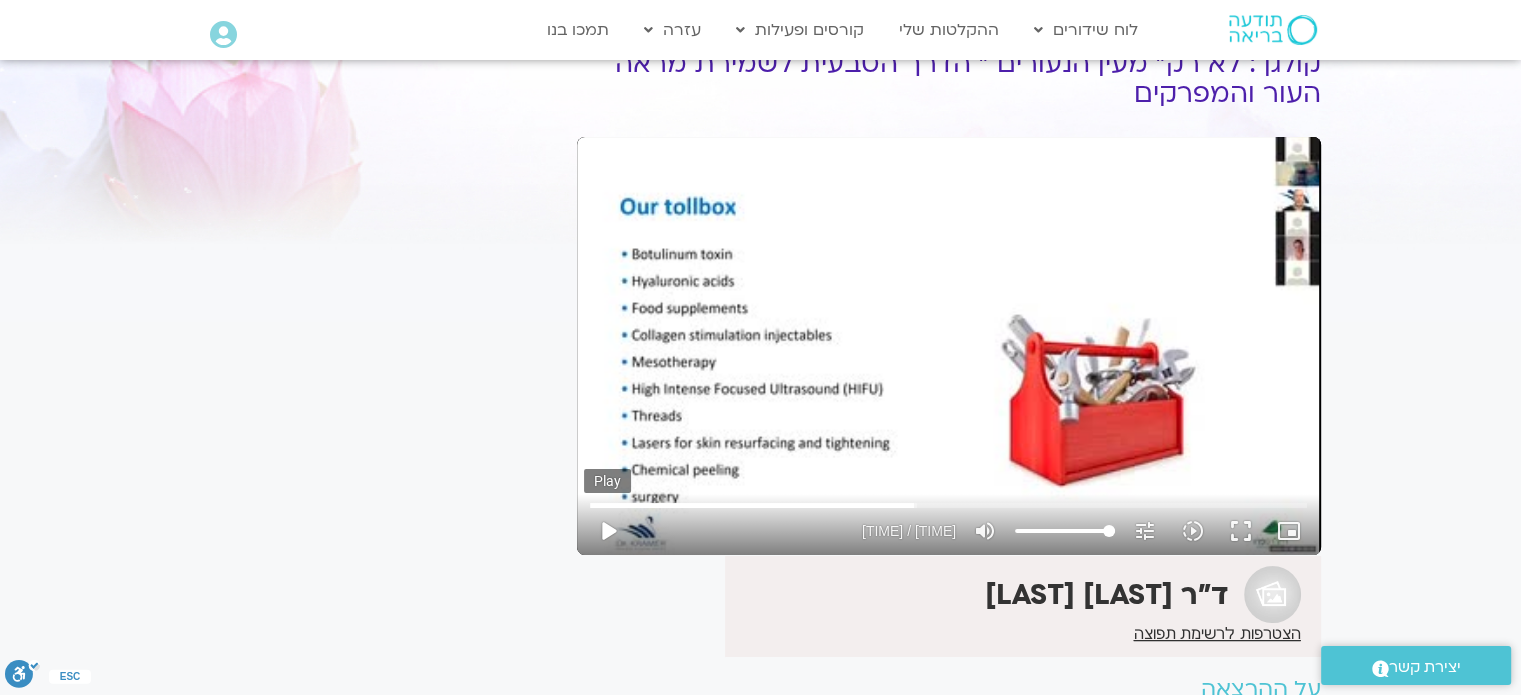 click on "play_arrow" at bounding box center [608, 531] 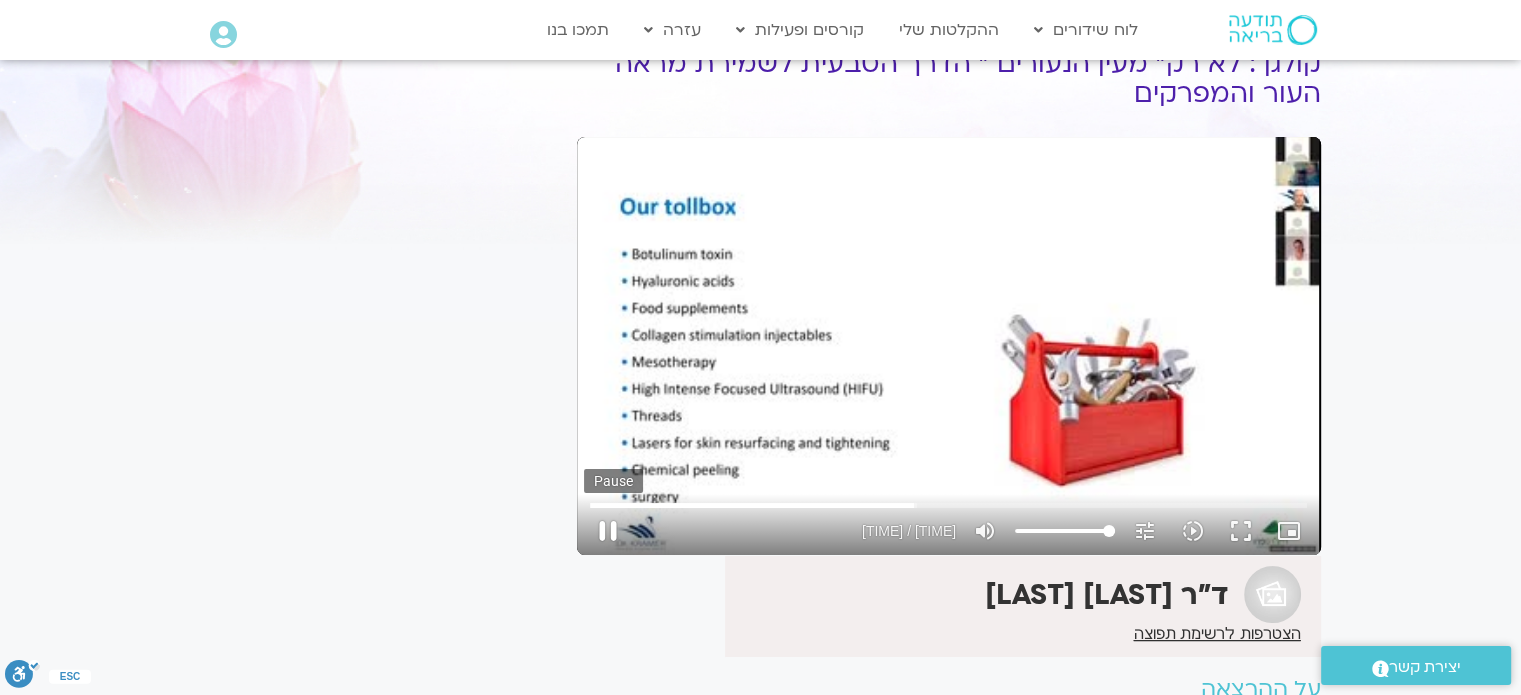 click on "pause" at bounding box center (608, 531) 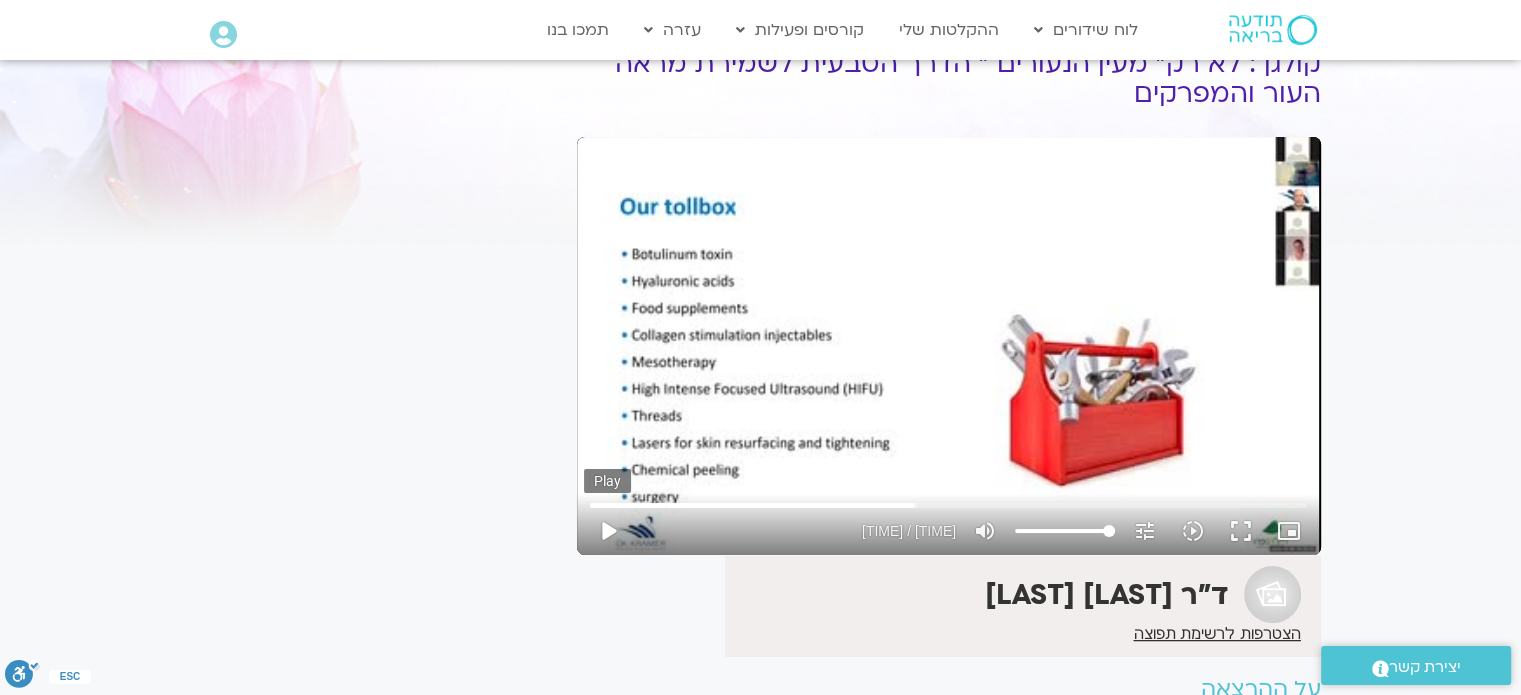 click on "play_arrow" at bounding box center (608, 531) 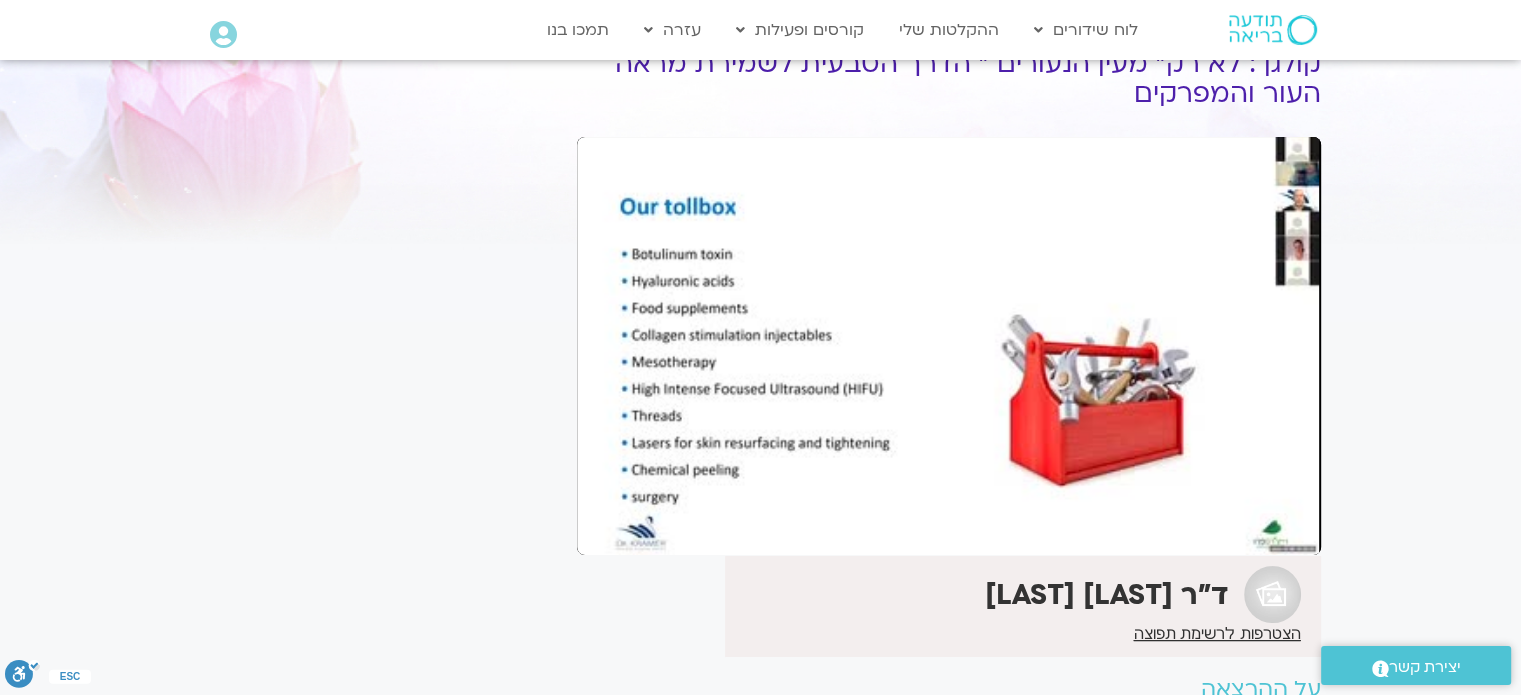 click on "pause" at bounding box center [608, 531] 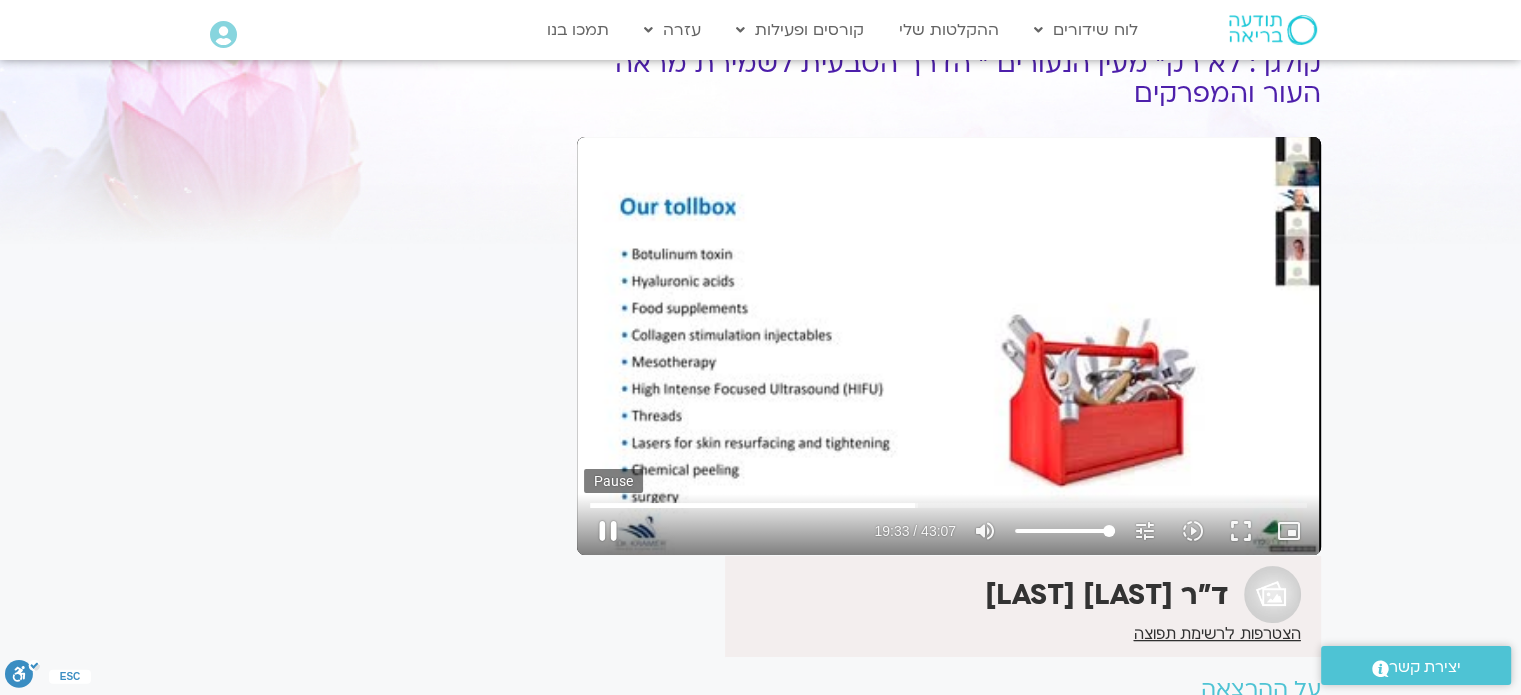 click on "pause" at bounding box center (608, 531) 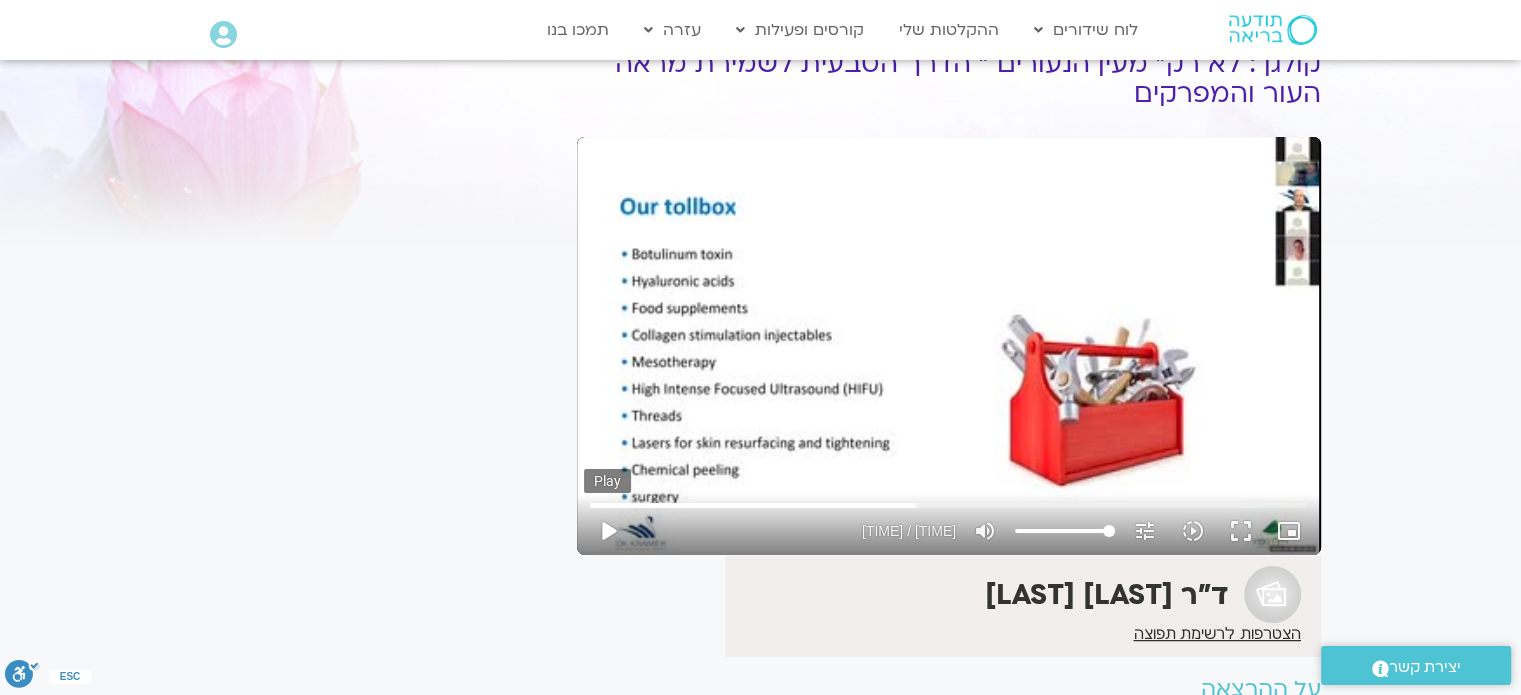 click on "play_arrow" at bounding box center [608, 531] 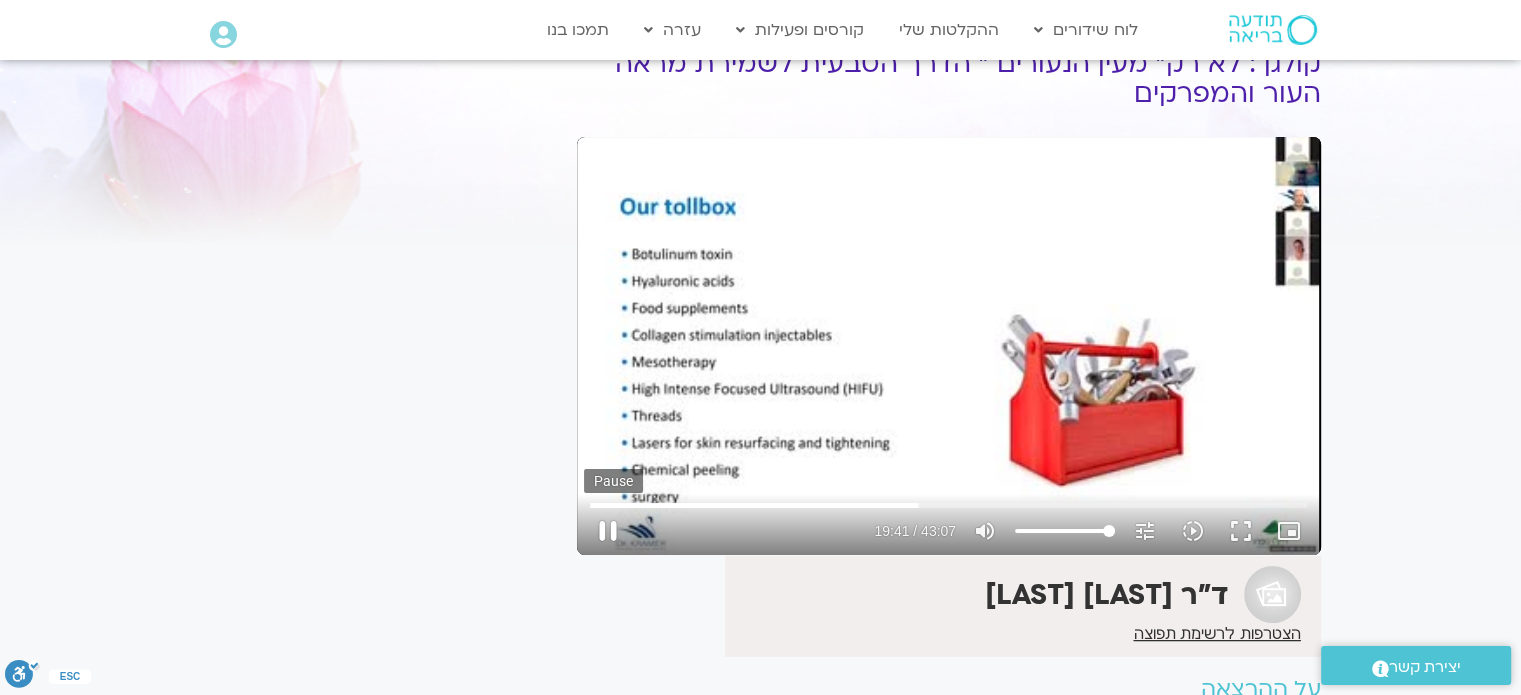 click on "pause" at bounding box center (608, 531) 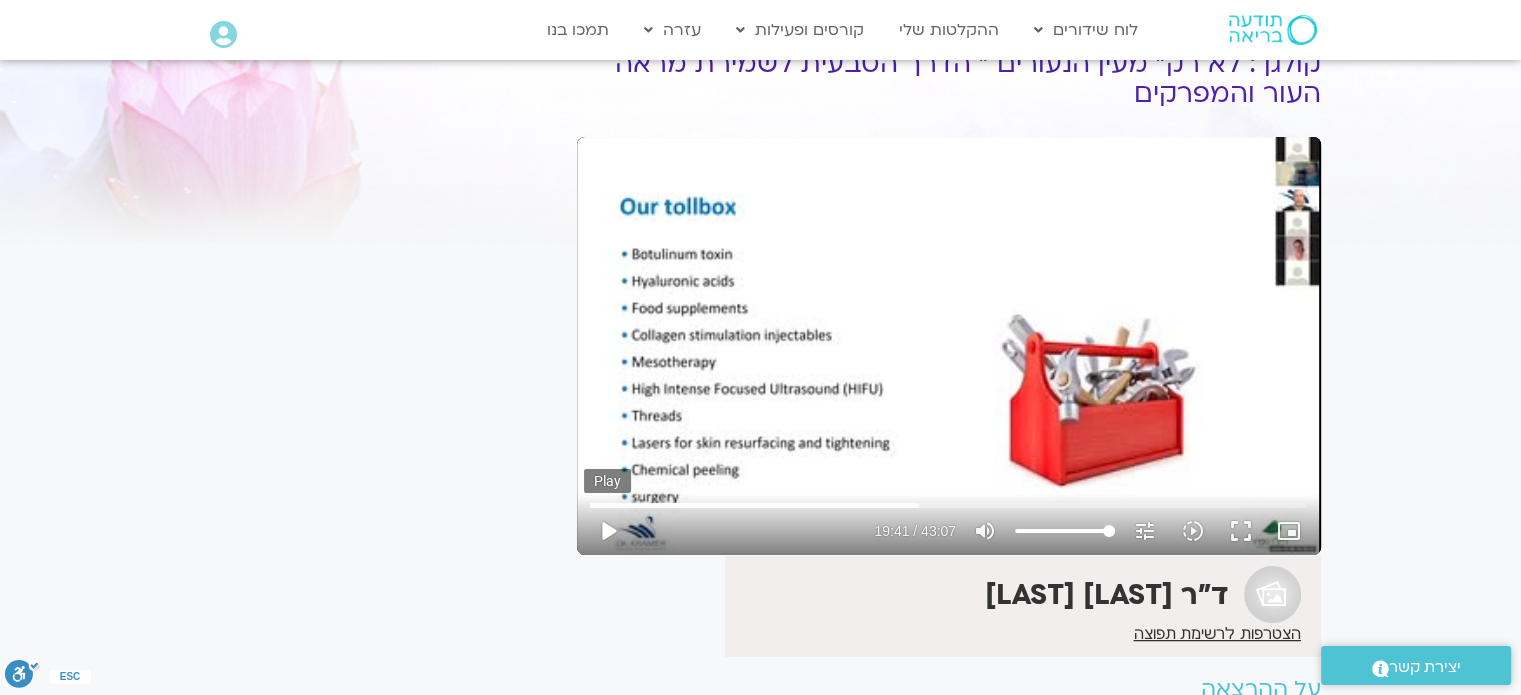 click on "play_arrow" at bounding box center [608, 531] 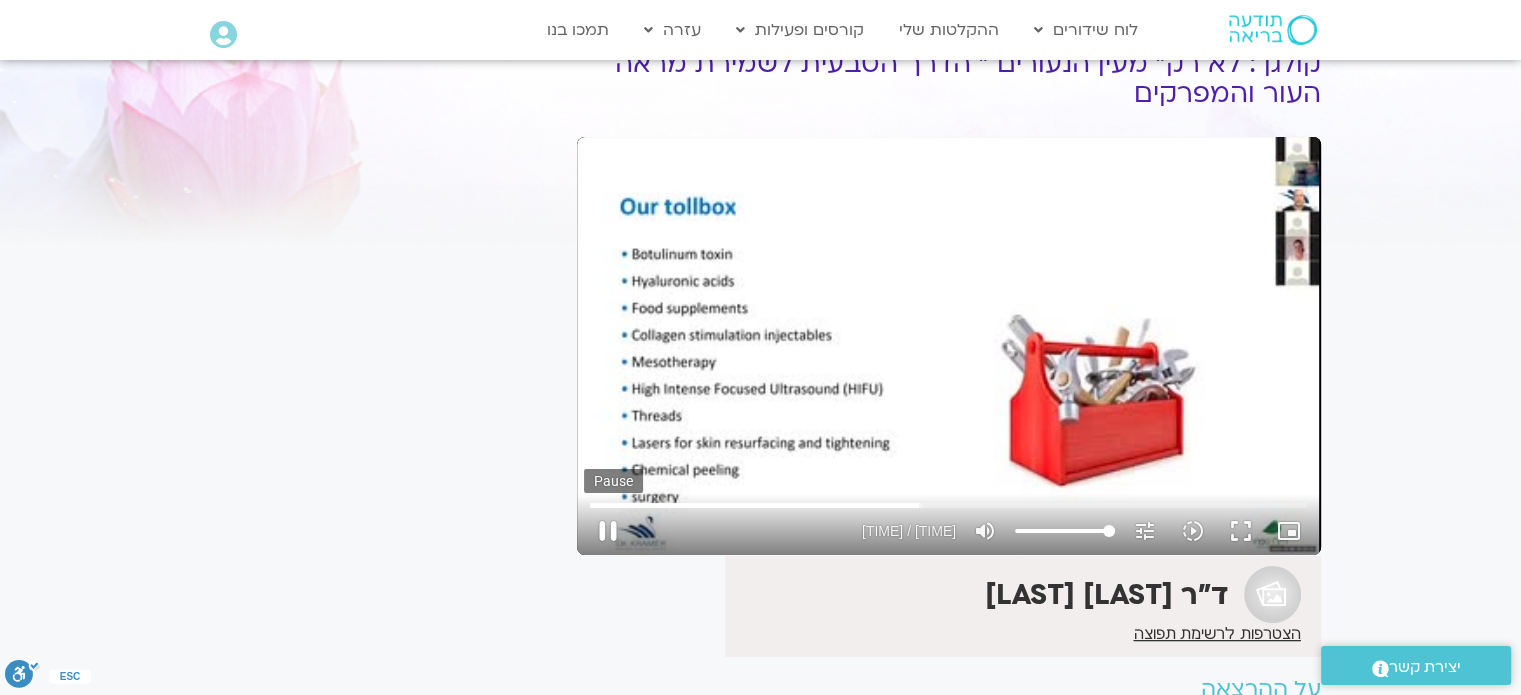 click on "pause" at bounding box center (608, 531) 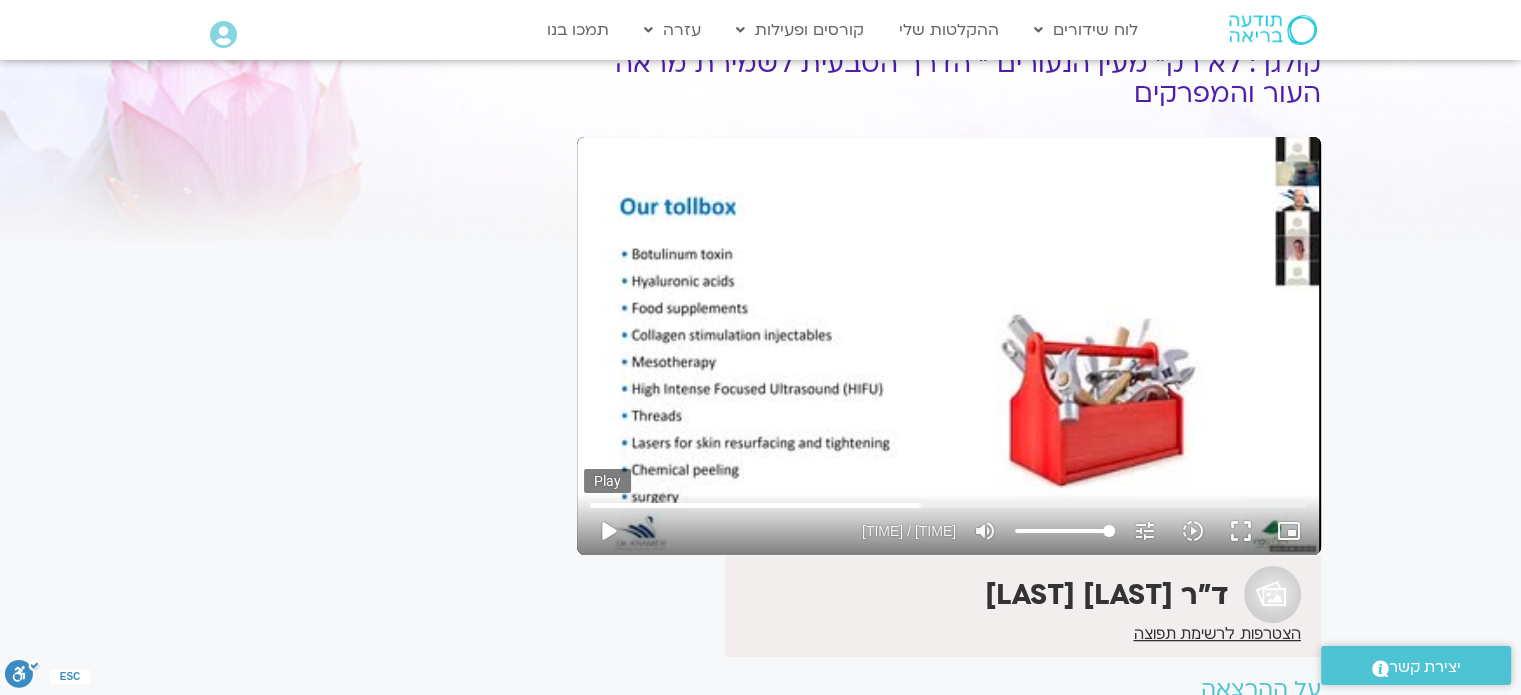 click on "play_arrow" at bounding box center [608, 531] 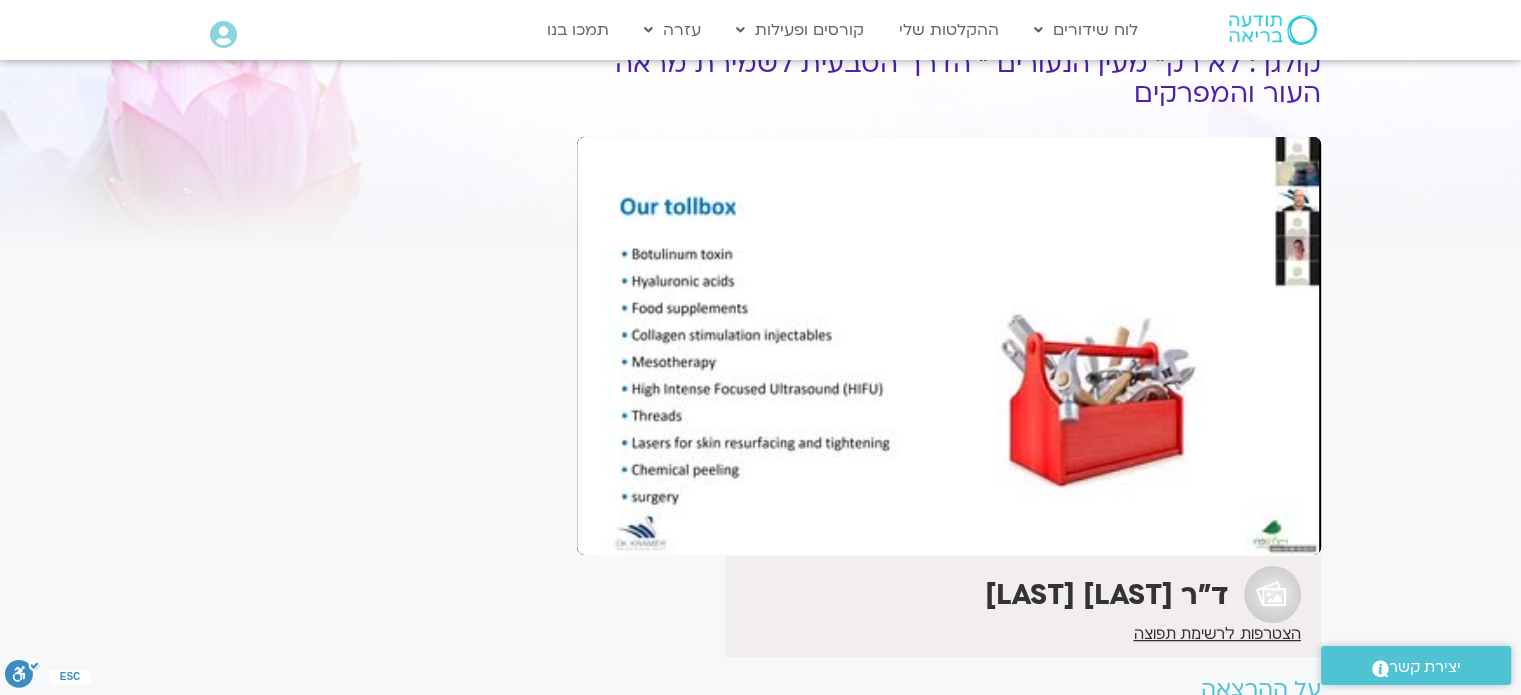 click on "pause" at bounding box center [608, 531] 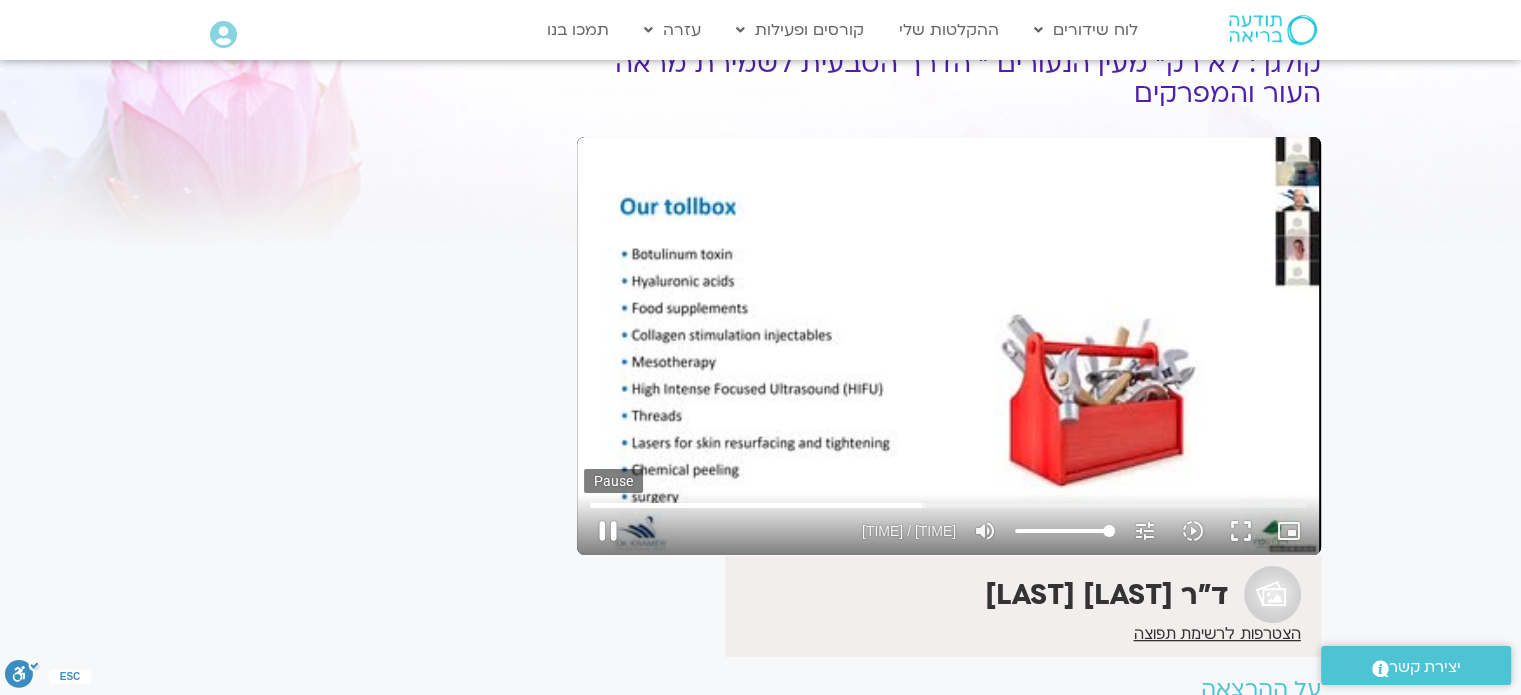 click on "pause" at bounding box center (608, 531) 